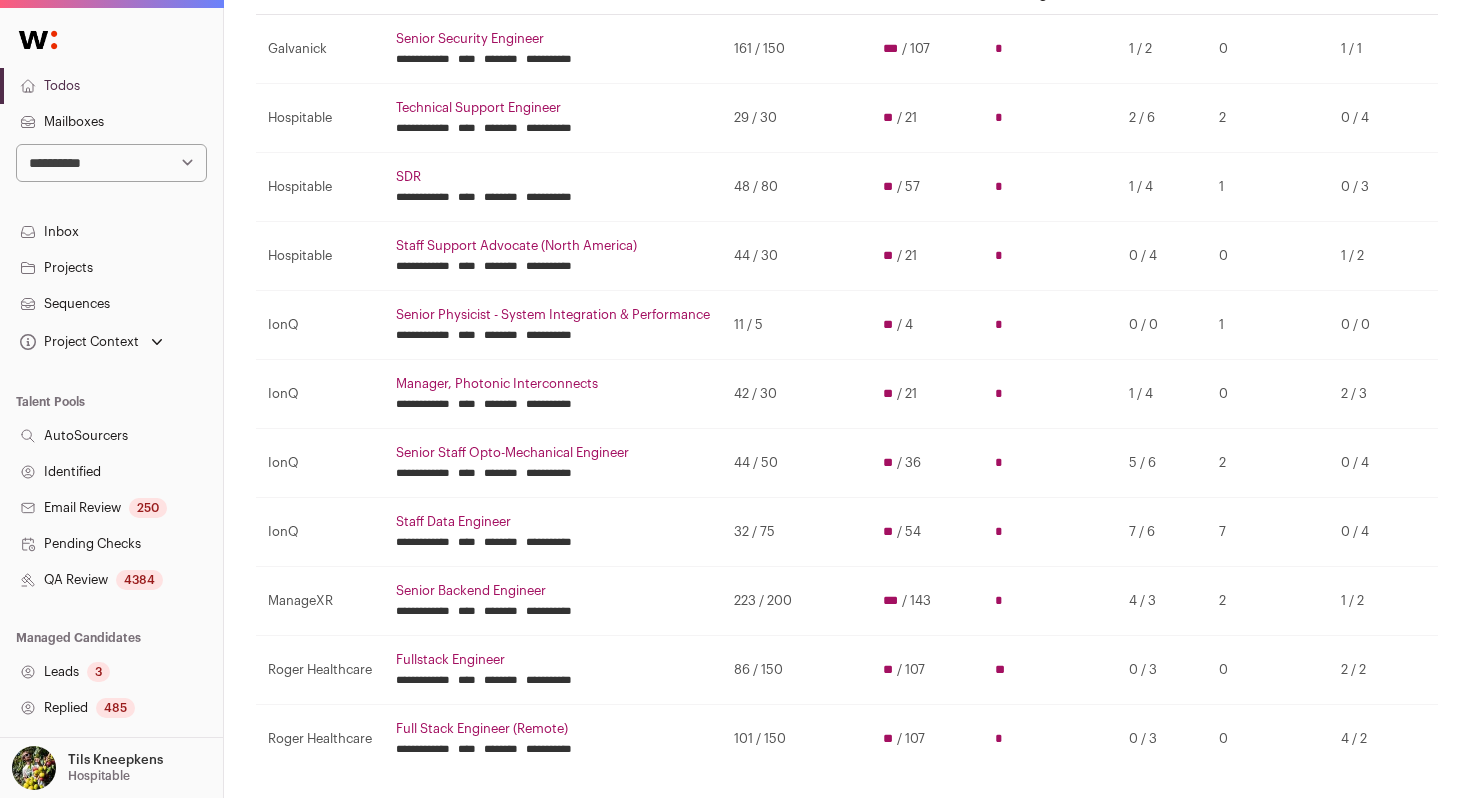 scroll, scrollTop: 227, scrollLeft: 0, axis: vertical 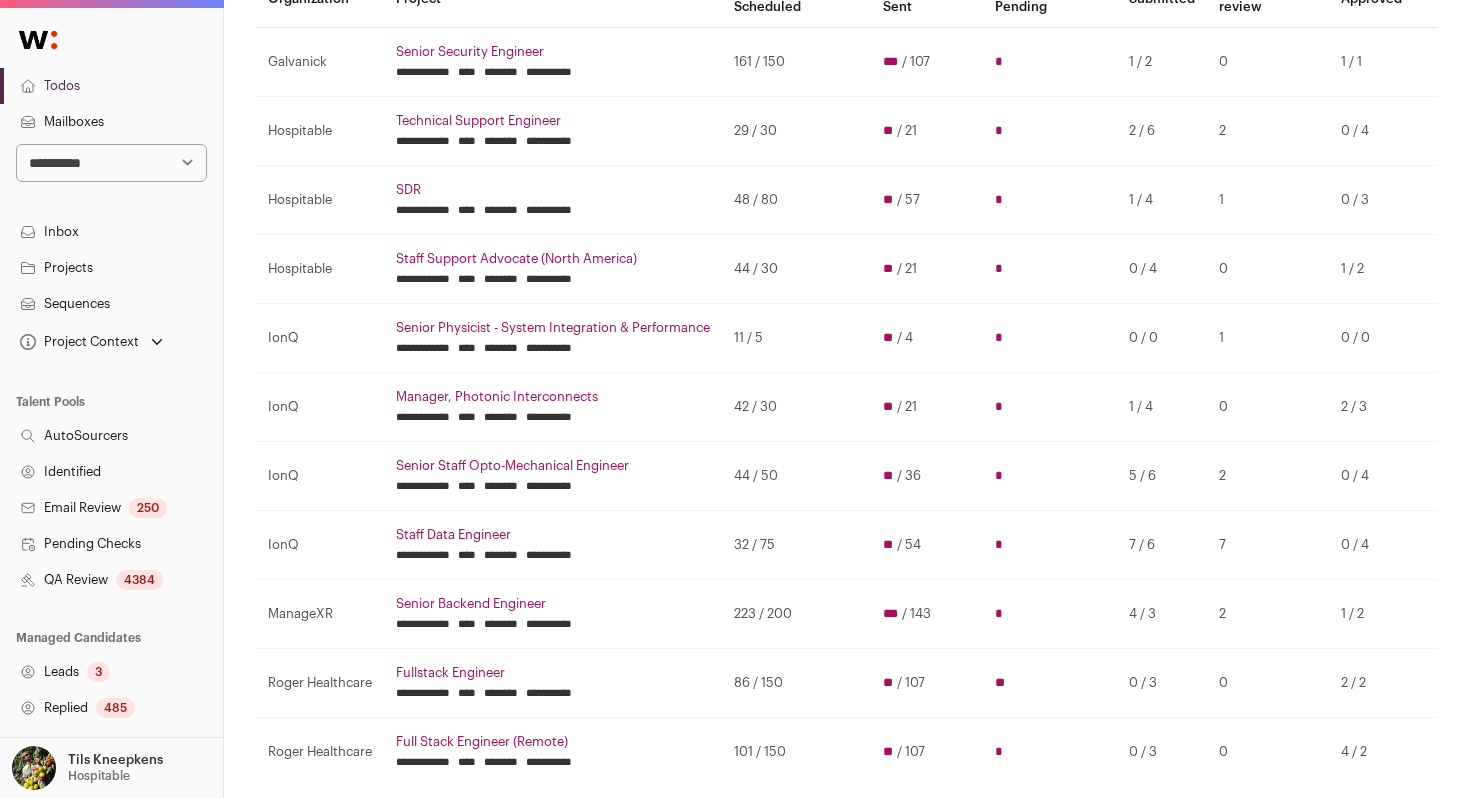 click on "Technical Support Engineer" at bounding box center [553, 121] 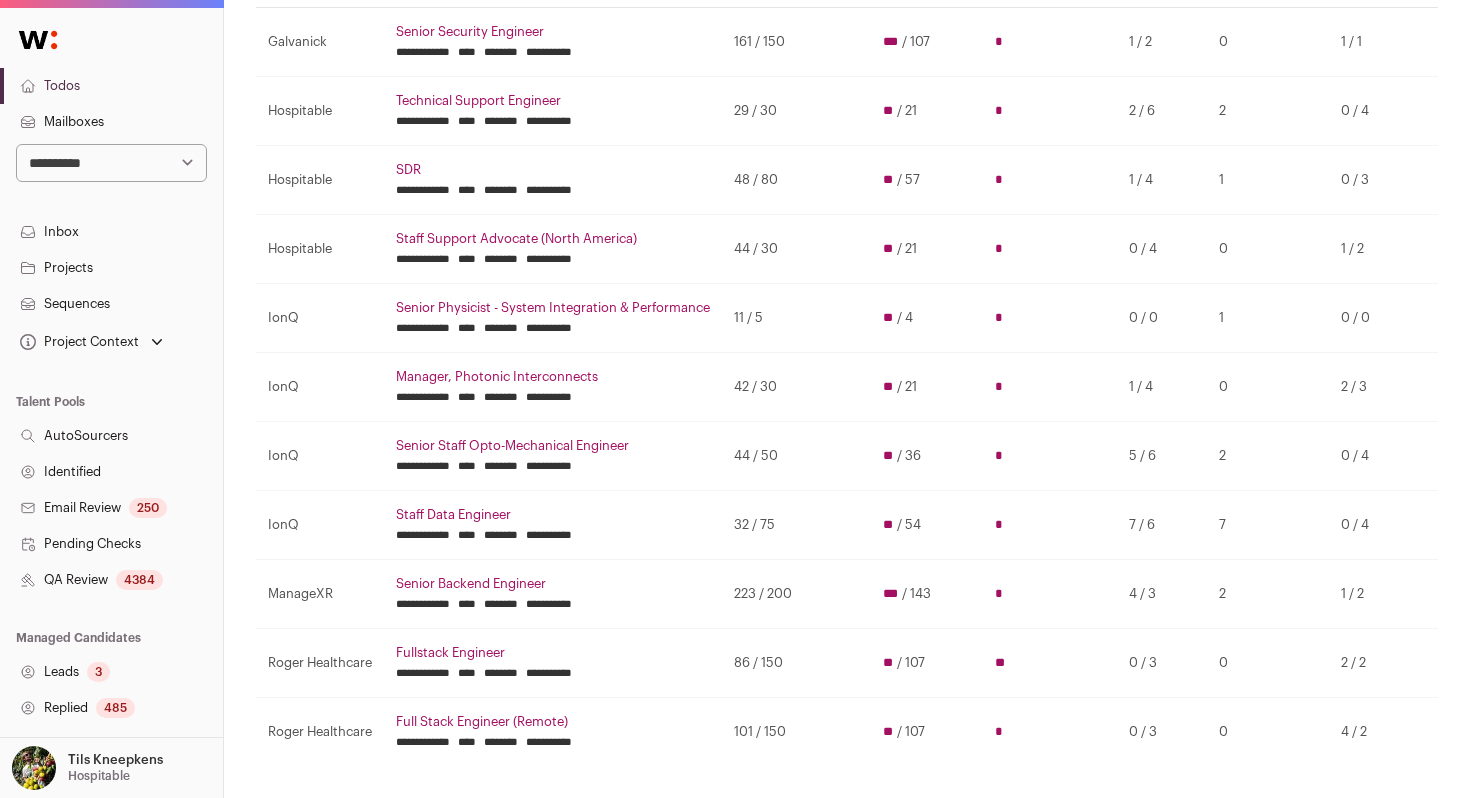 scroll, scrollTop: 248, scrollLeft: 0, axis: vertical 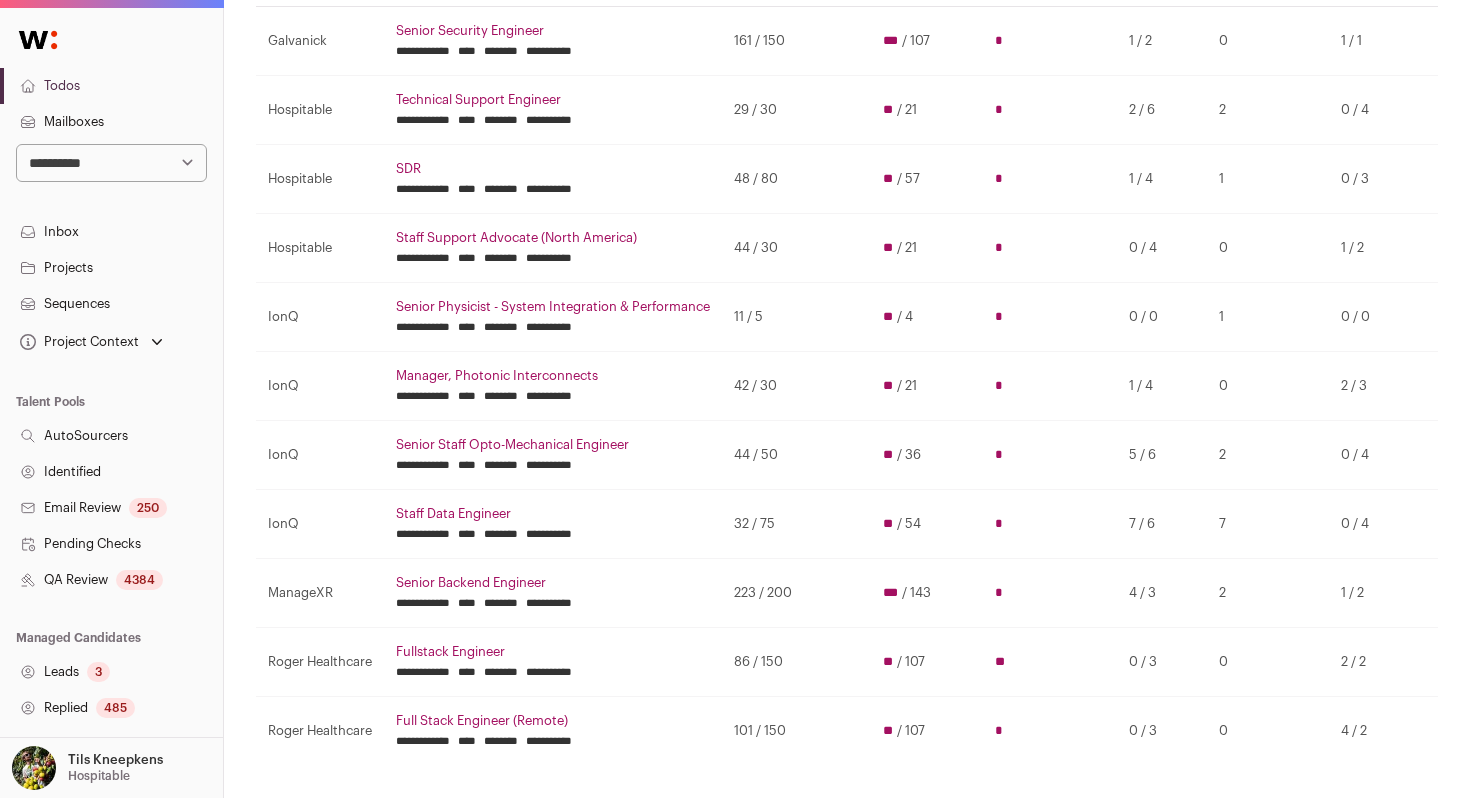 click on "**********" at bounding box center (553, 41) 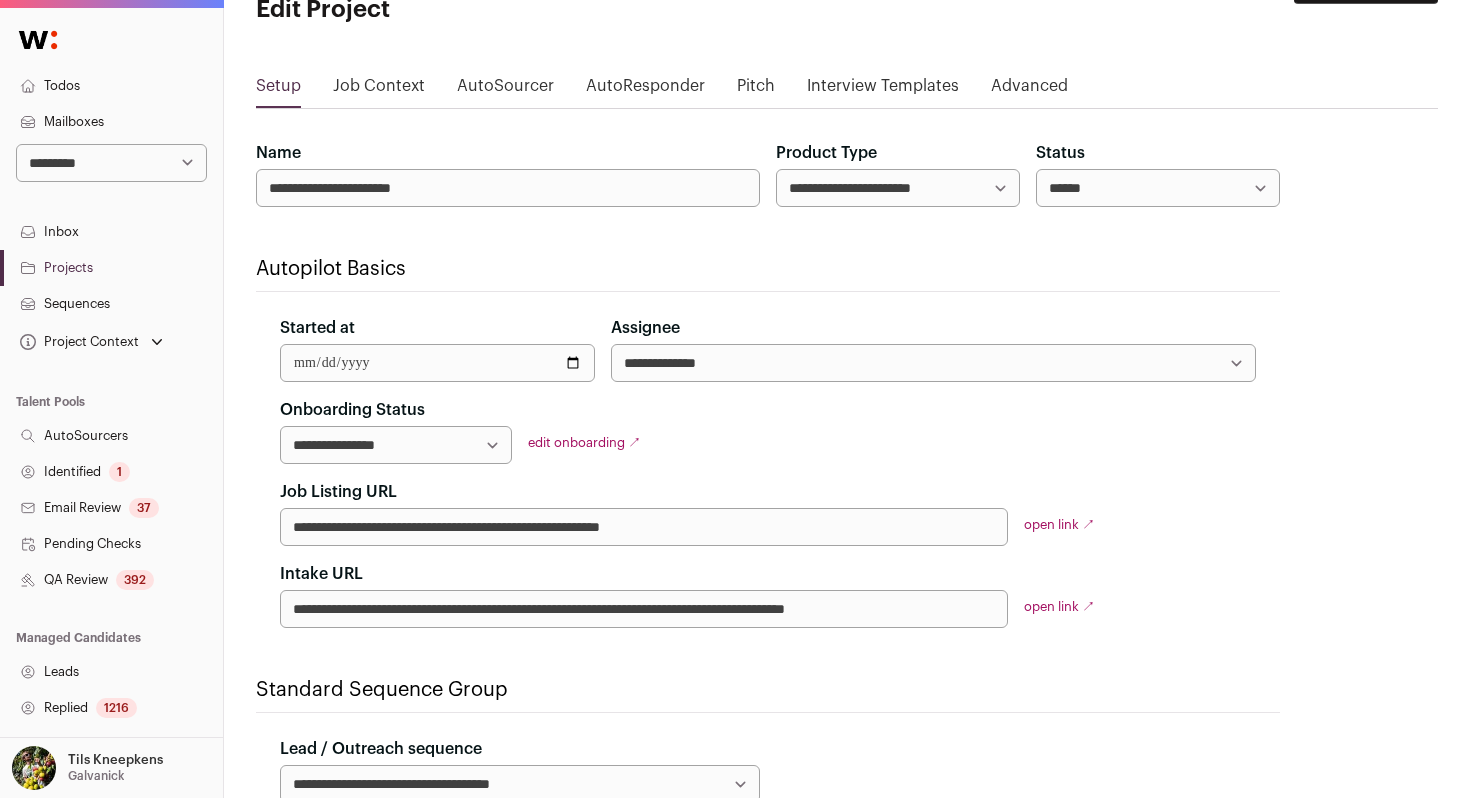 scroll, scrollTop: 194, scrollLeft: 0, axis: vertical 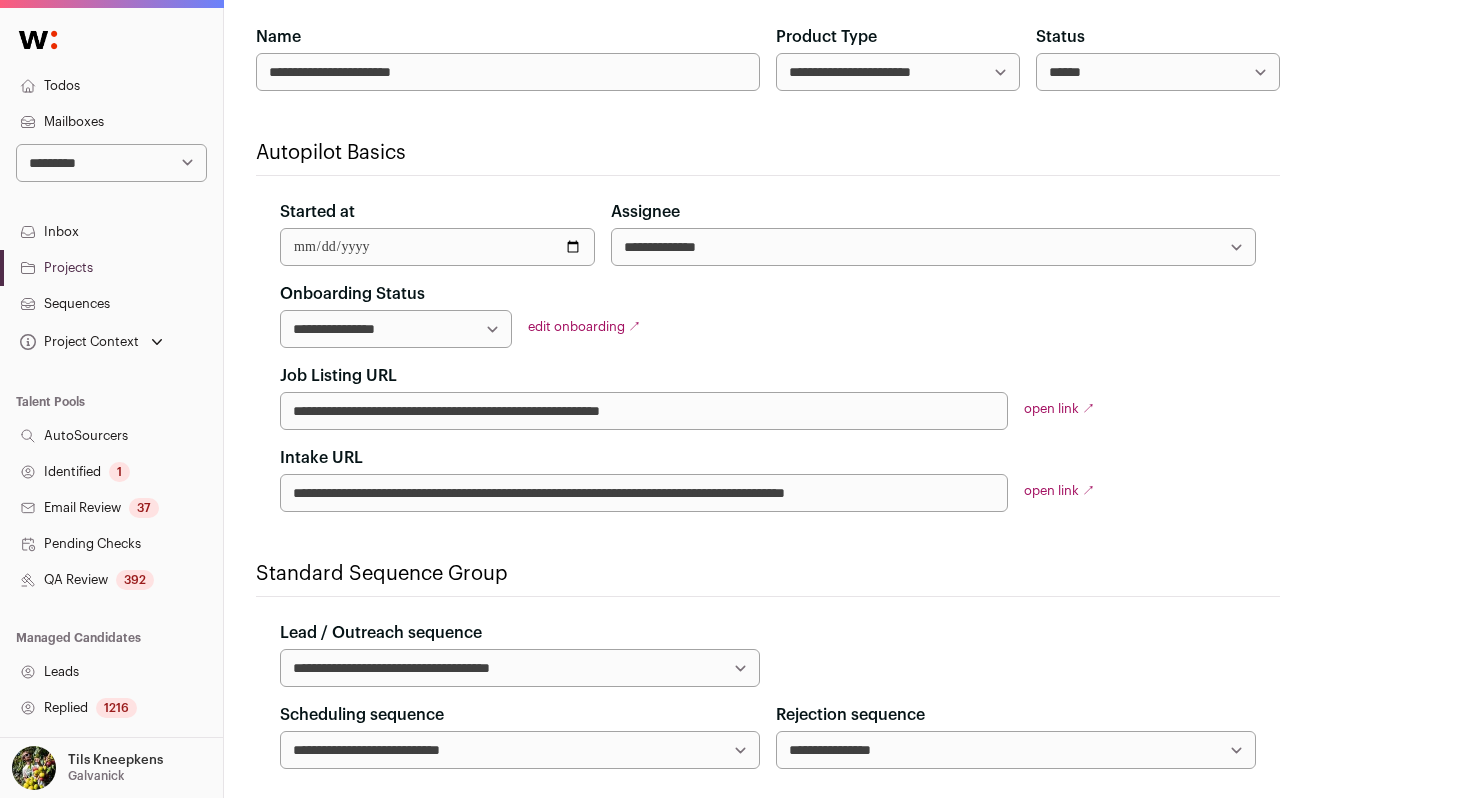 click on "392" at bounding box center [135, 580] 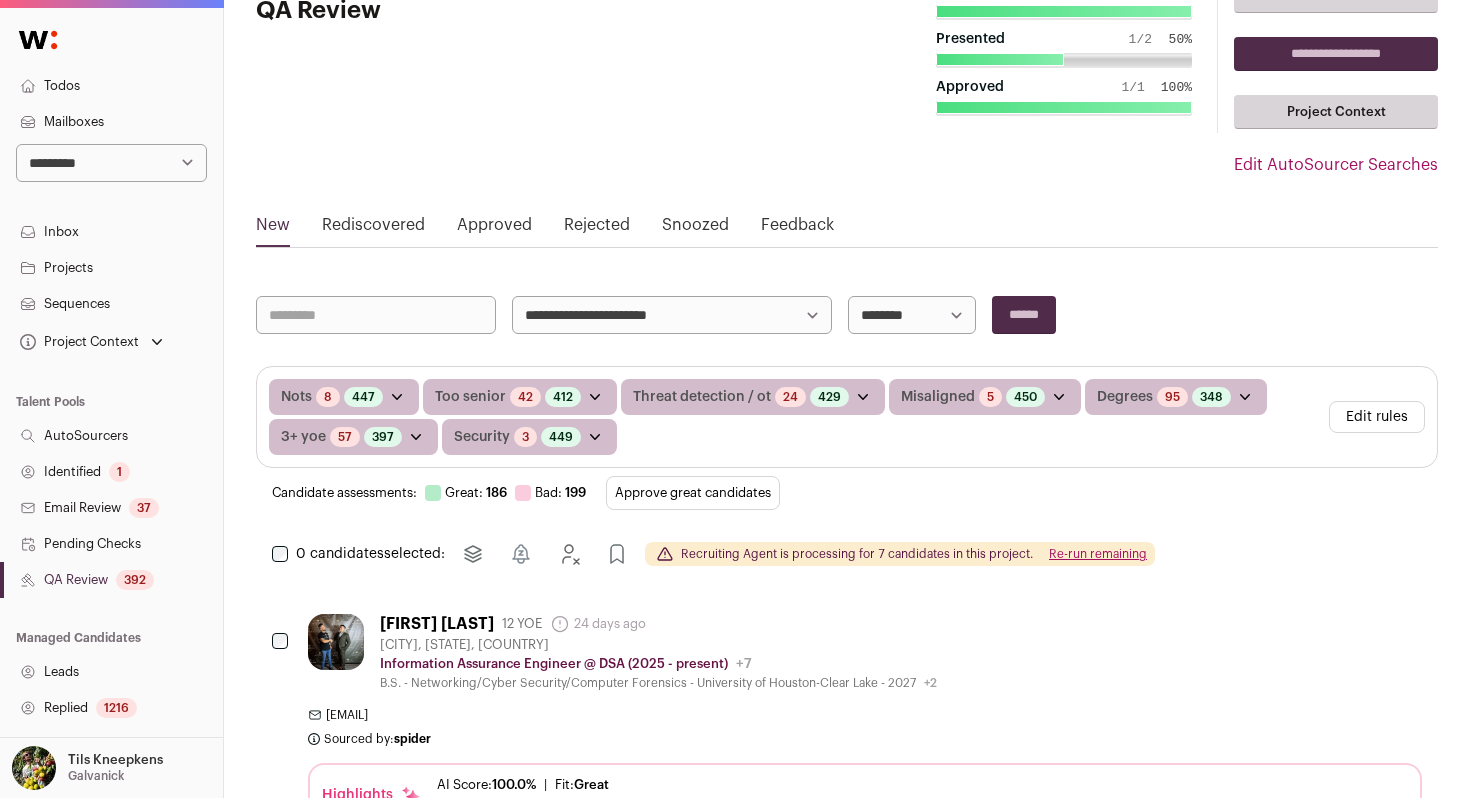 scroll, scrollTop: 108, scrollLeft: 0, axis: vertical 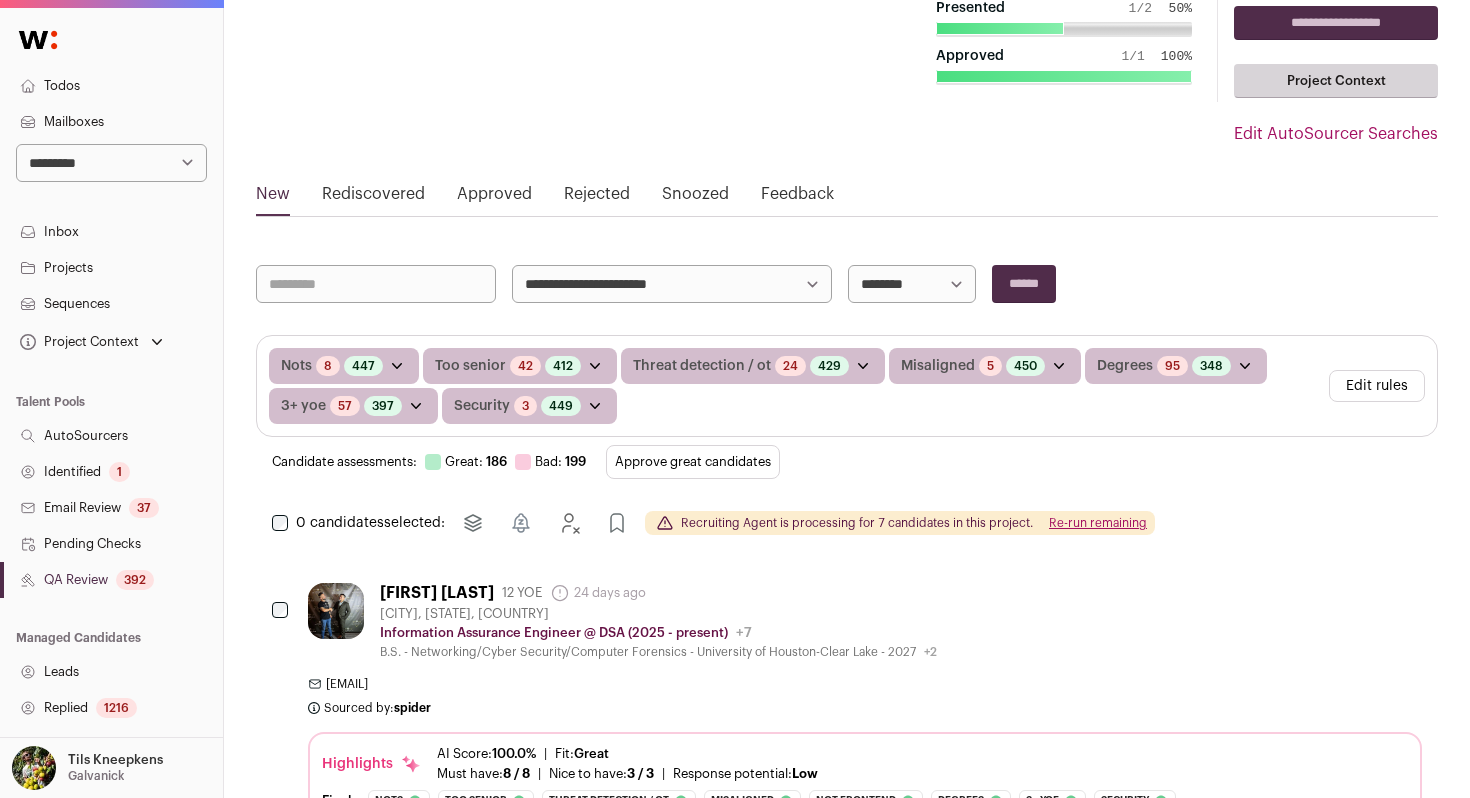 click on "Approve great candidates" at bounding box center (693, 462) 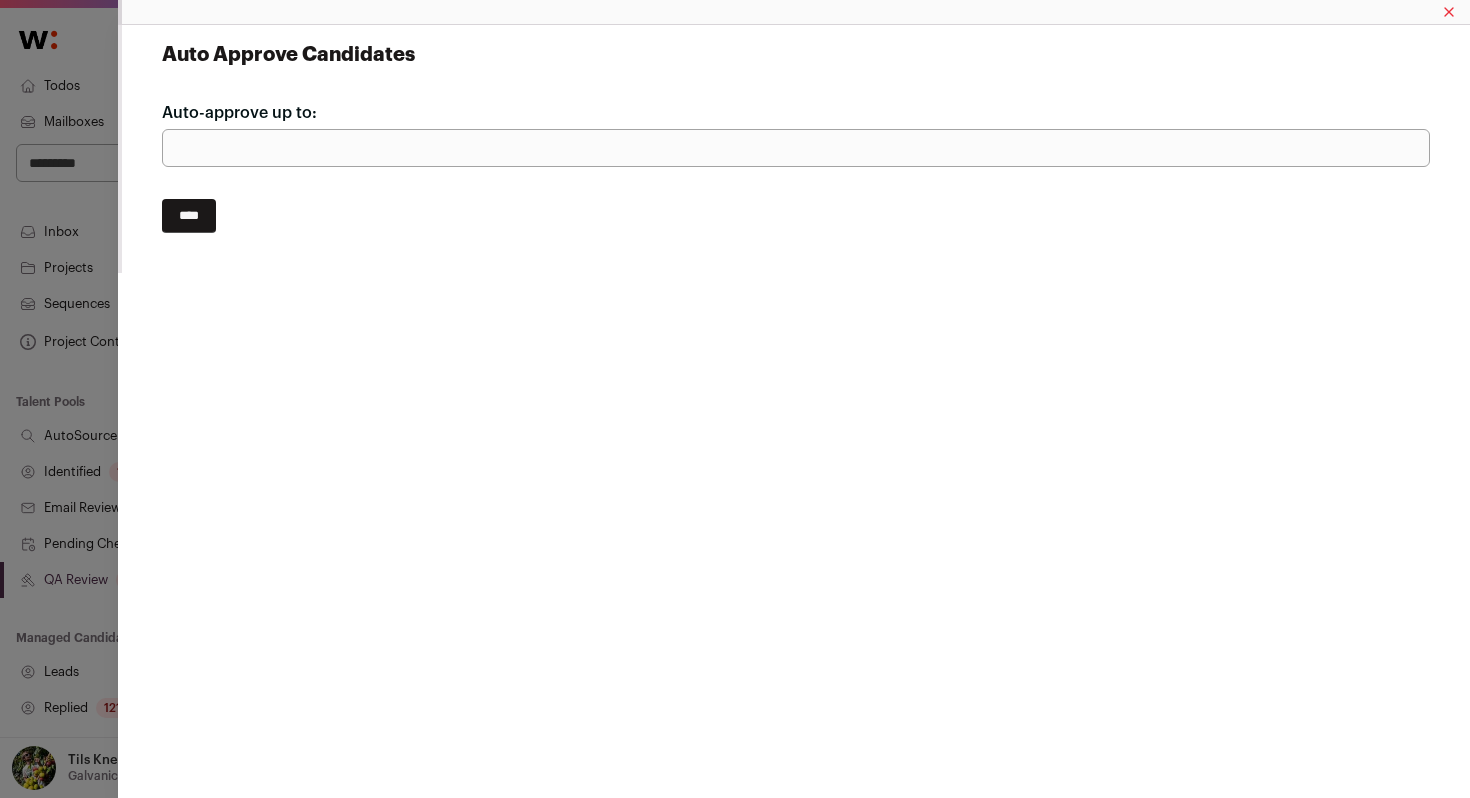 click on "***" at bounding box center [796, 148] 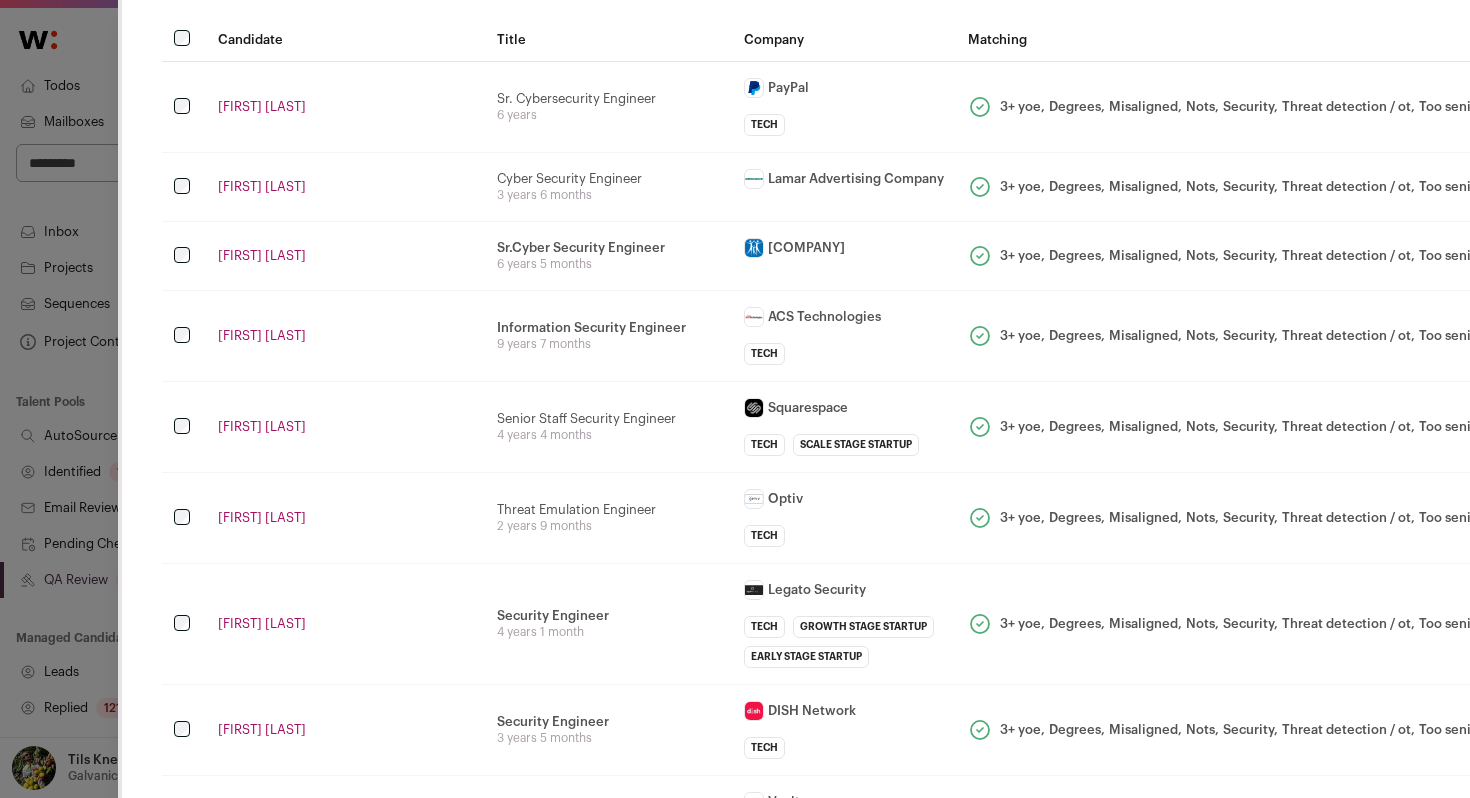scroll, scrollTop: 86, scrollLeft: 0, axis: vertical 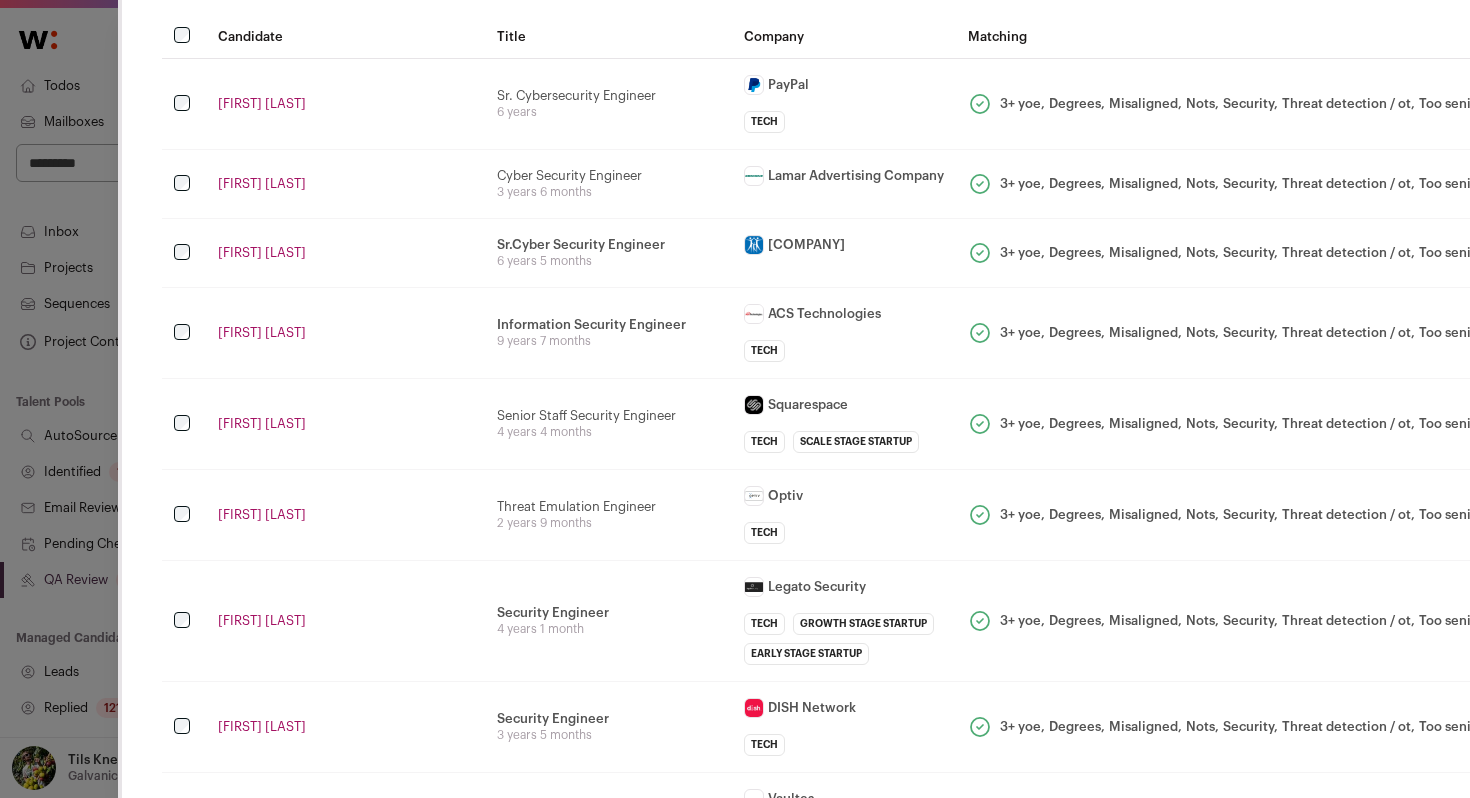 click on "Sr.Cyber Security Engineer
6 years 5 months" at bounding box center (608, 253) 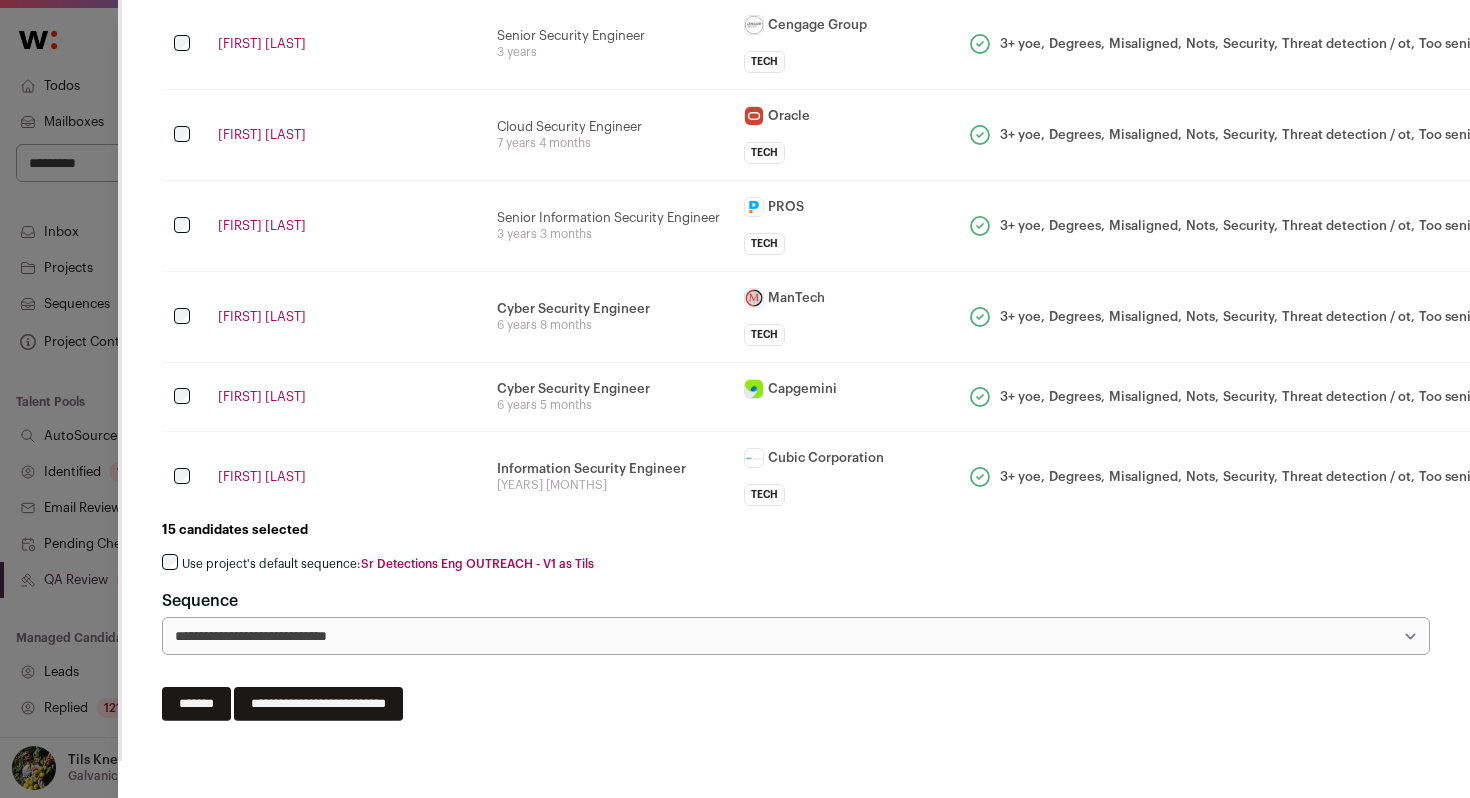 scroll, scrollTop: 990, scrollLeft: 0, axis: vertical 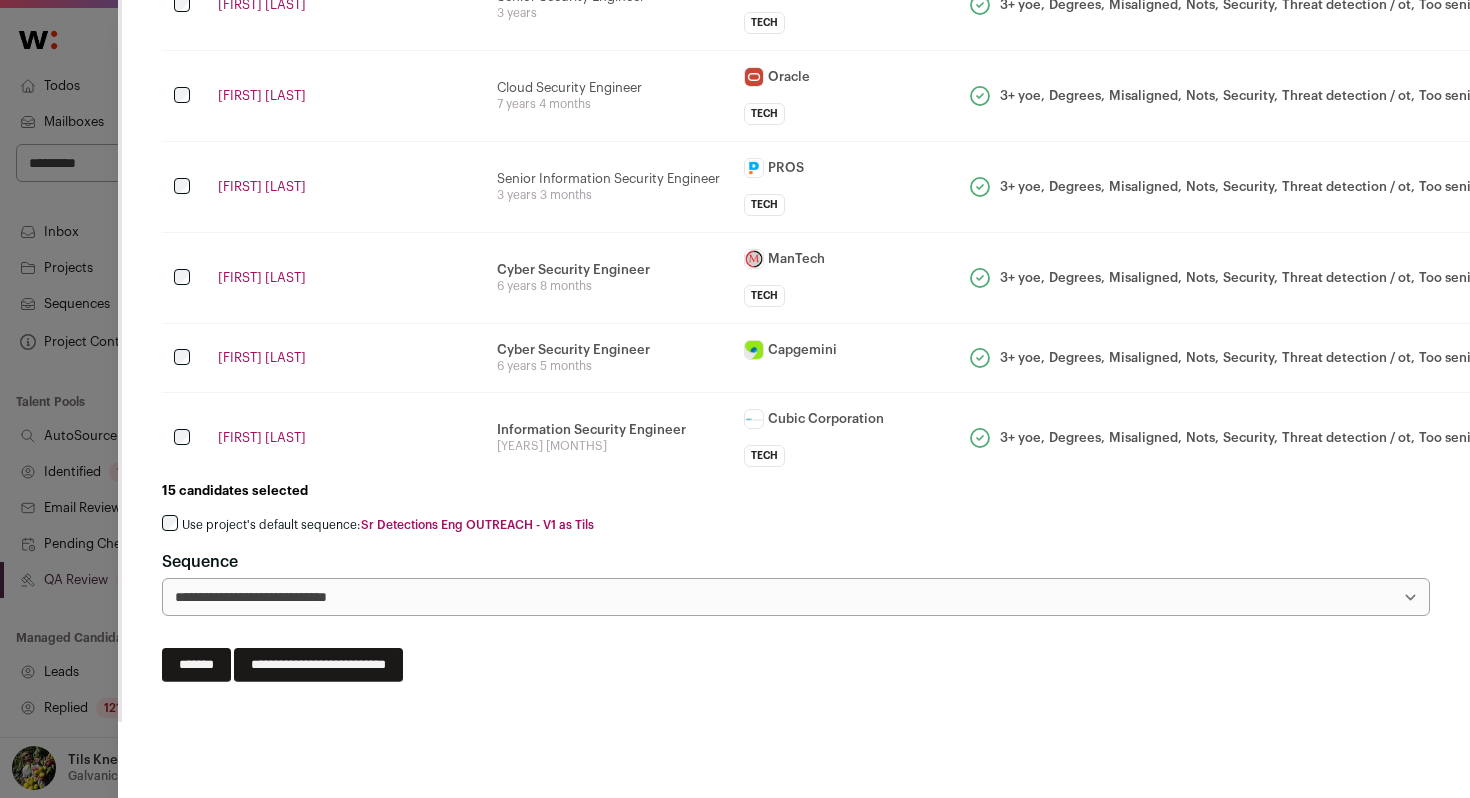 click on "Use project's default sequence:
Sr Detections Eng OUTREACH - V1 as Tils" at bounding box center (388, 525) 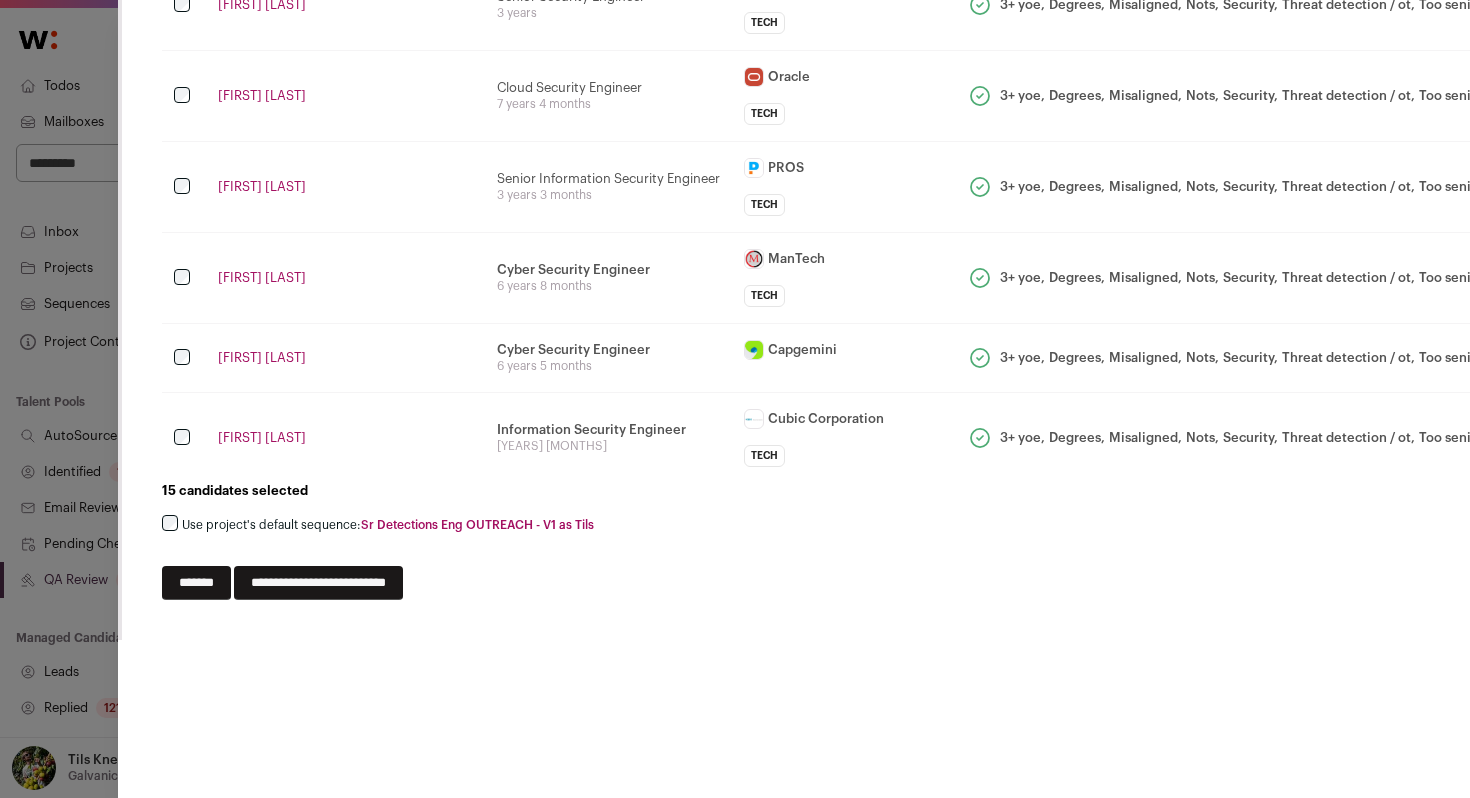 click on "**********" at bounding box center (318, 583) 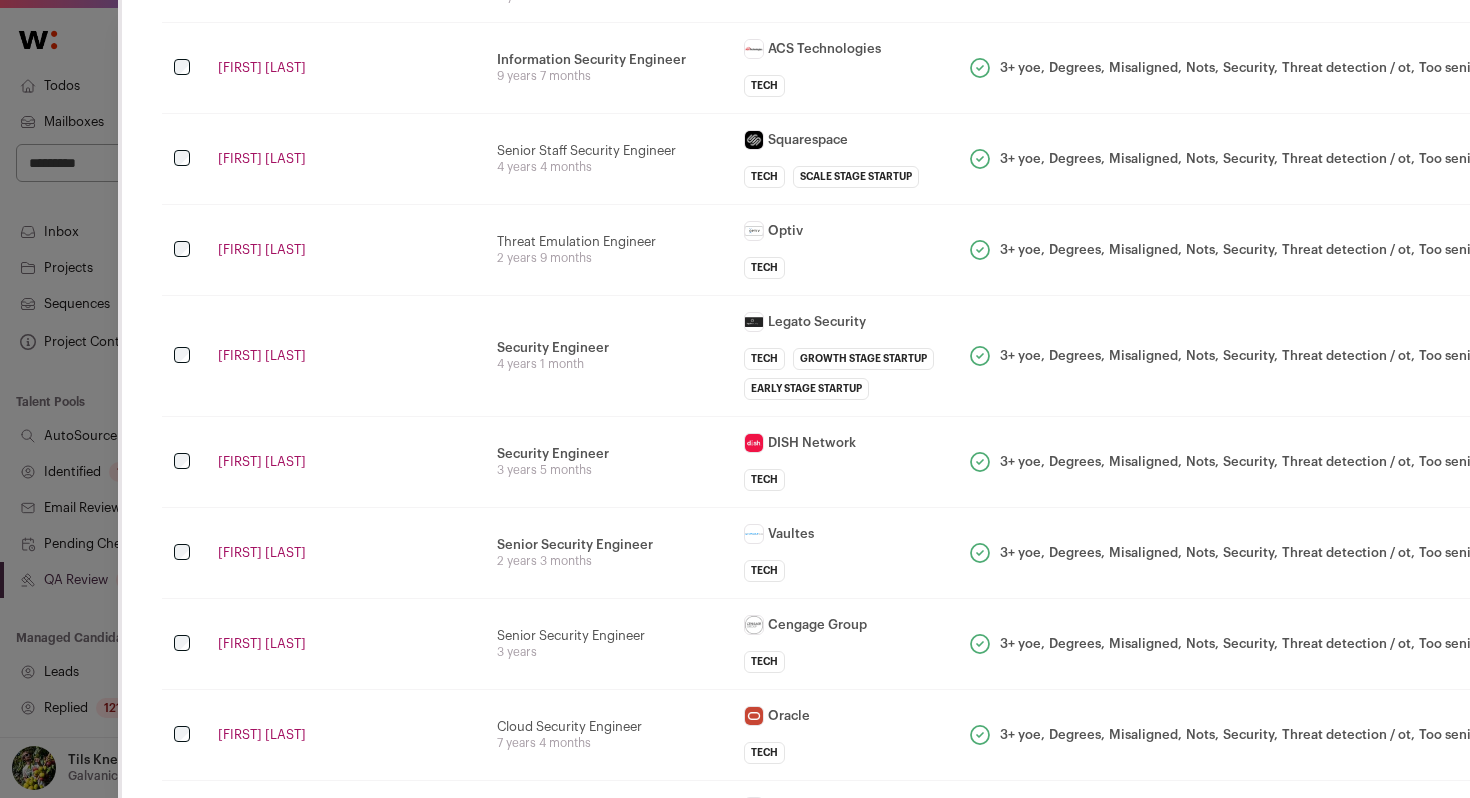 scroll, scrollTop: 331, scrollLeft: 0, axis: vertical 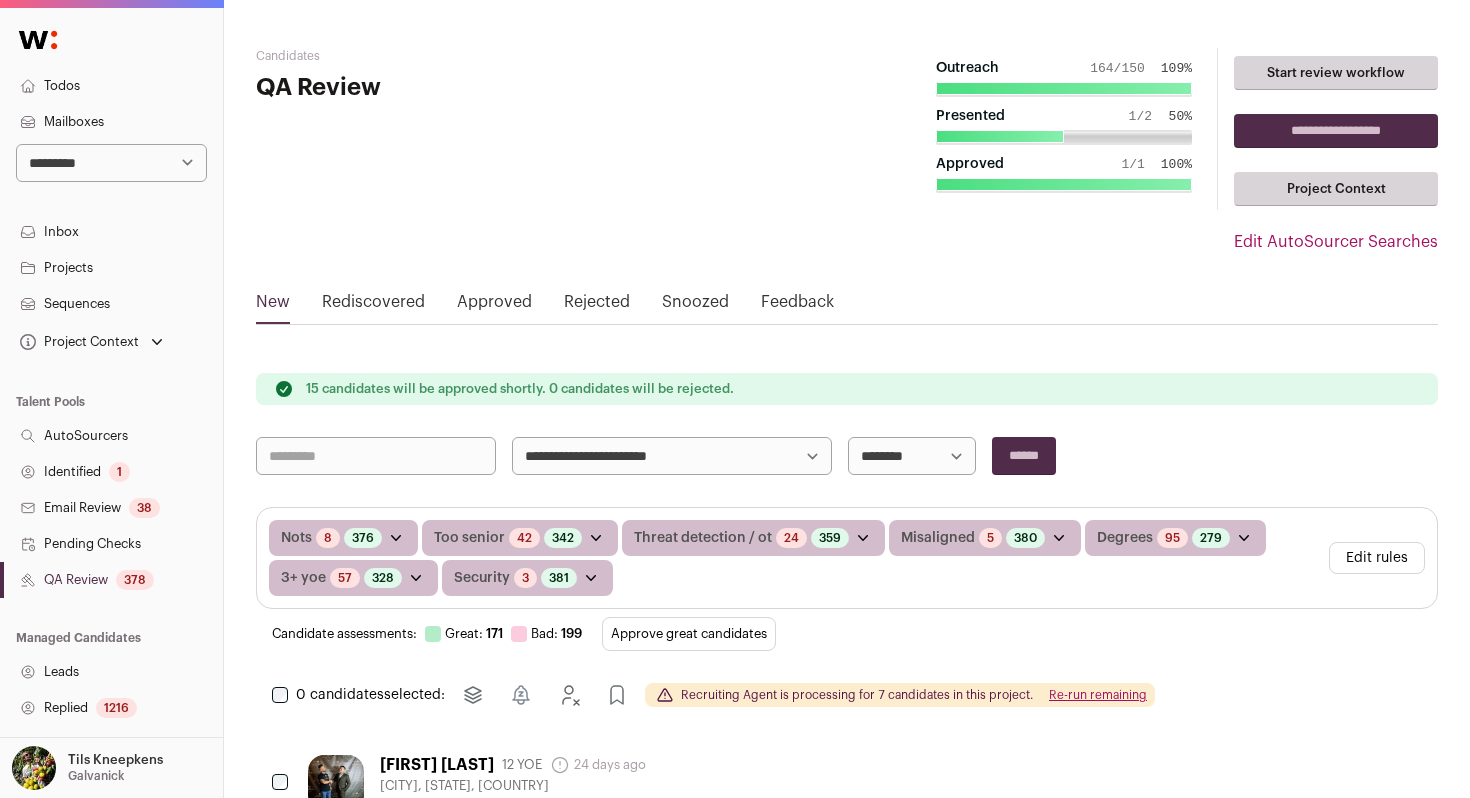 click on "Todos" at bounding box center (111, 86) 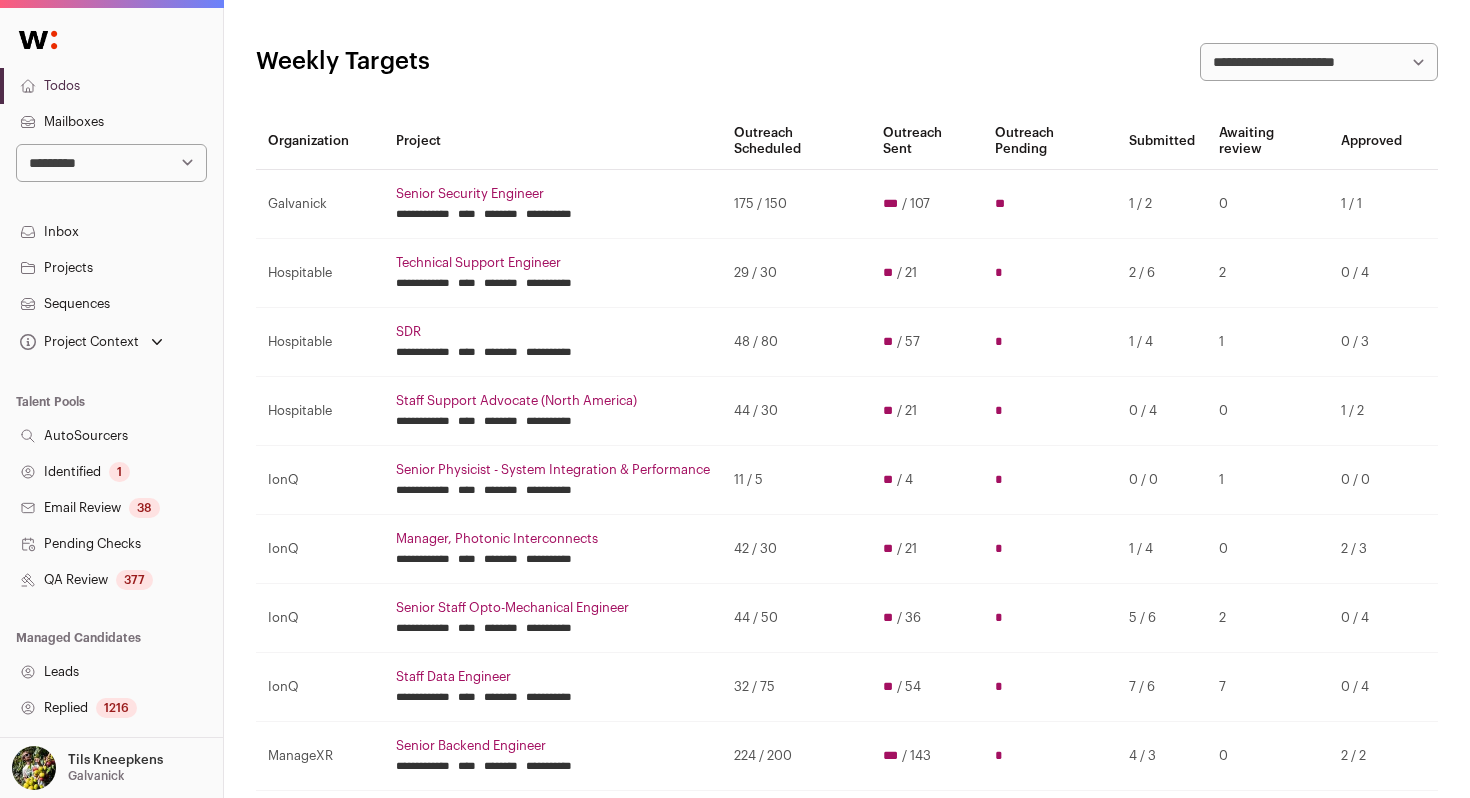 scroll, scrollTop: 170, scrollLeft: 0, axis: vertical 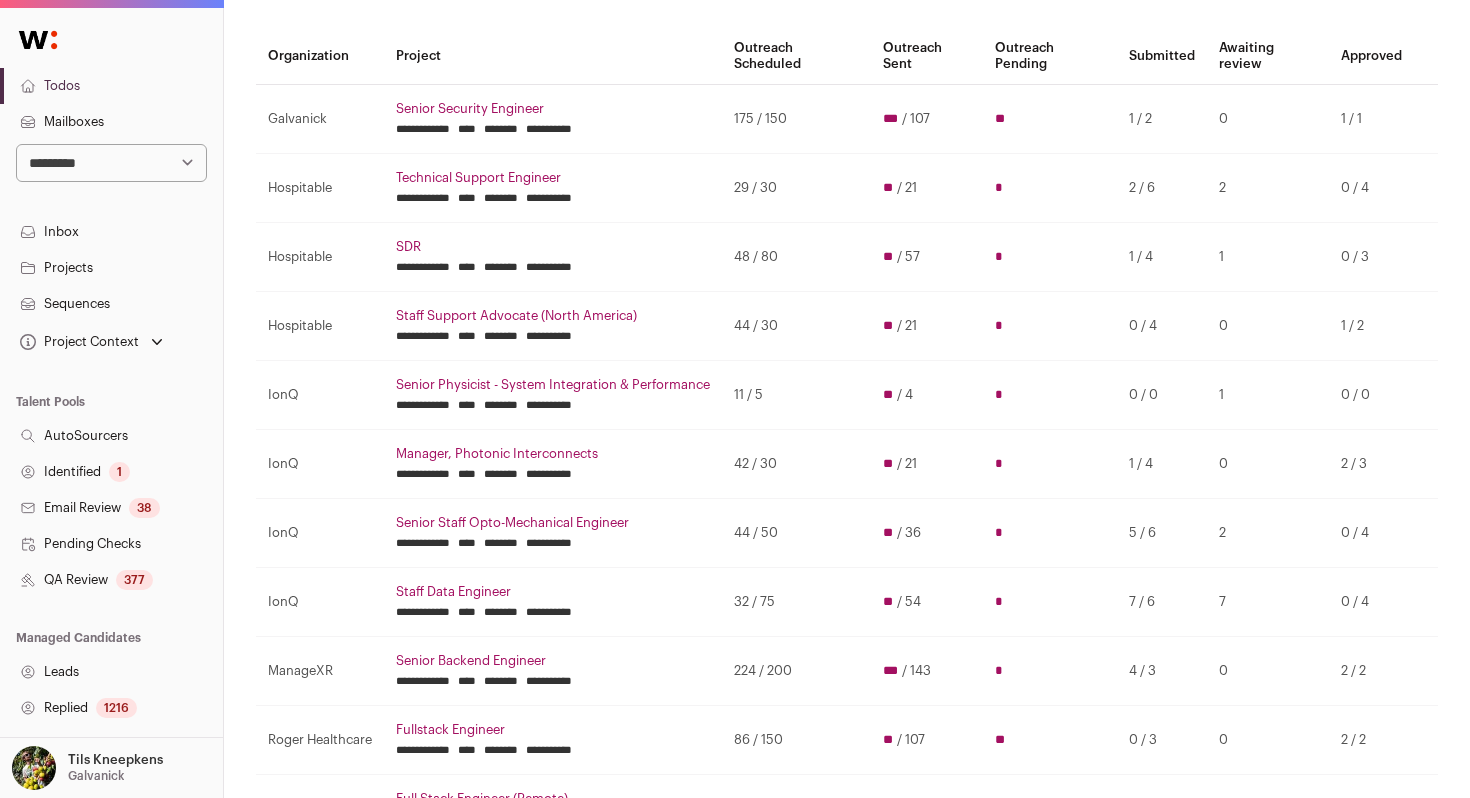 click on "**********" at bounding box center (553, 188) 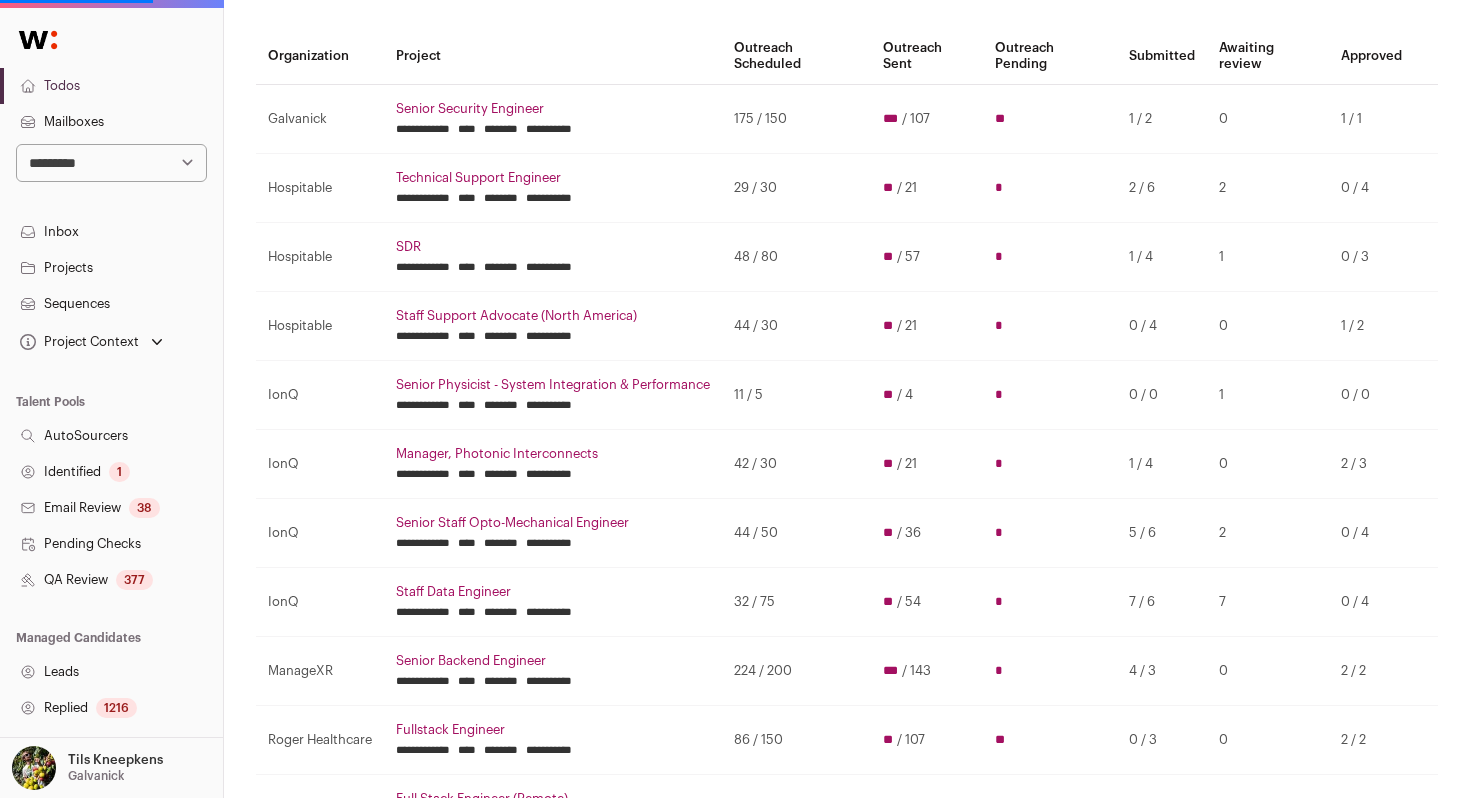 scroll, scrollTop: 0, scrollLeft: 0, axis: both 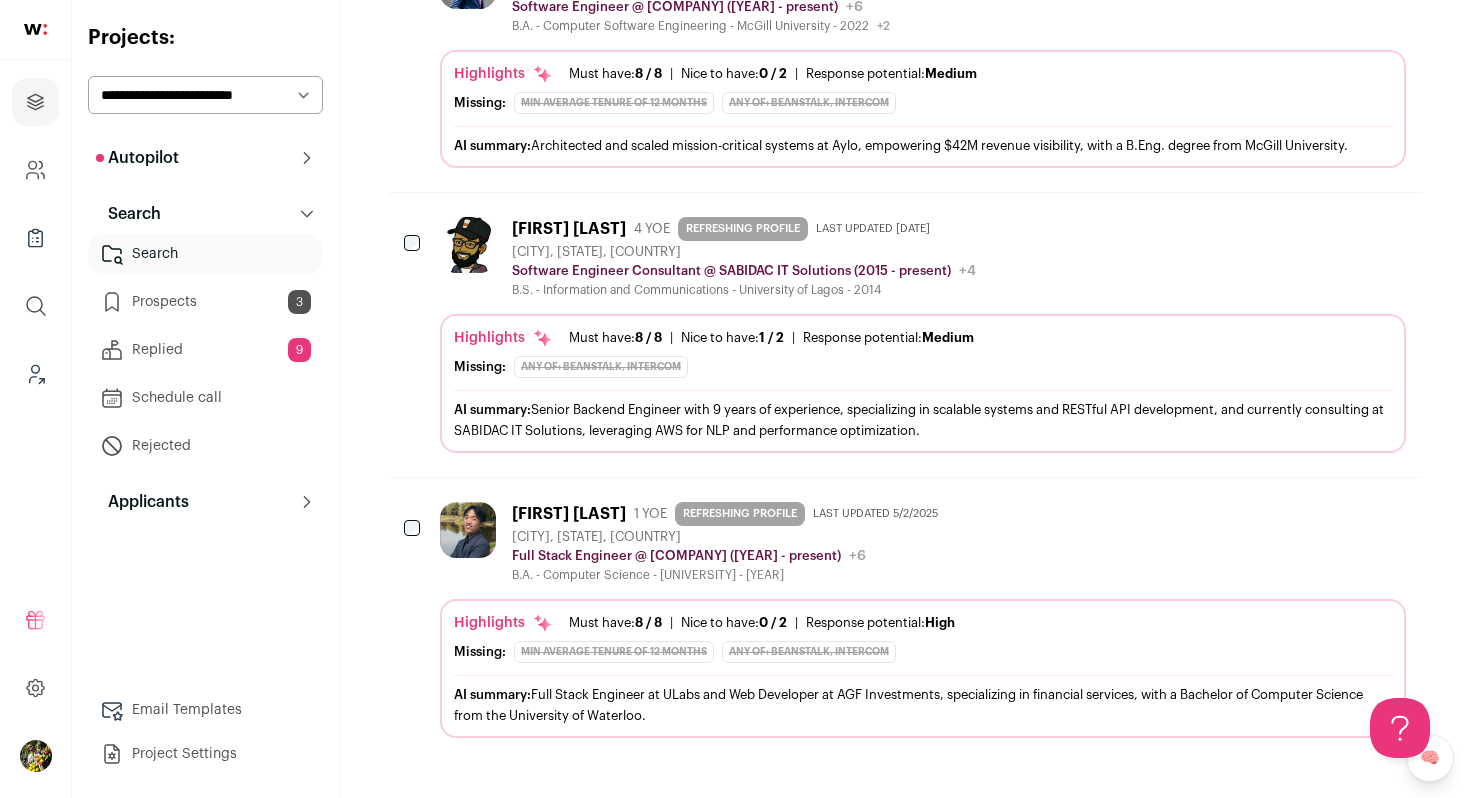 click at bounding box center (1281, 511) 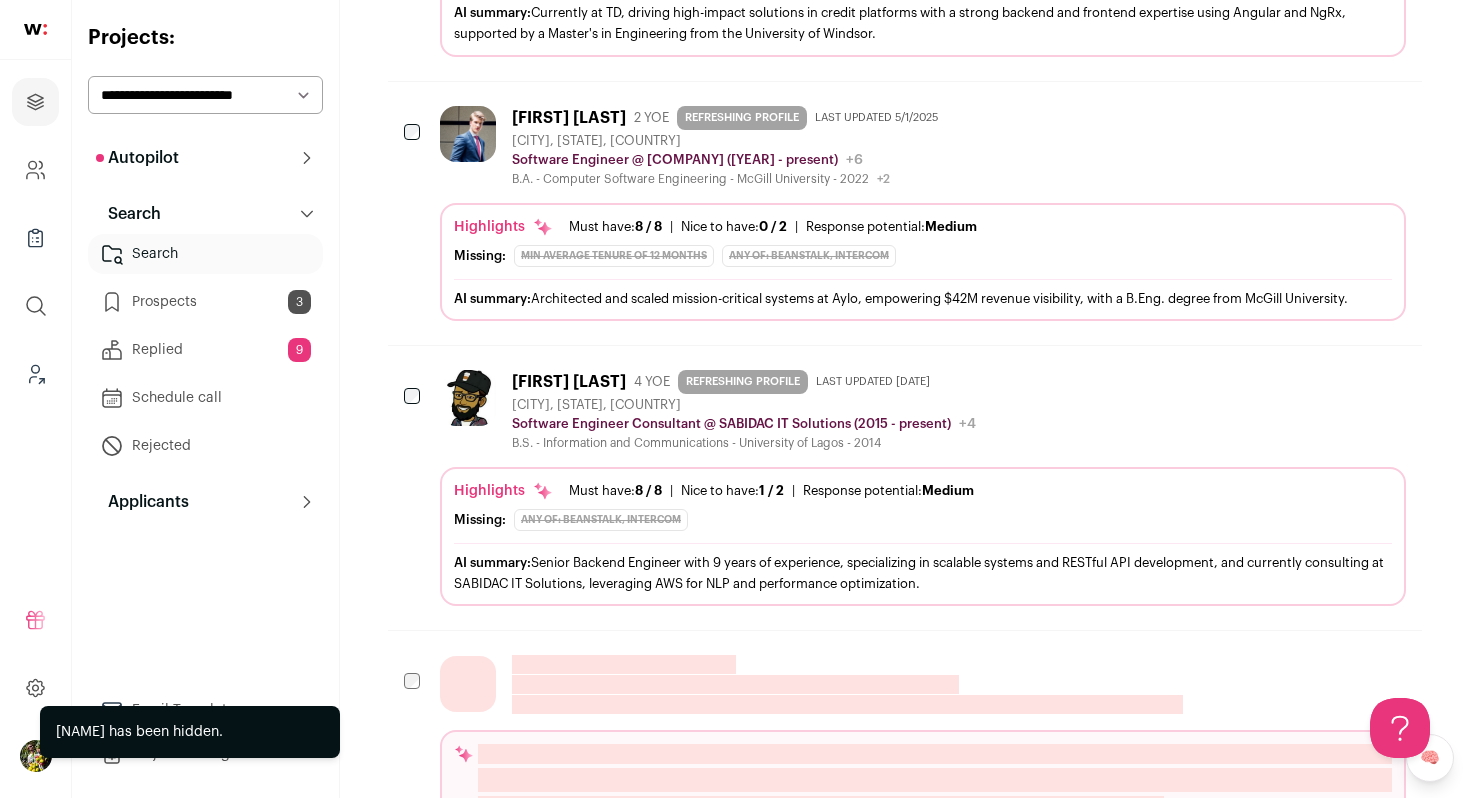 scroll, scrollTop: 956, scrollLeft: 0, axis: vertical 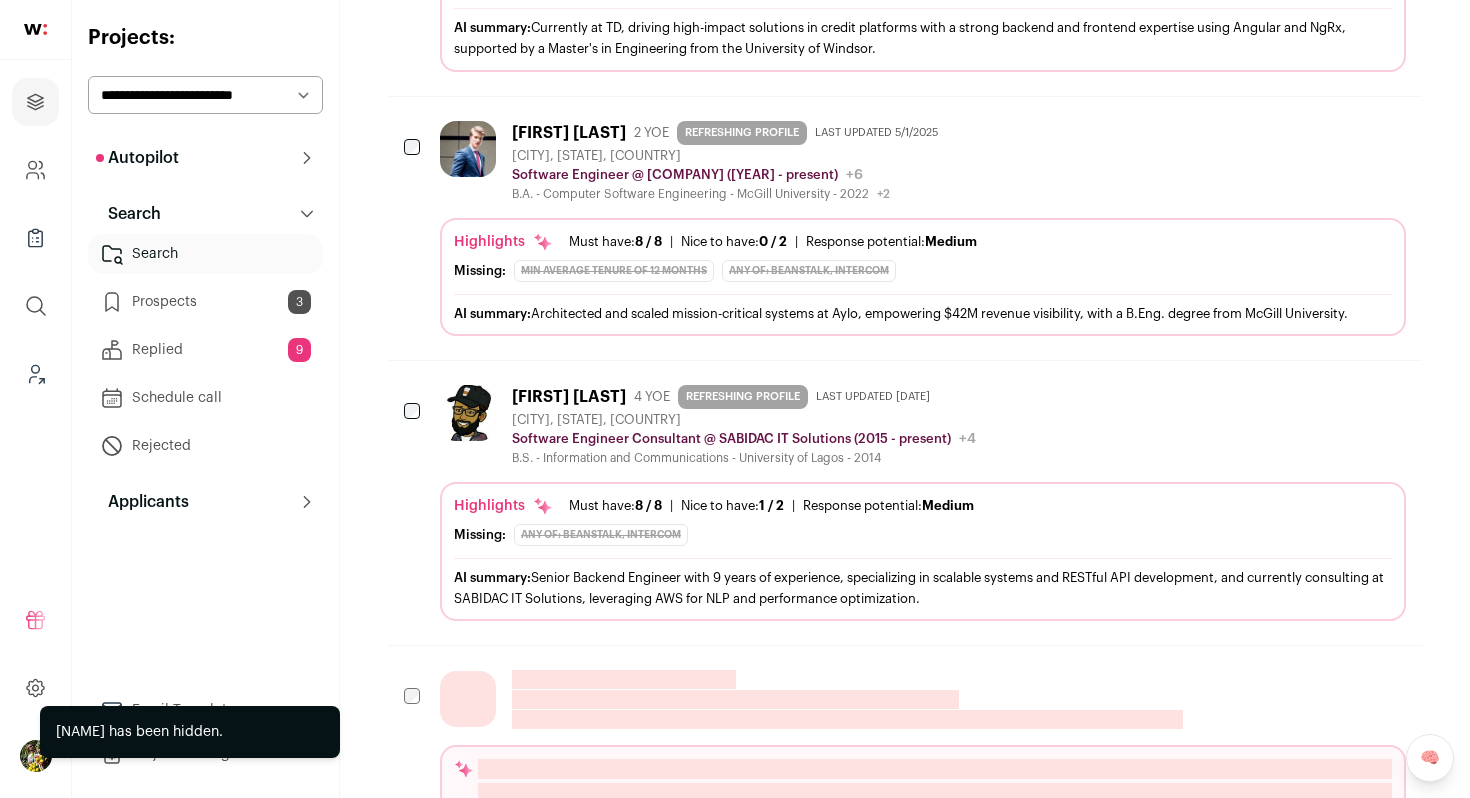click 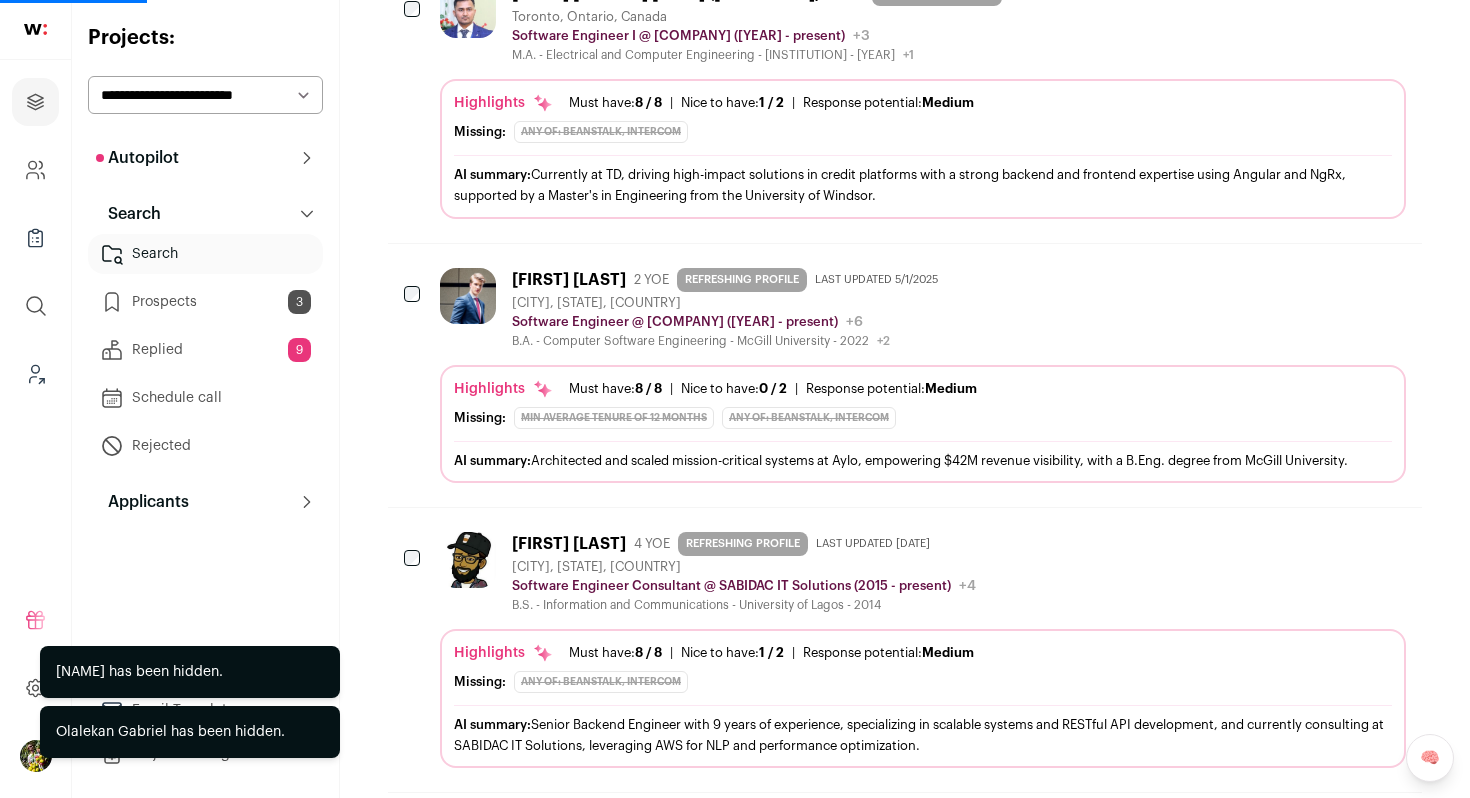 scroll, scrollTop: 744, scrollLeft: 0, axis: vertical 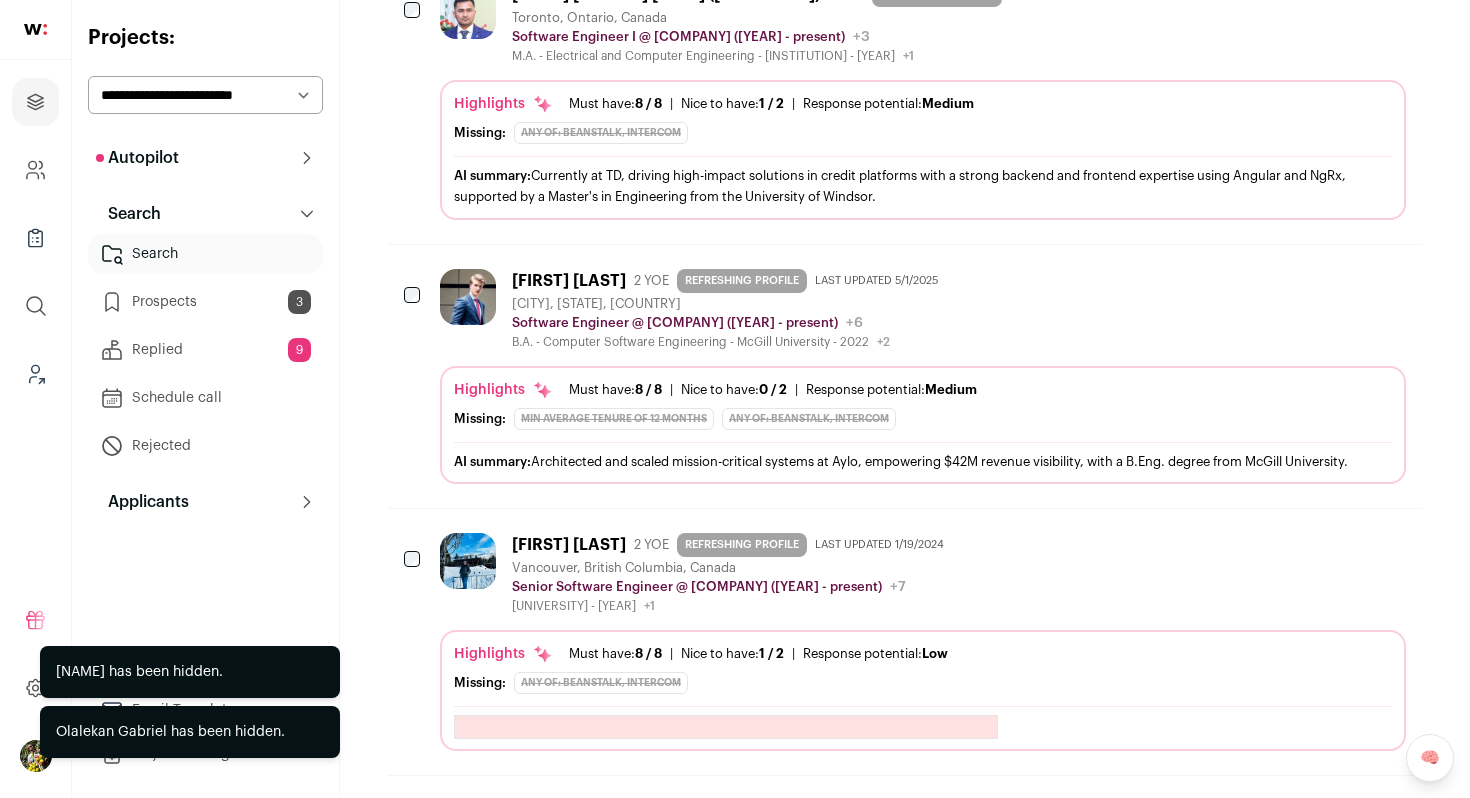 click on "Highlights
Must have:
8 / 8
How many must haves have been fulfilled?
|
Nice to have:
0 / 2
How many nice to haves have been fulfilled?
|
Response potential:
Medium
The rating combines email reliability, platform activity, and job tenure to predict a candidate's openness to outreach, independent of the company making contact." at bounding box center [923, 390] 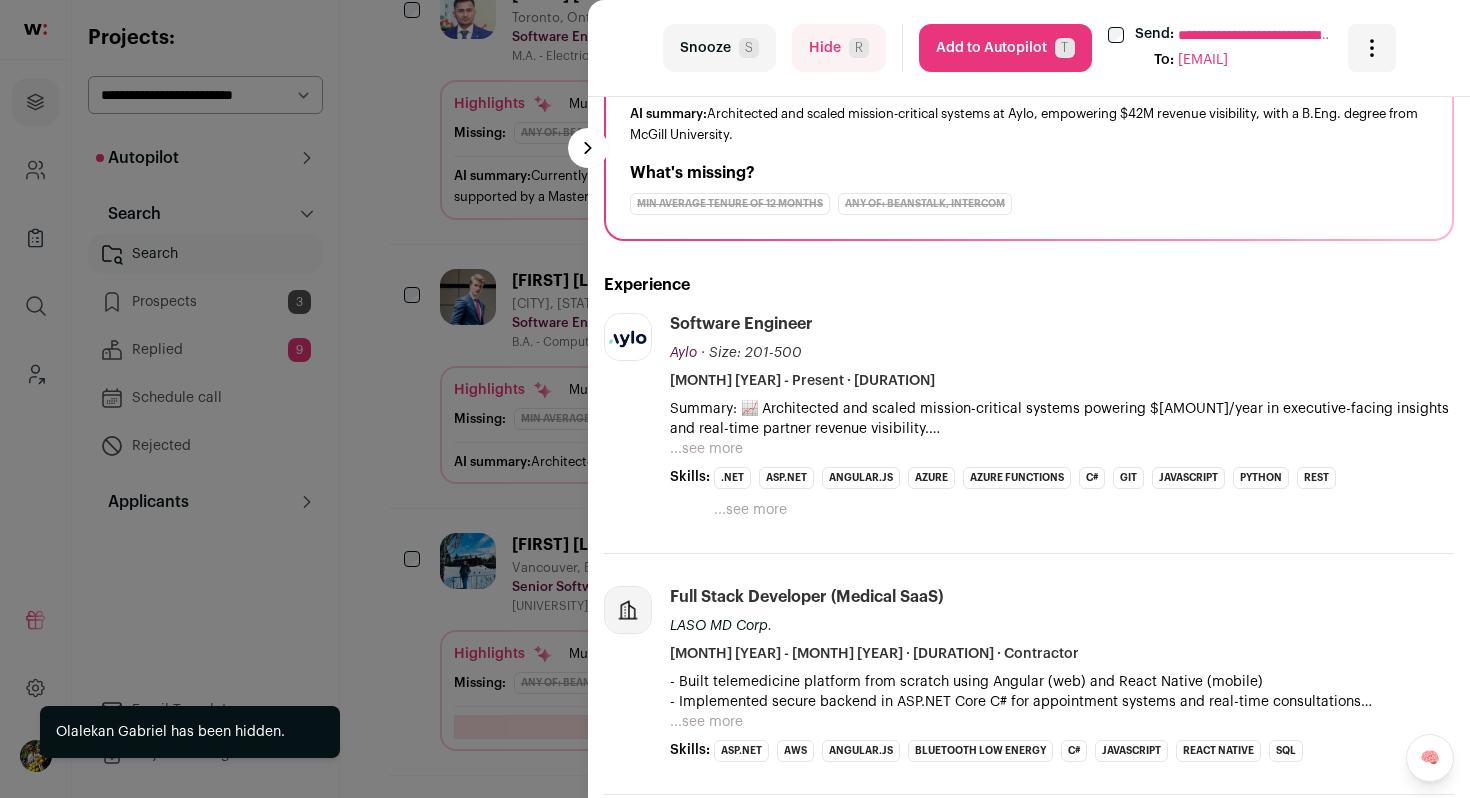 scroll, scrollTop: 260, scrollLeft: 0, axis: vertical 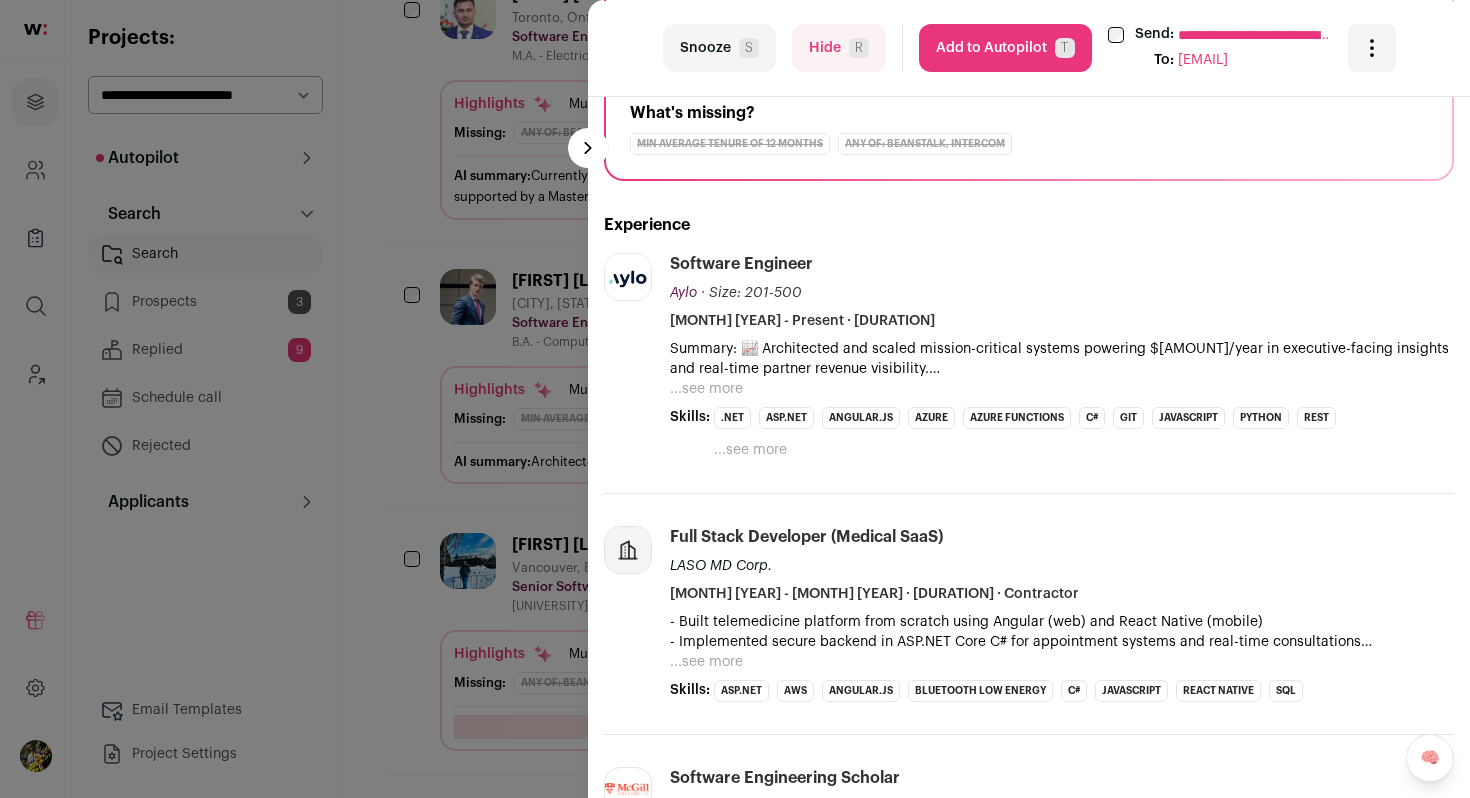 click on "...see more" at bounding box center [706, 389] 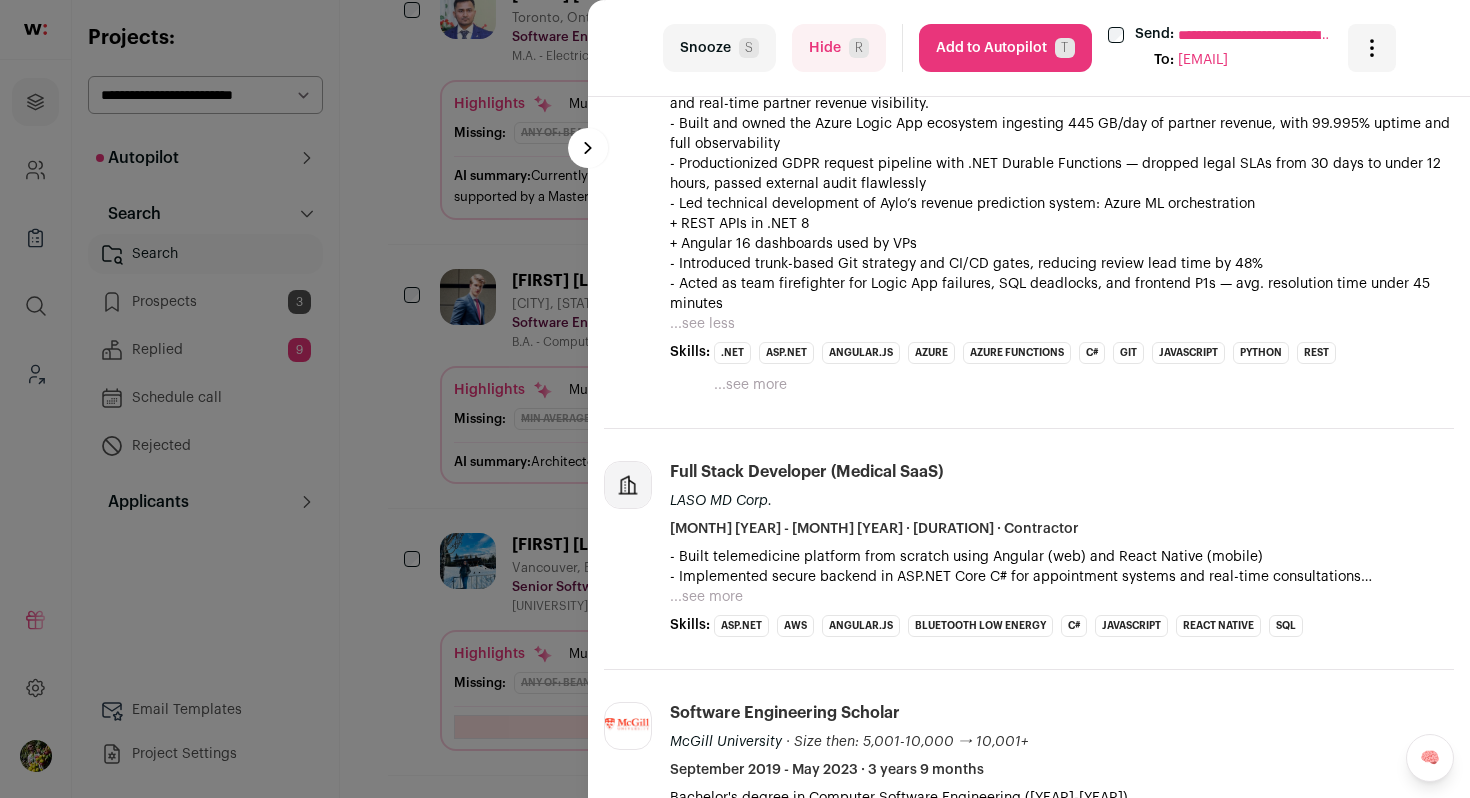 scroll, scrollTop: 637, scrollLeft: 0, axis: vertical 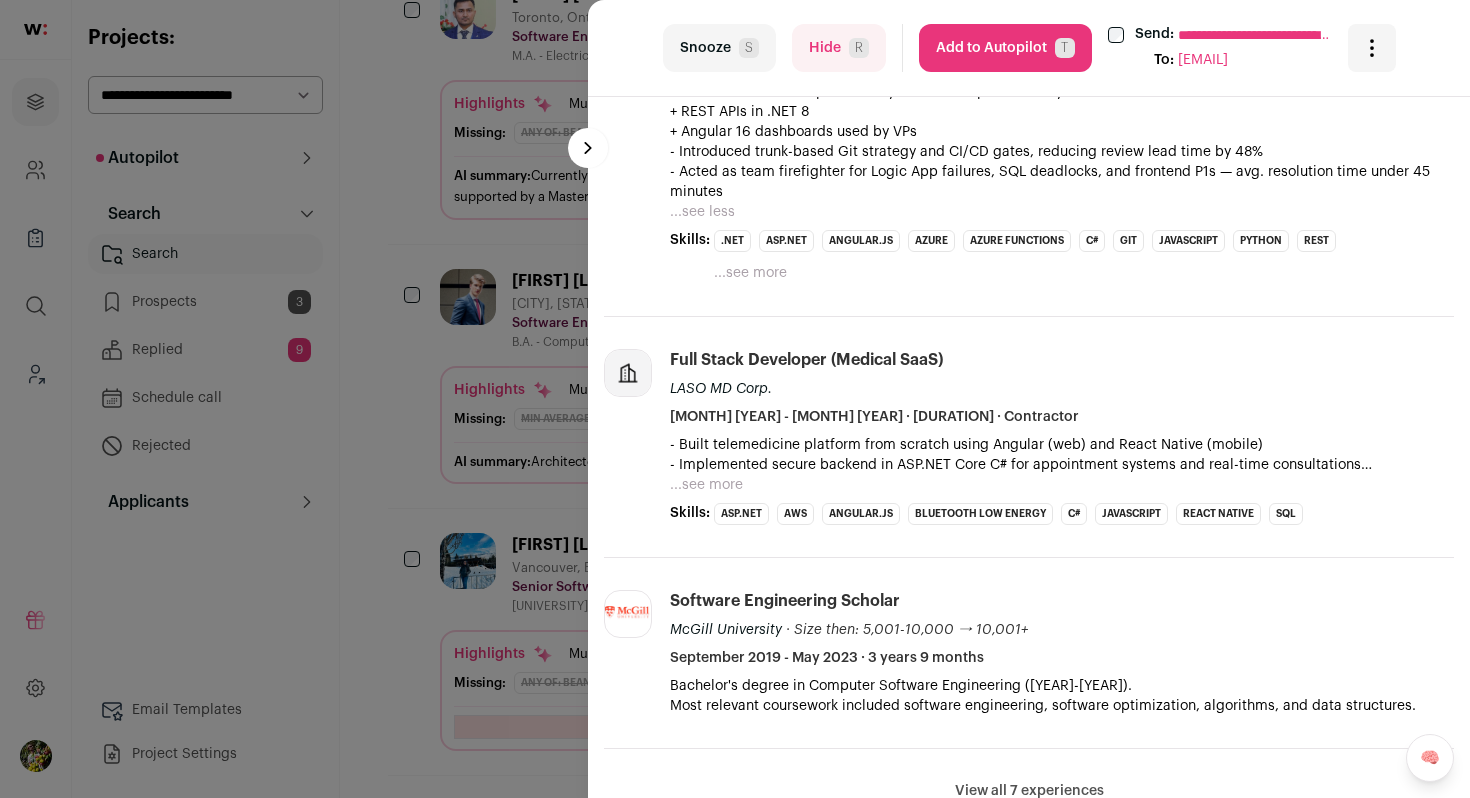 click on "...see more" at bounding box center [706, 485] 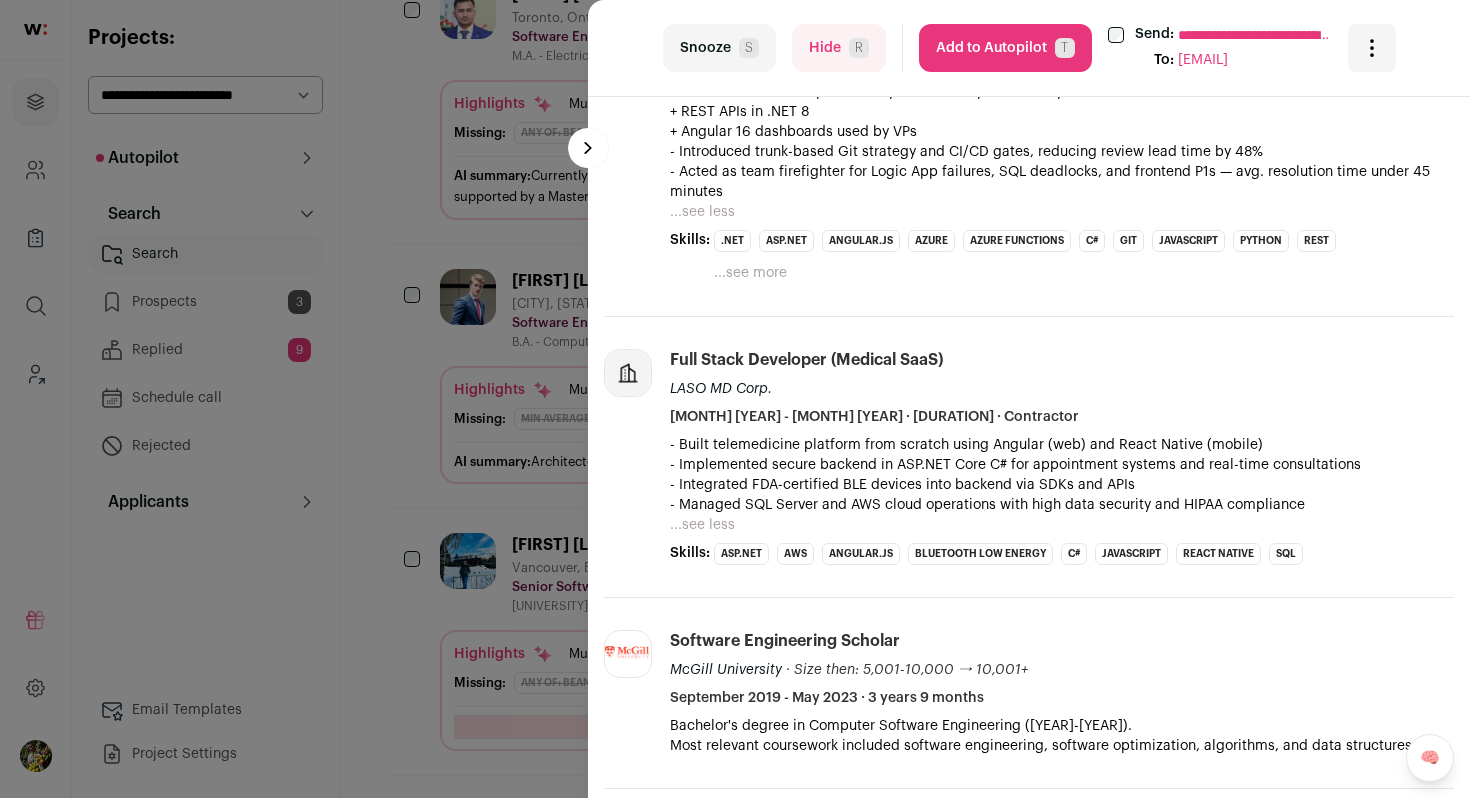 click on "R" at bounding box center (859, 48) 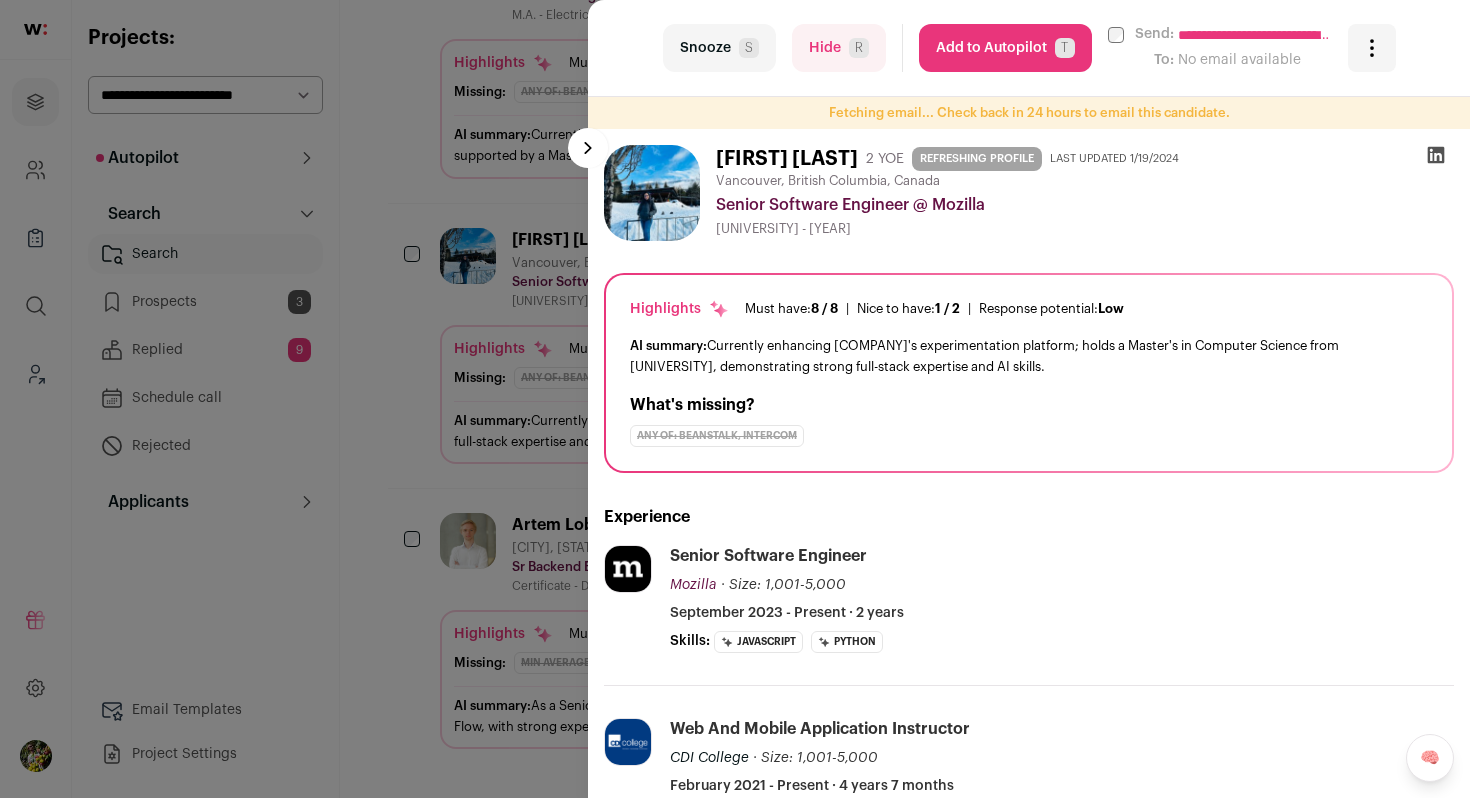 scroll, scrollTop: 796, scrollLeft: 0, axis: vertical 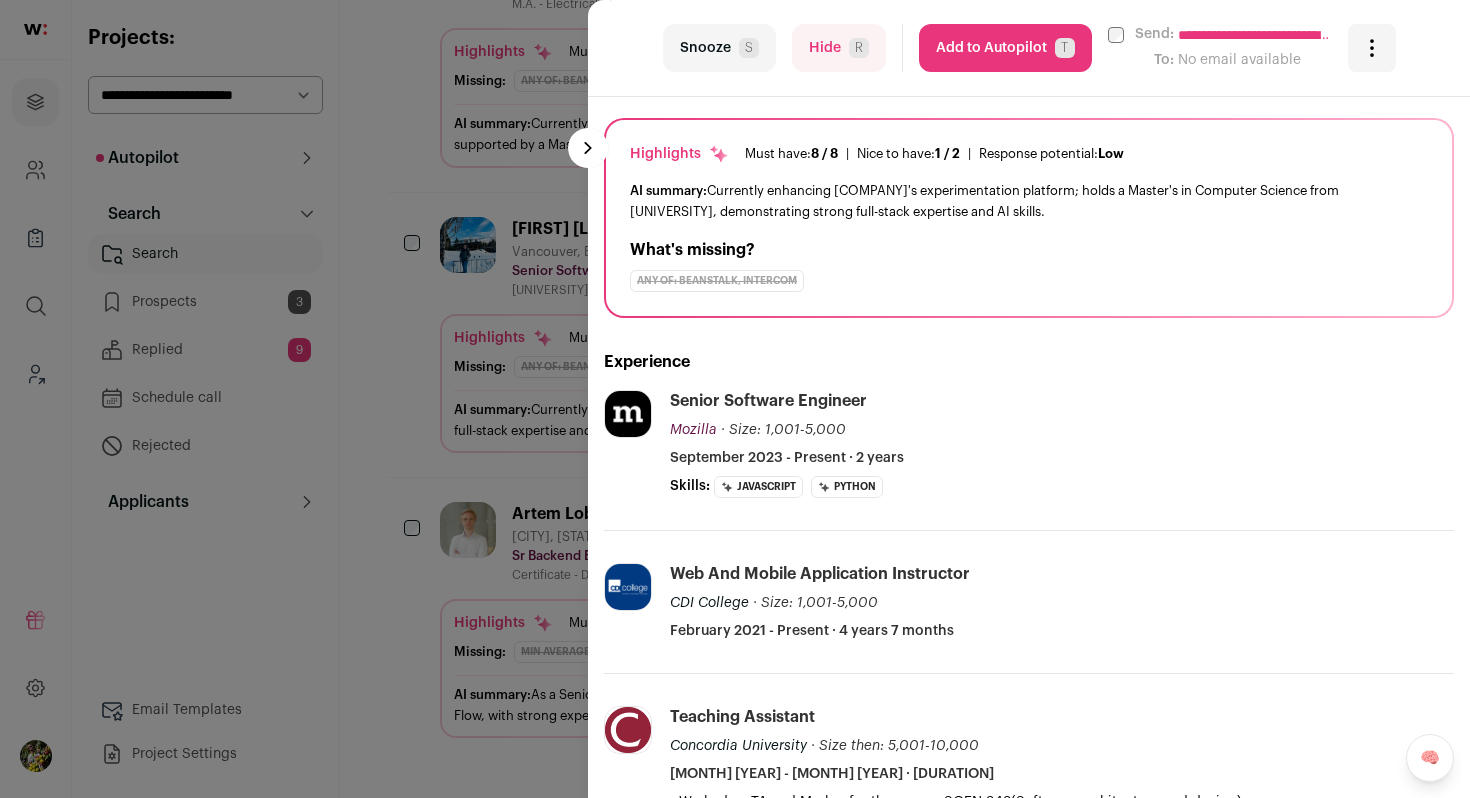 click on "Hide
R" at bounding box center [839, 48] 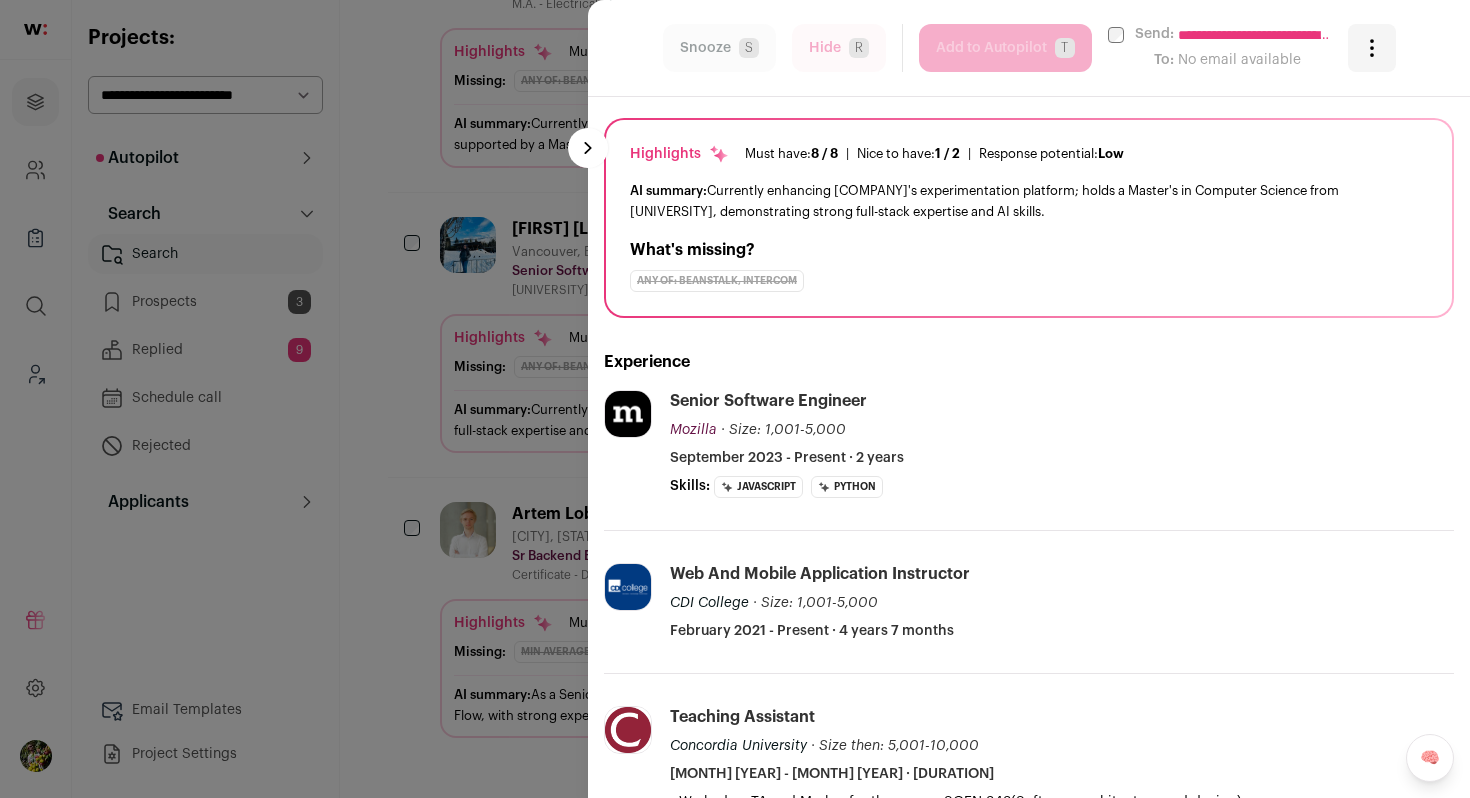 scroll, scrollTop: 511, scrollLeft: 0, axis: vertical 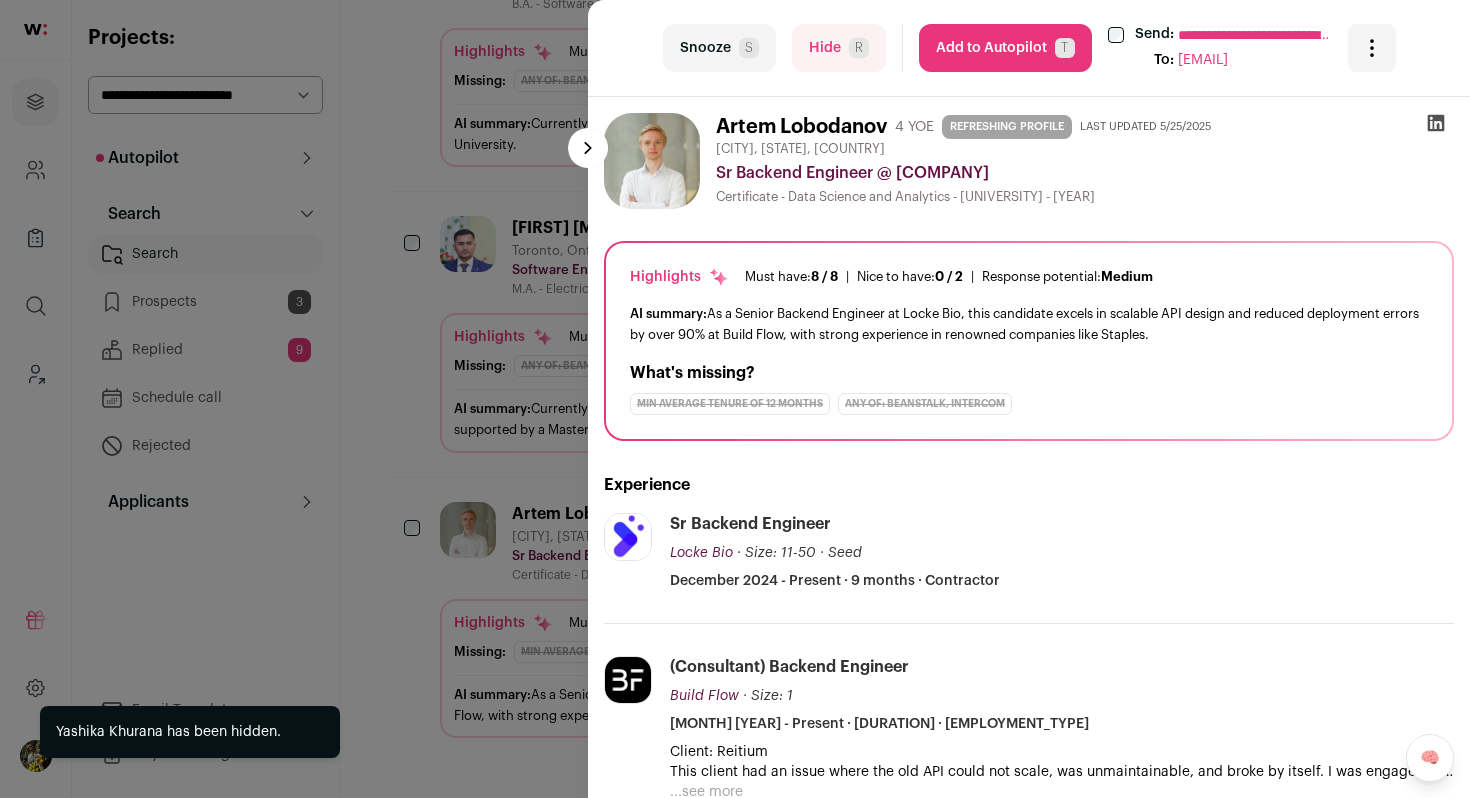 click on "**********" at bounding box center [735, 399] 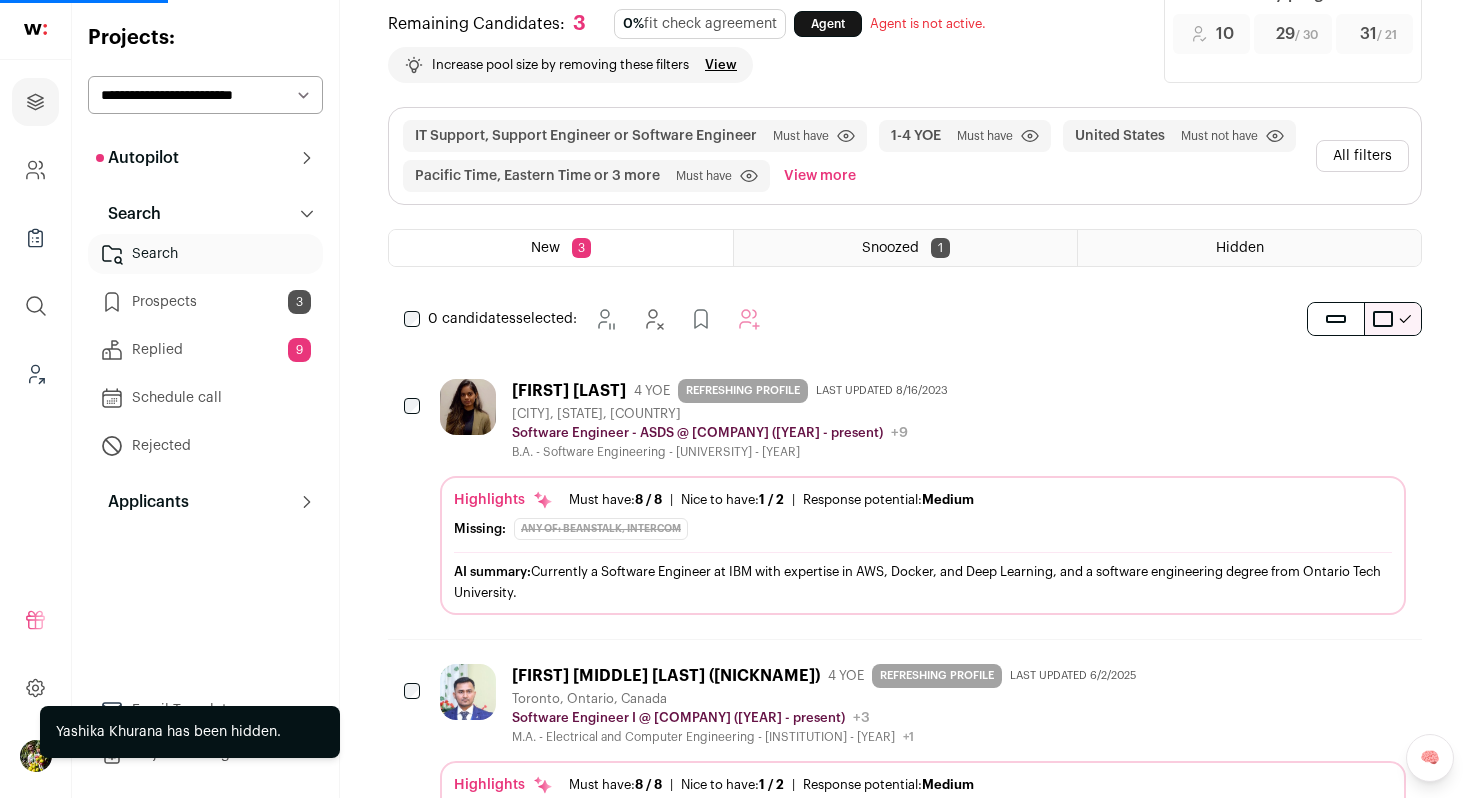 scroll, scrollTop: 0, scrollLeft: 0, axis: both 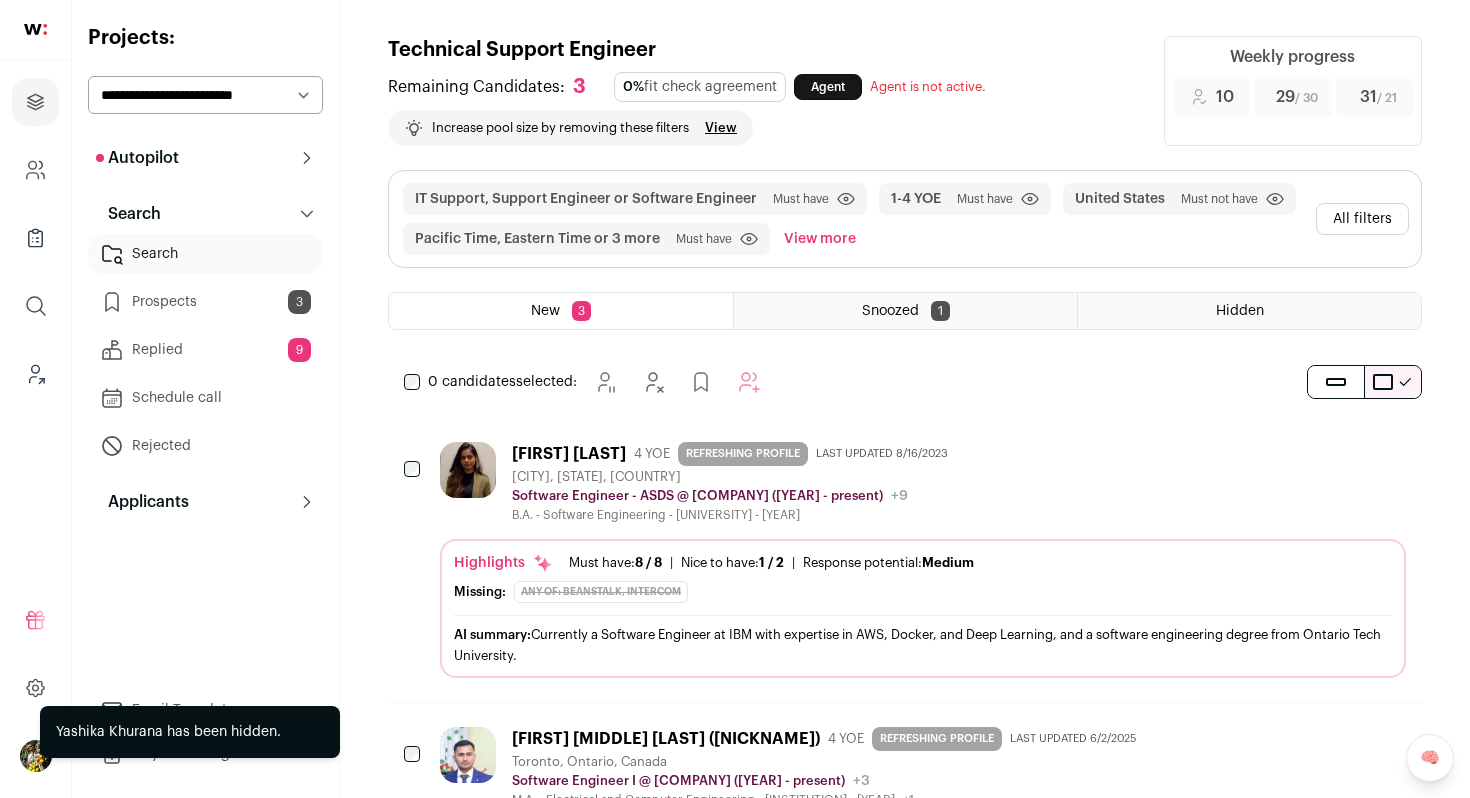 click on "All filters" at bounding box center (1362, 219) 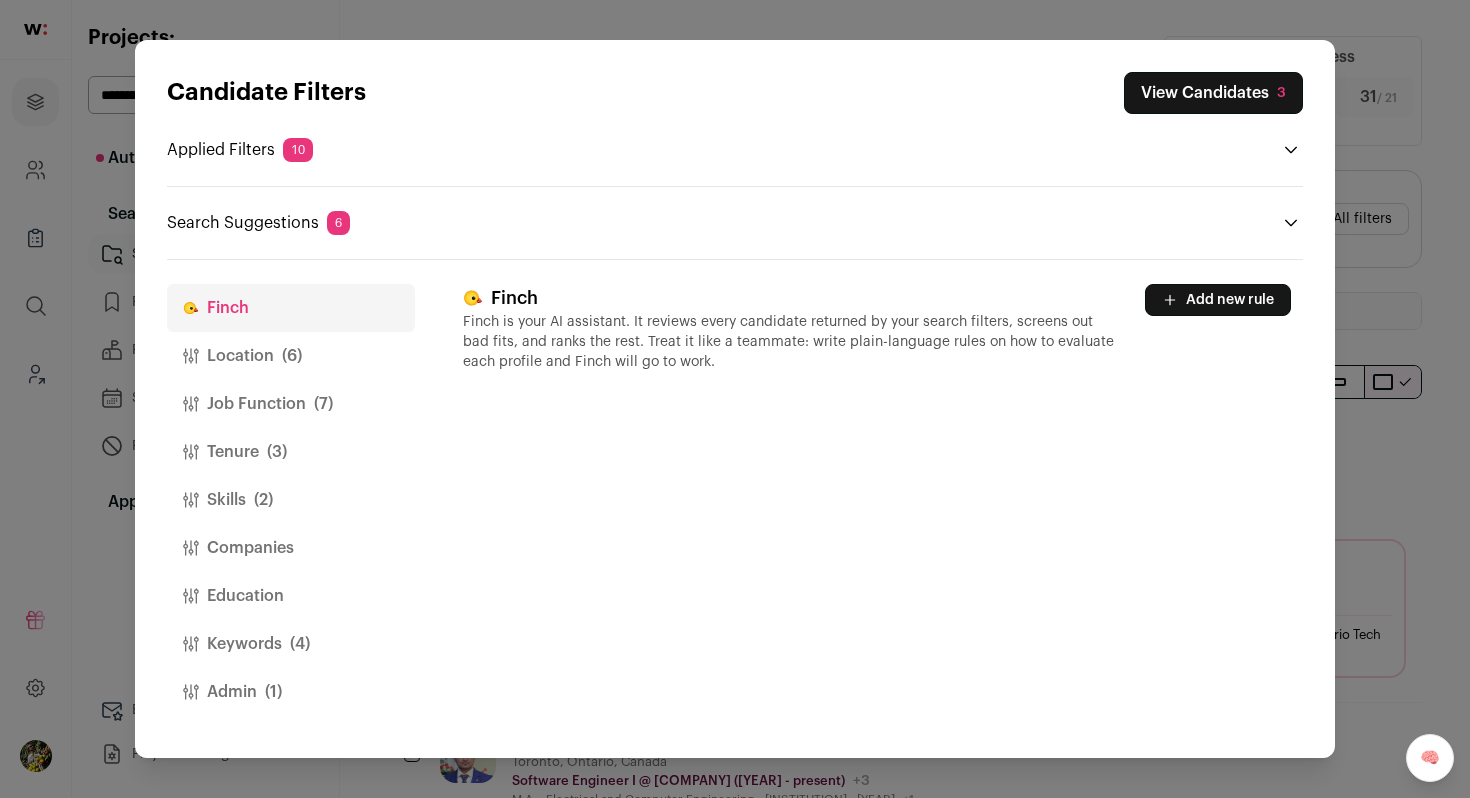 click on "Location
(6)" at bounding box center (291, 356) 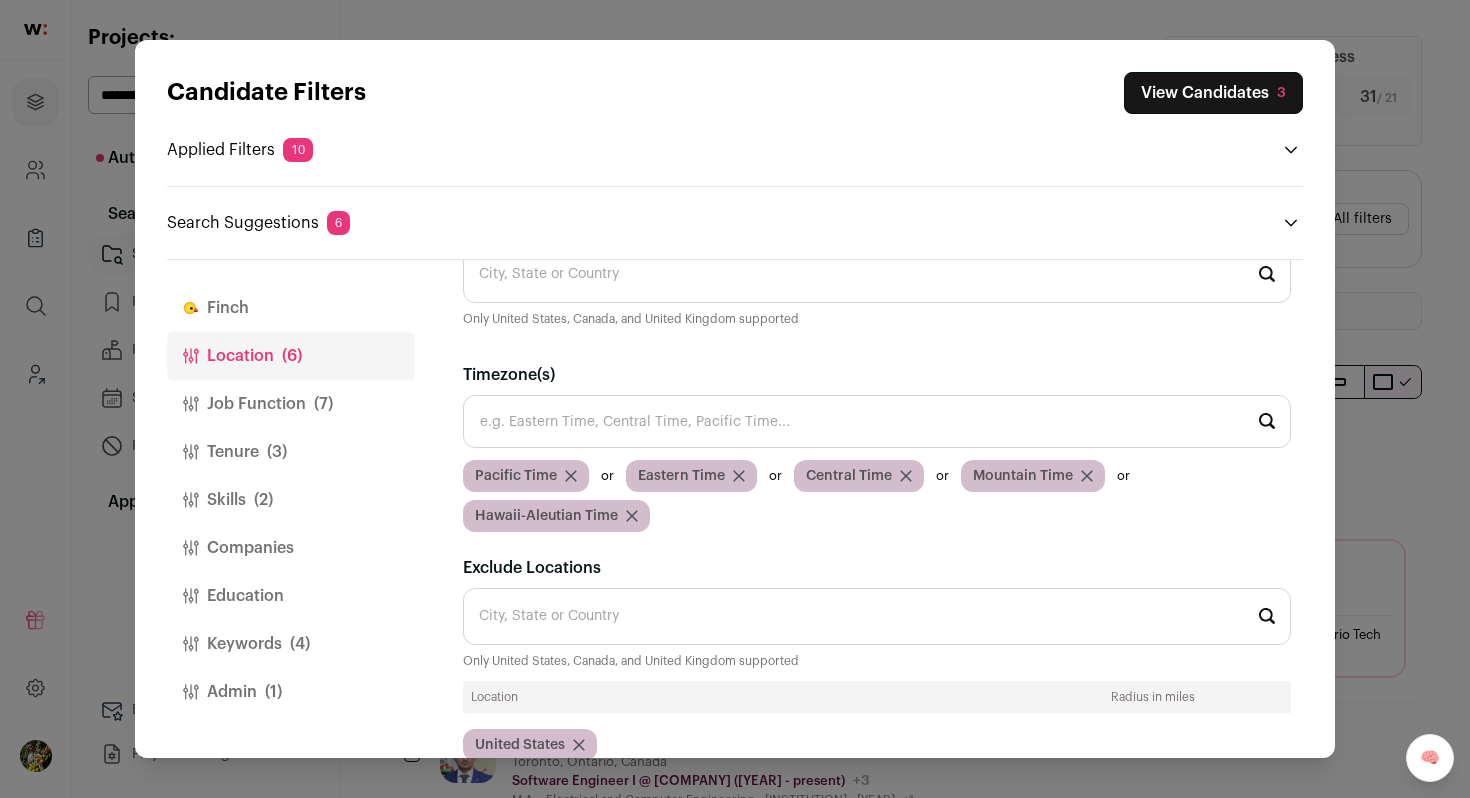 scroll, scrollTop: 121, scrollLeft: 0, axis: vertical 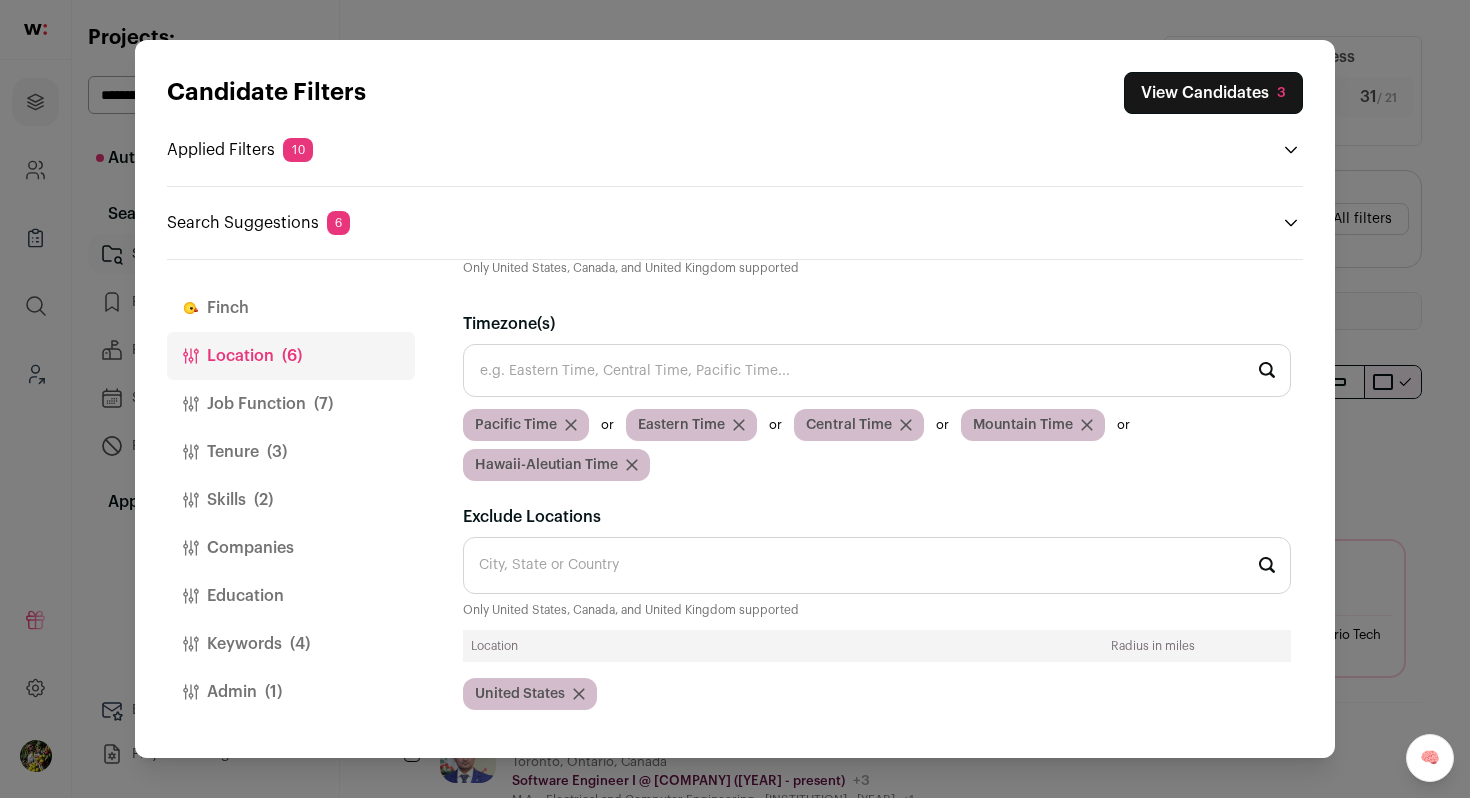 click on "Exclude Locations" at bounding box center (877, 565) 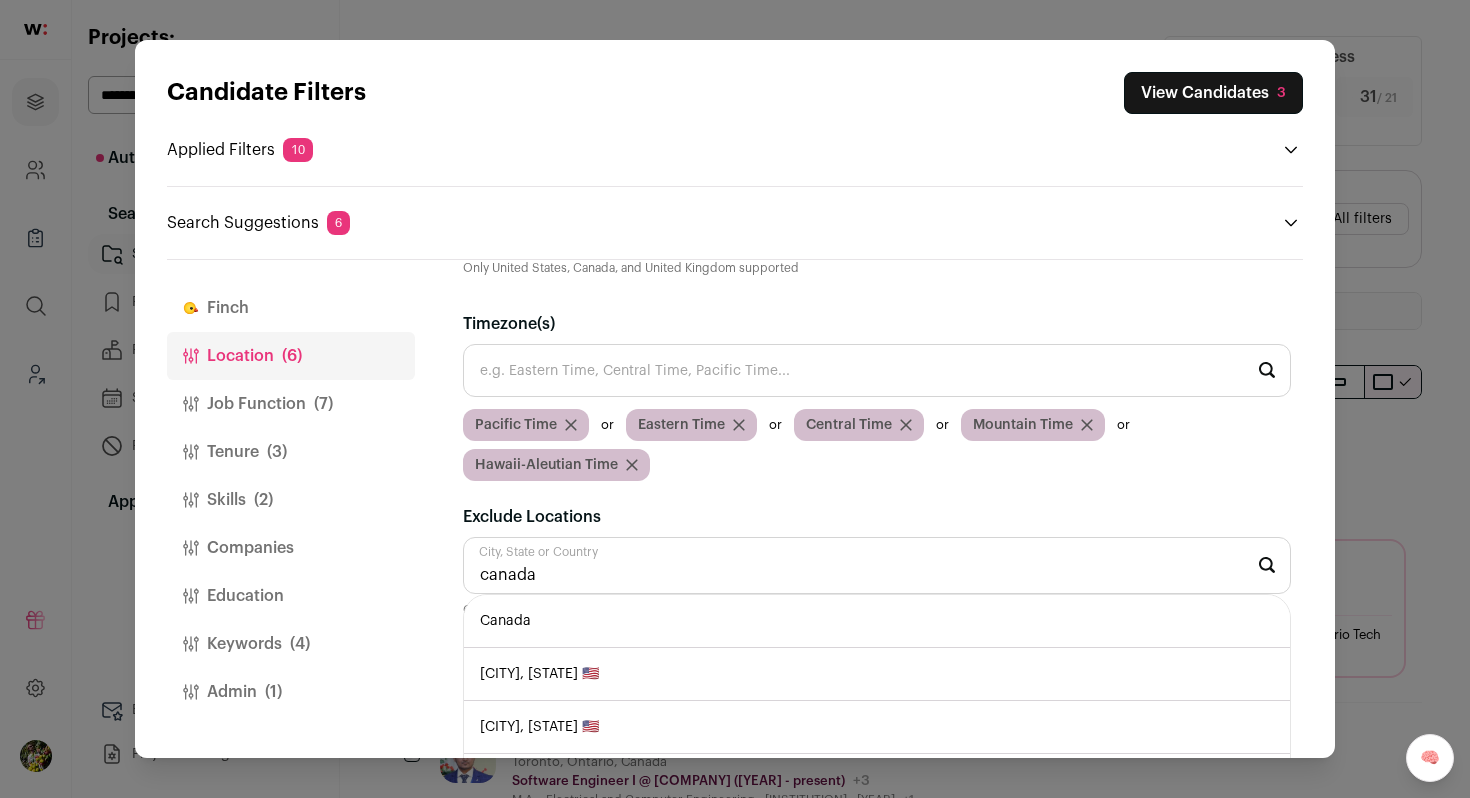 click on "Canada" at bounding box center (877, 621) 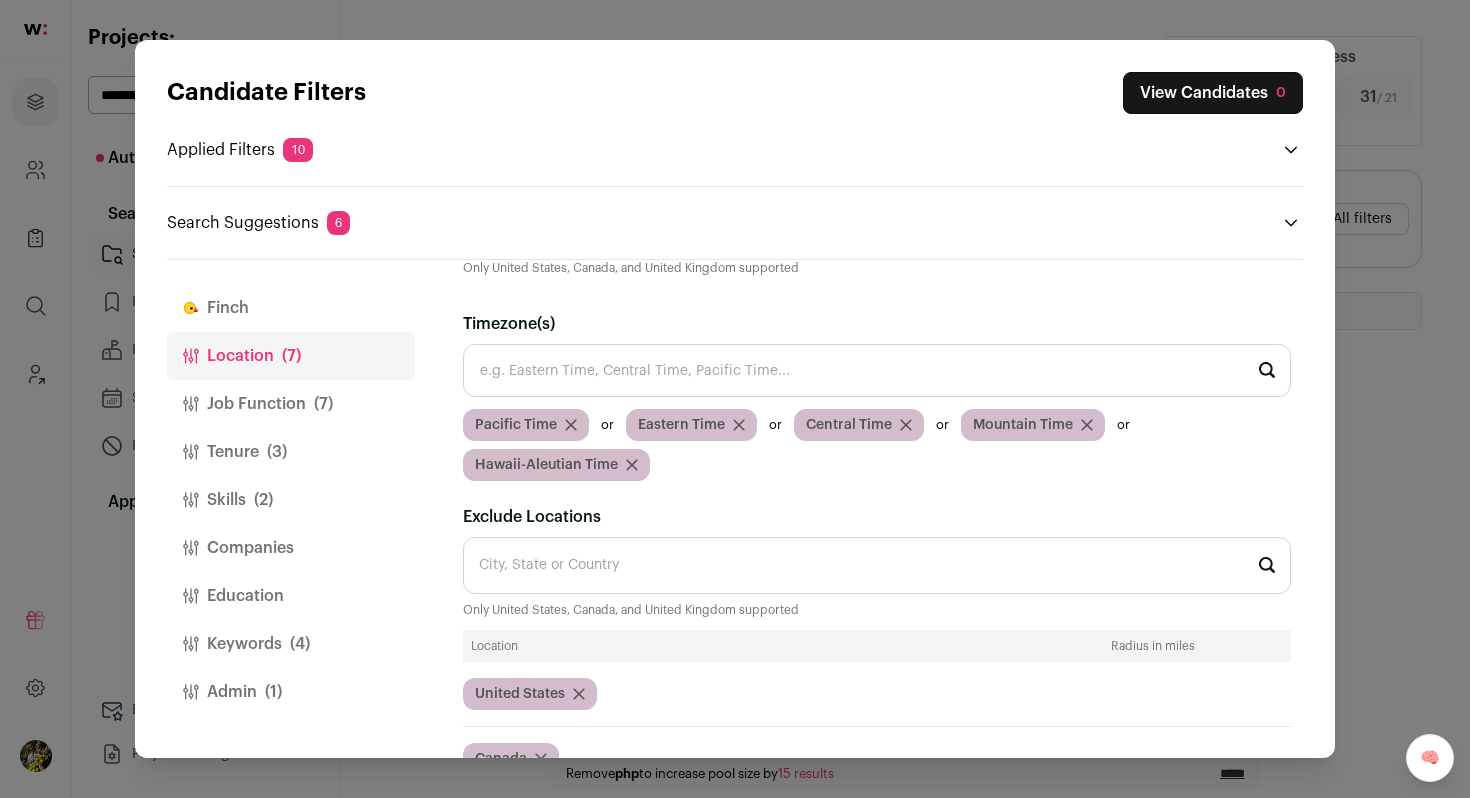 click on "(7)" at bounding box center [323, 404] 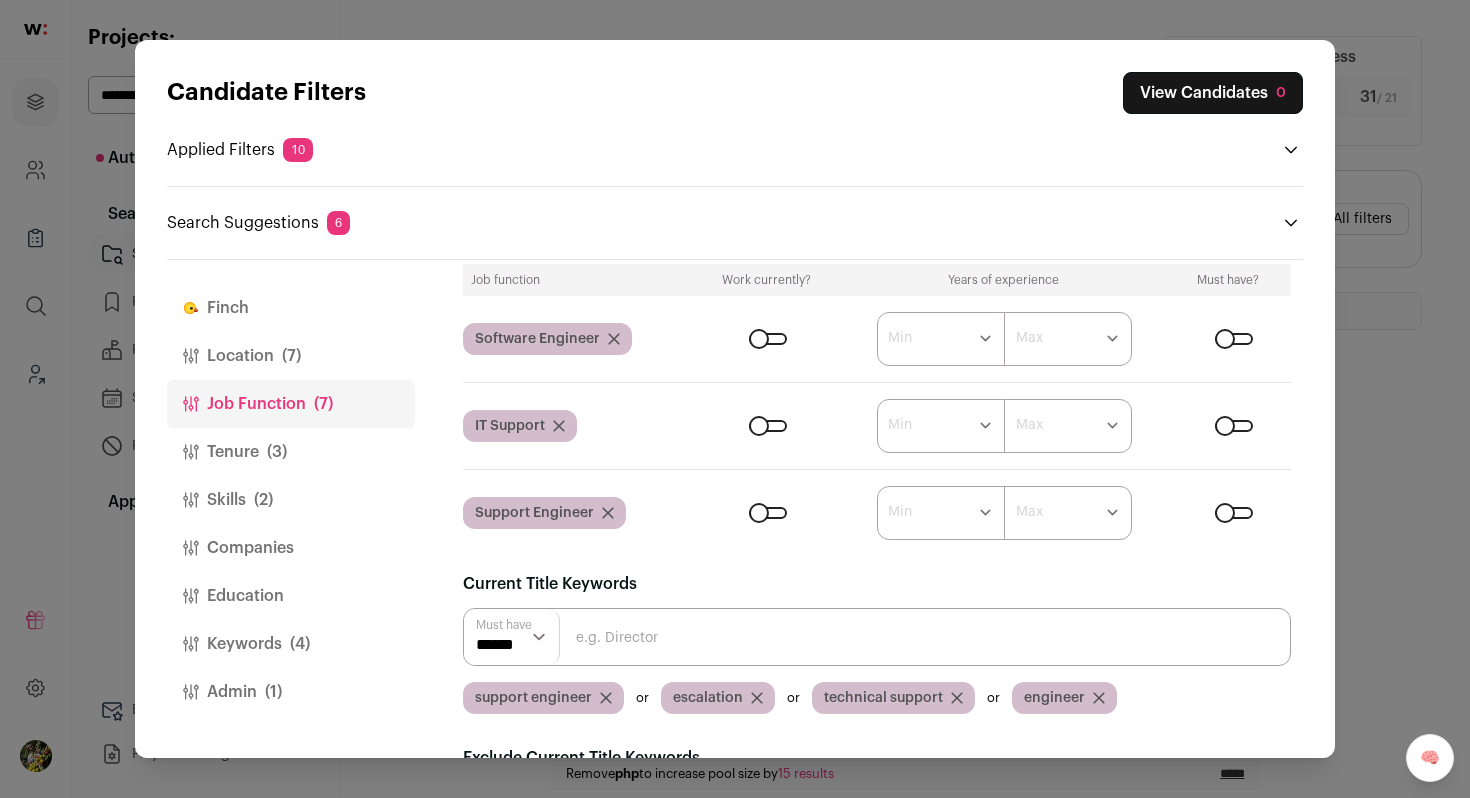 click on "Tenure
(3)" at bounding box center [291, 452] 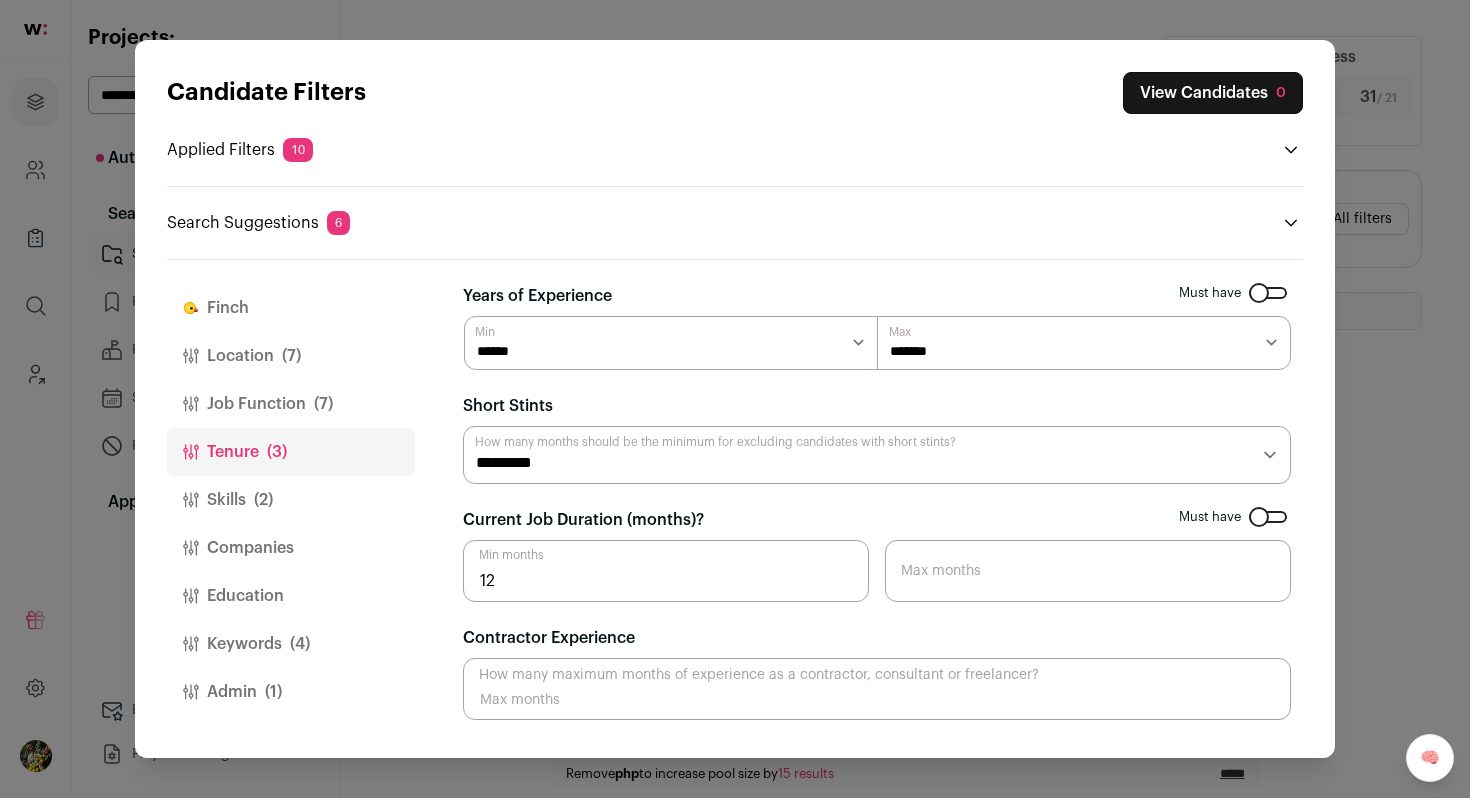 scroll, scrollTop: 0, scrollLeft: 0, axis: both 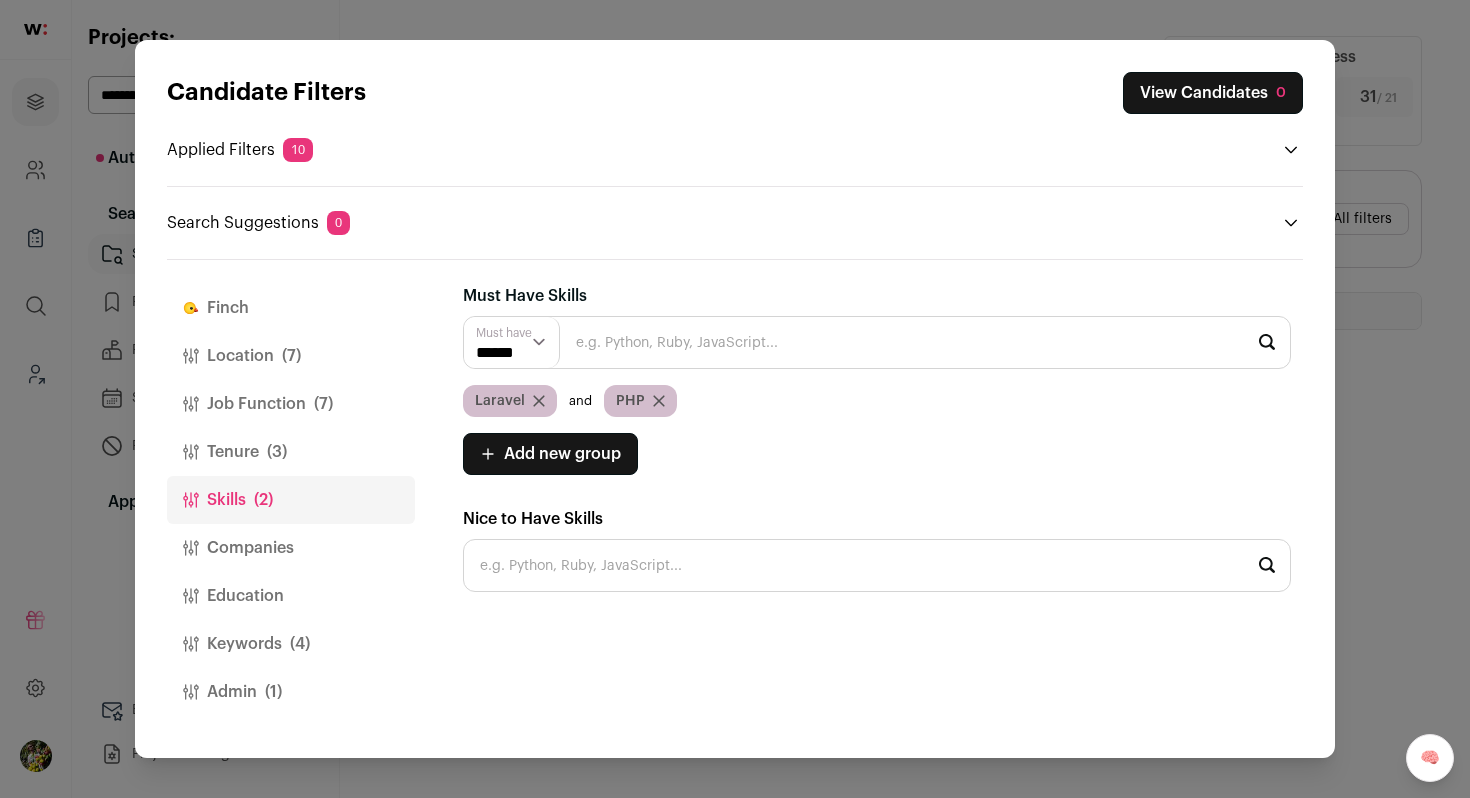 click on "Tenure
(3)" at bounding box center (291, 452) 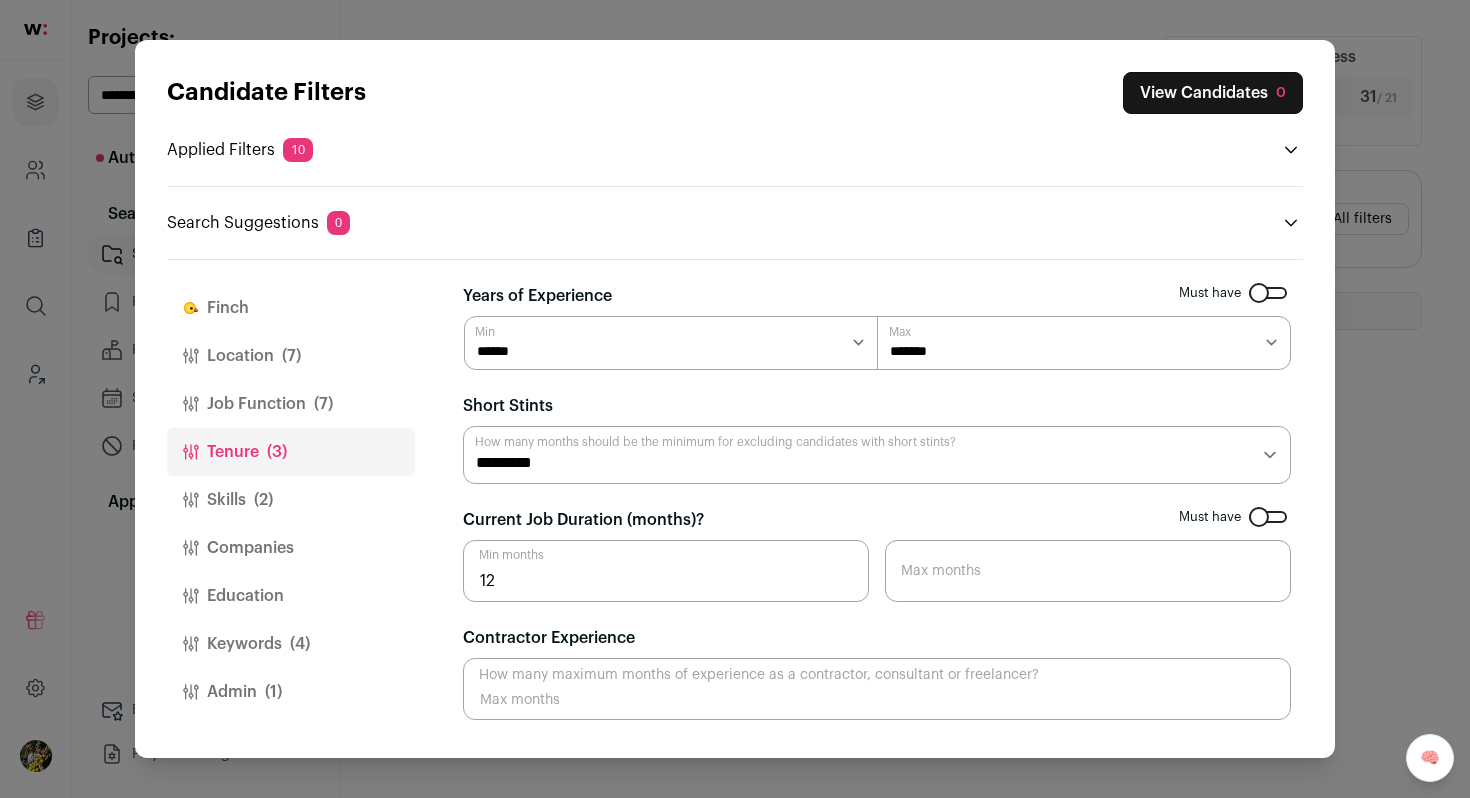 click on "*******
*******
*******
*******
*******
*******
*******
*******
********
********
********
********
********
********
********
********
********
********" at bounding box center (1084, 343) 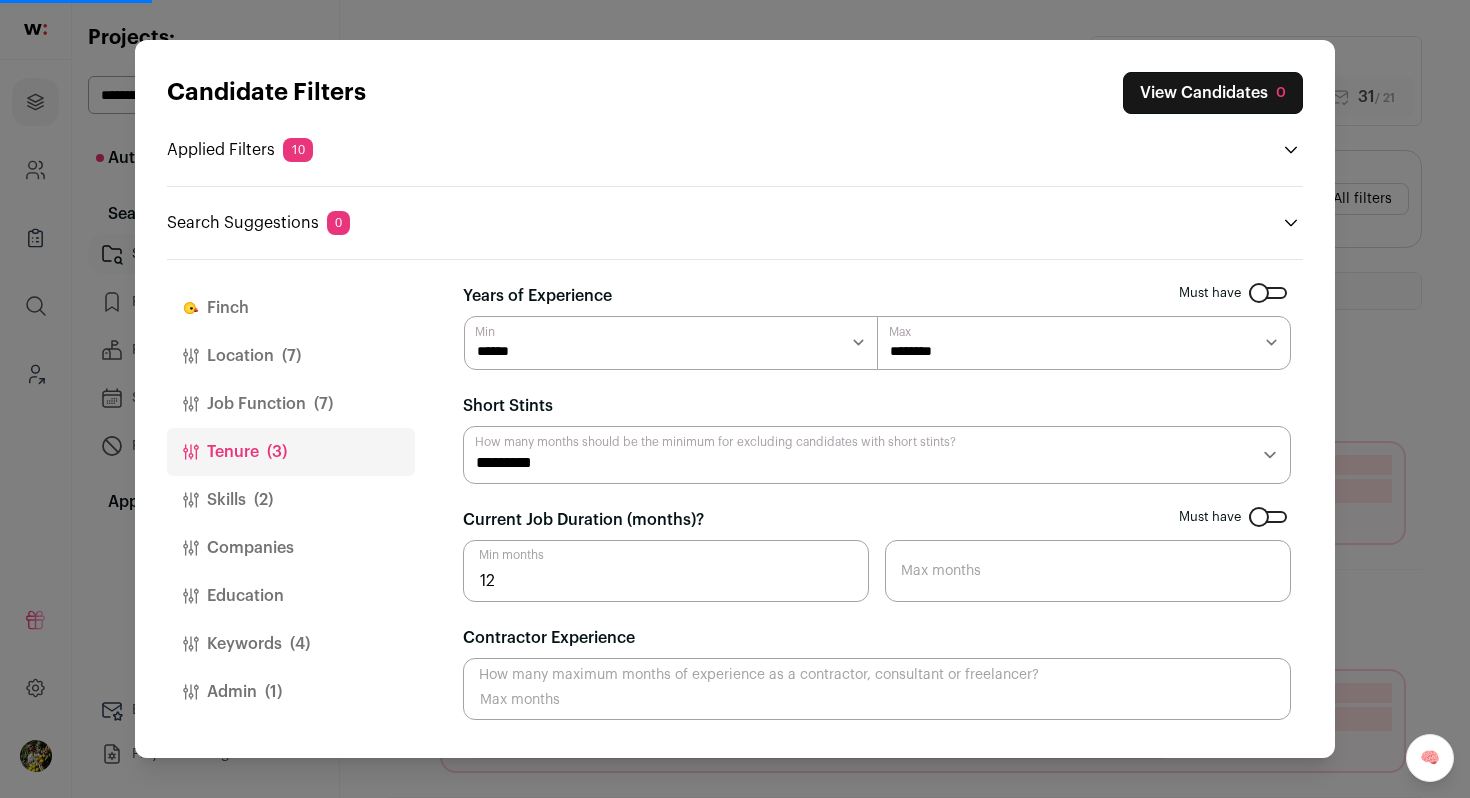 click on "Admin
(1)" at bounding box center (291, 692) 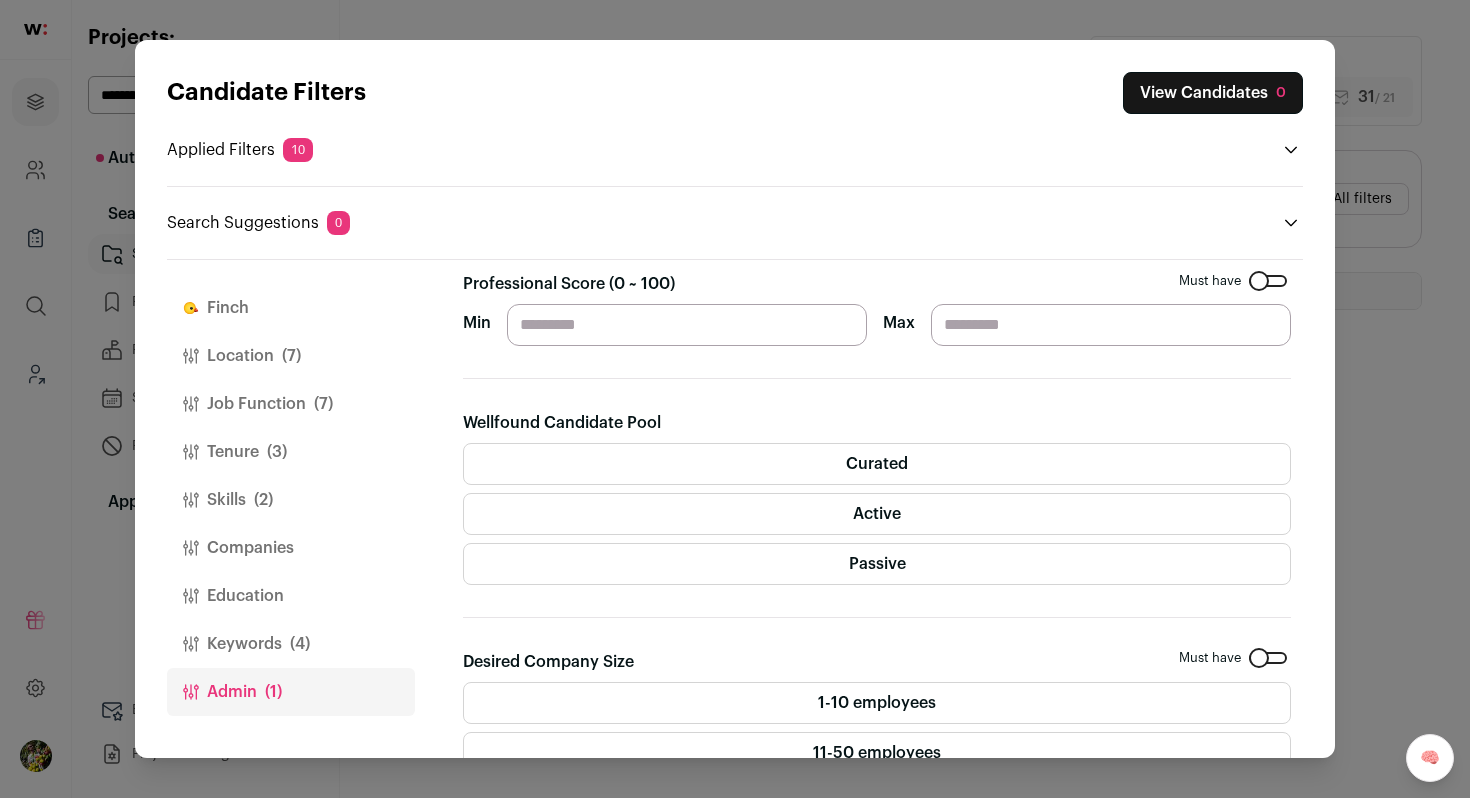 scroll, scrollTop: 328, scrollLeft: 0, axis: vertical 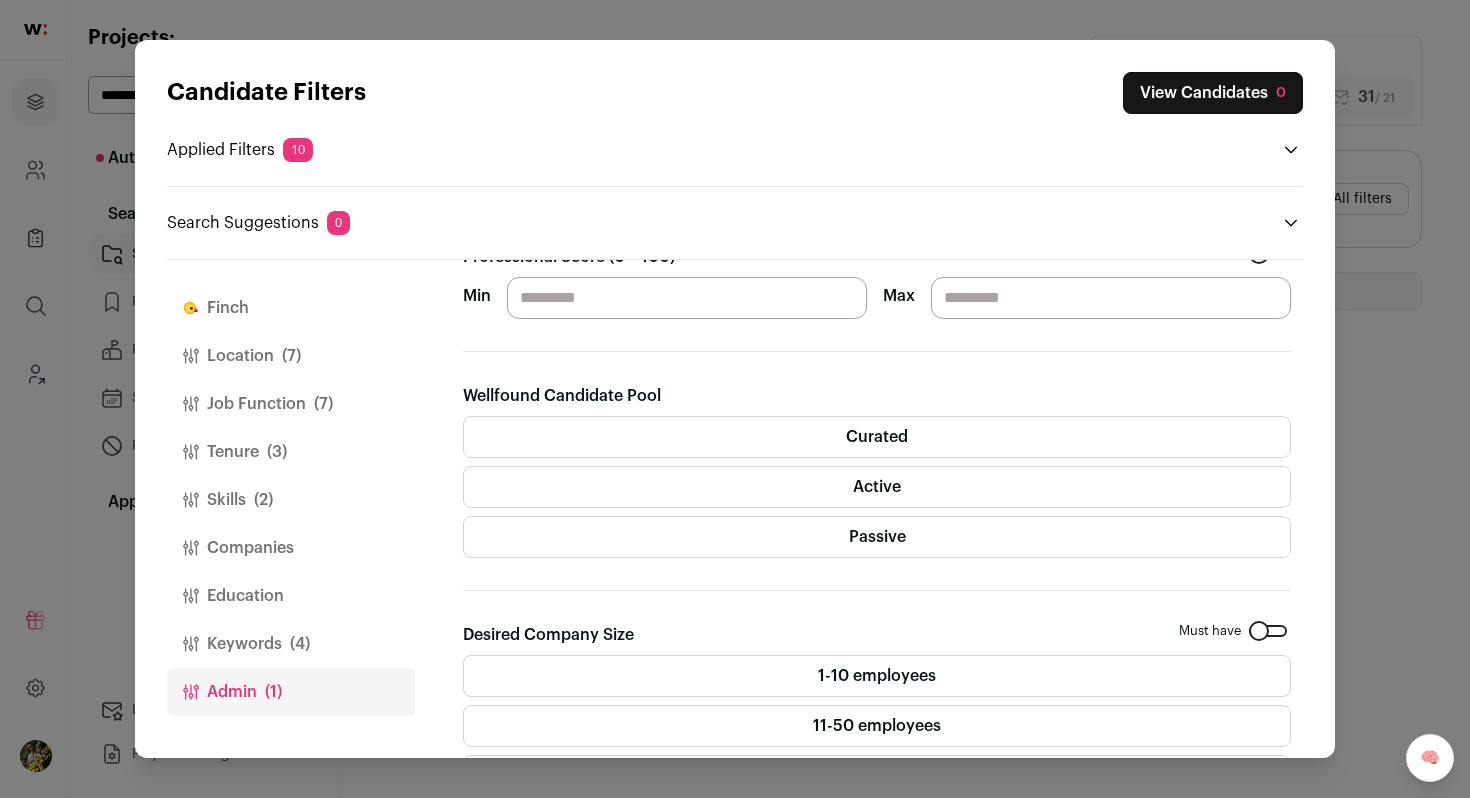 click on "Active" at bounding box center (877, 487) 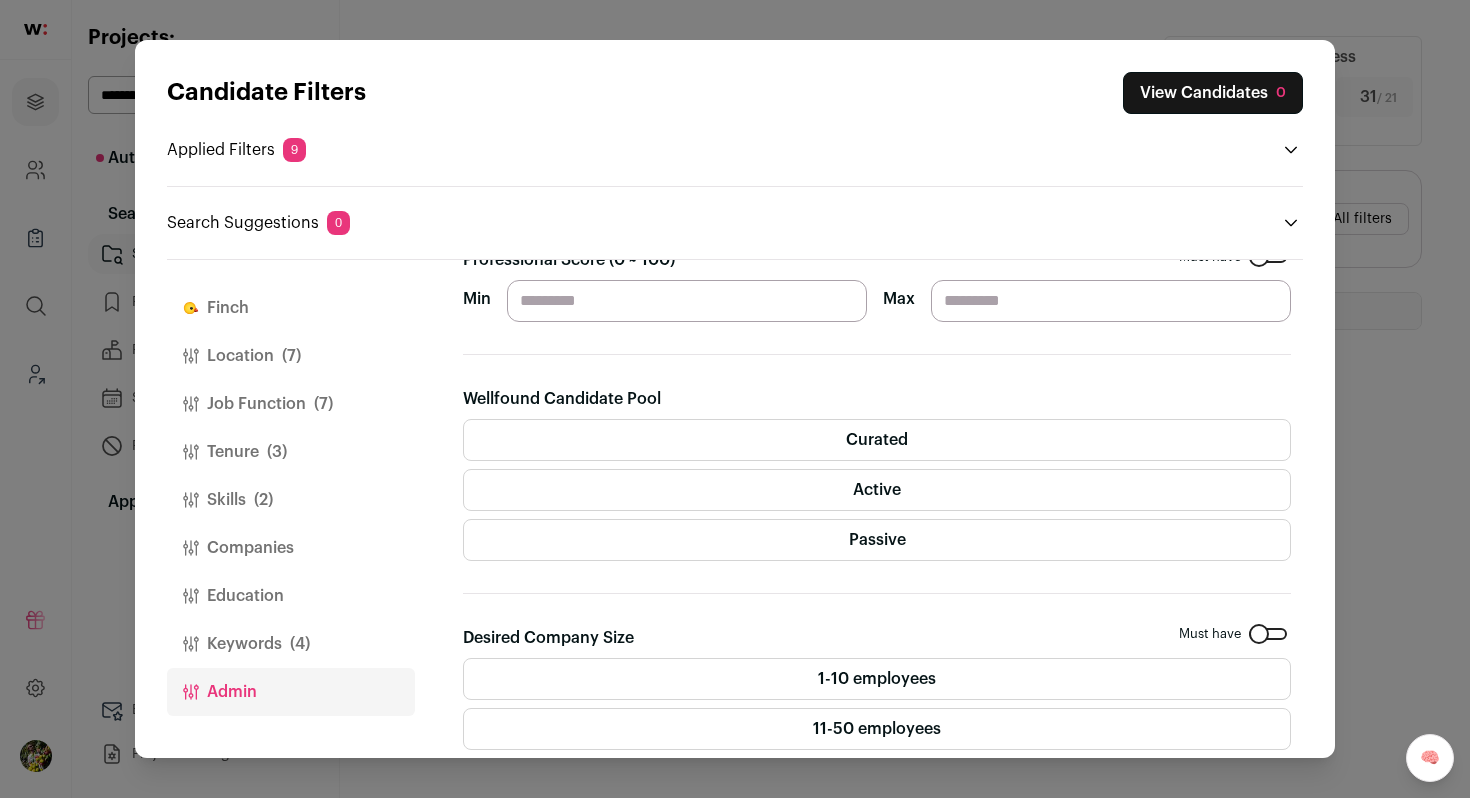 scroll, scrollTop: 0, scrollLeft: 0, axis: both 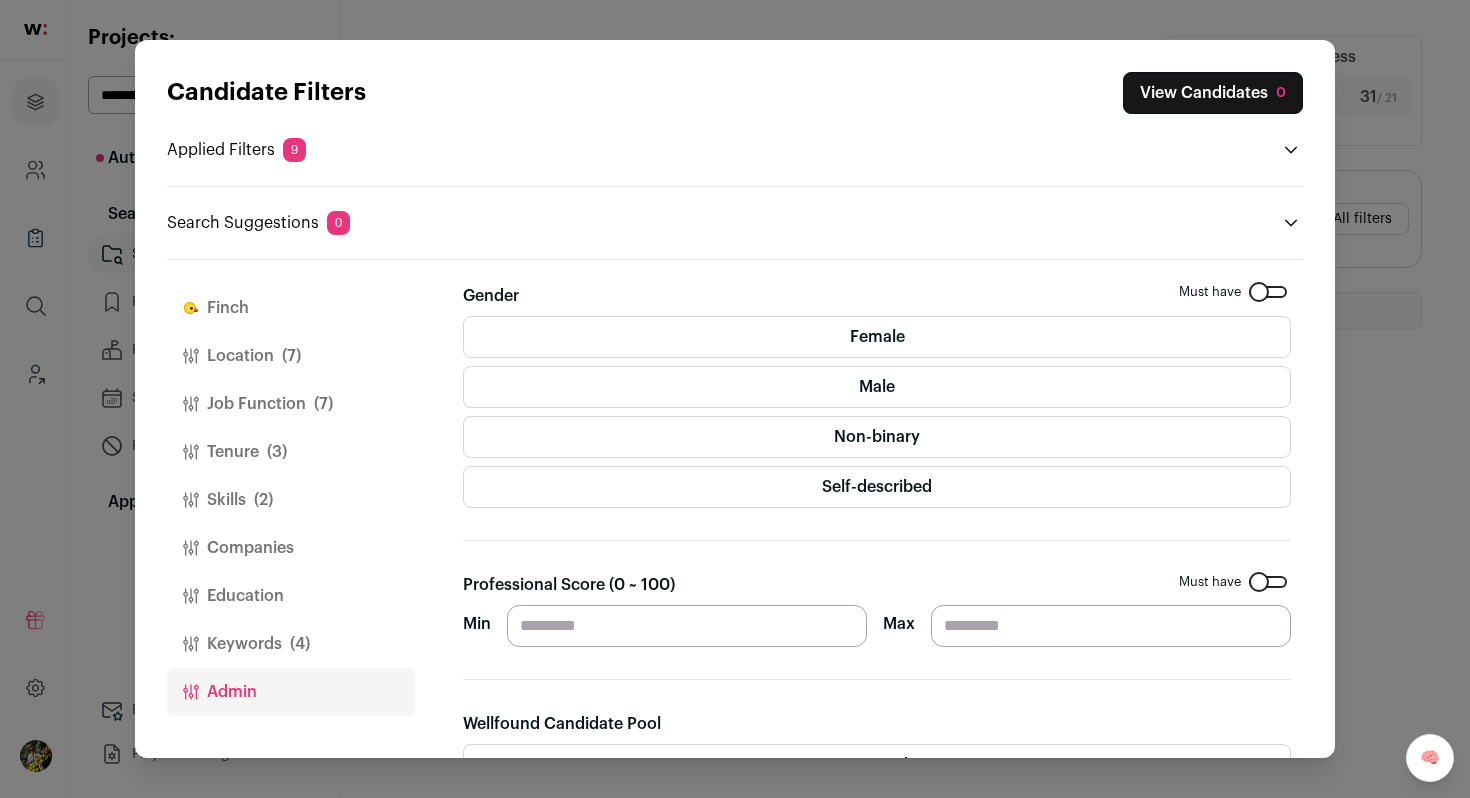 click on "Education" at bounding box center (291, 596) 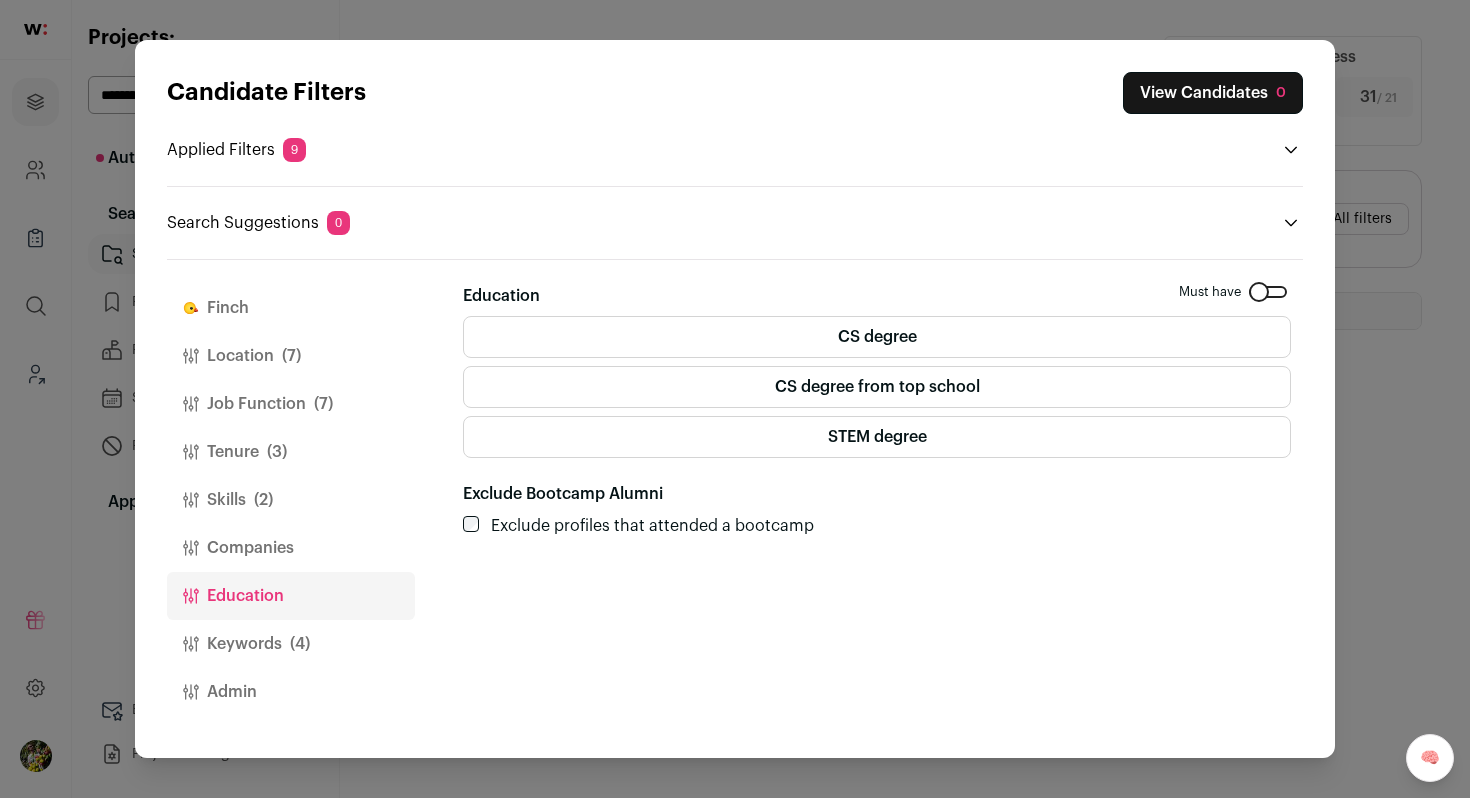 click on "Keywords
(4)" at bounding box center [291, 644] 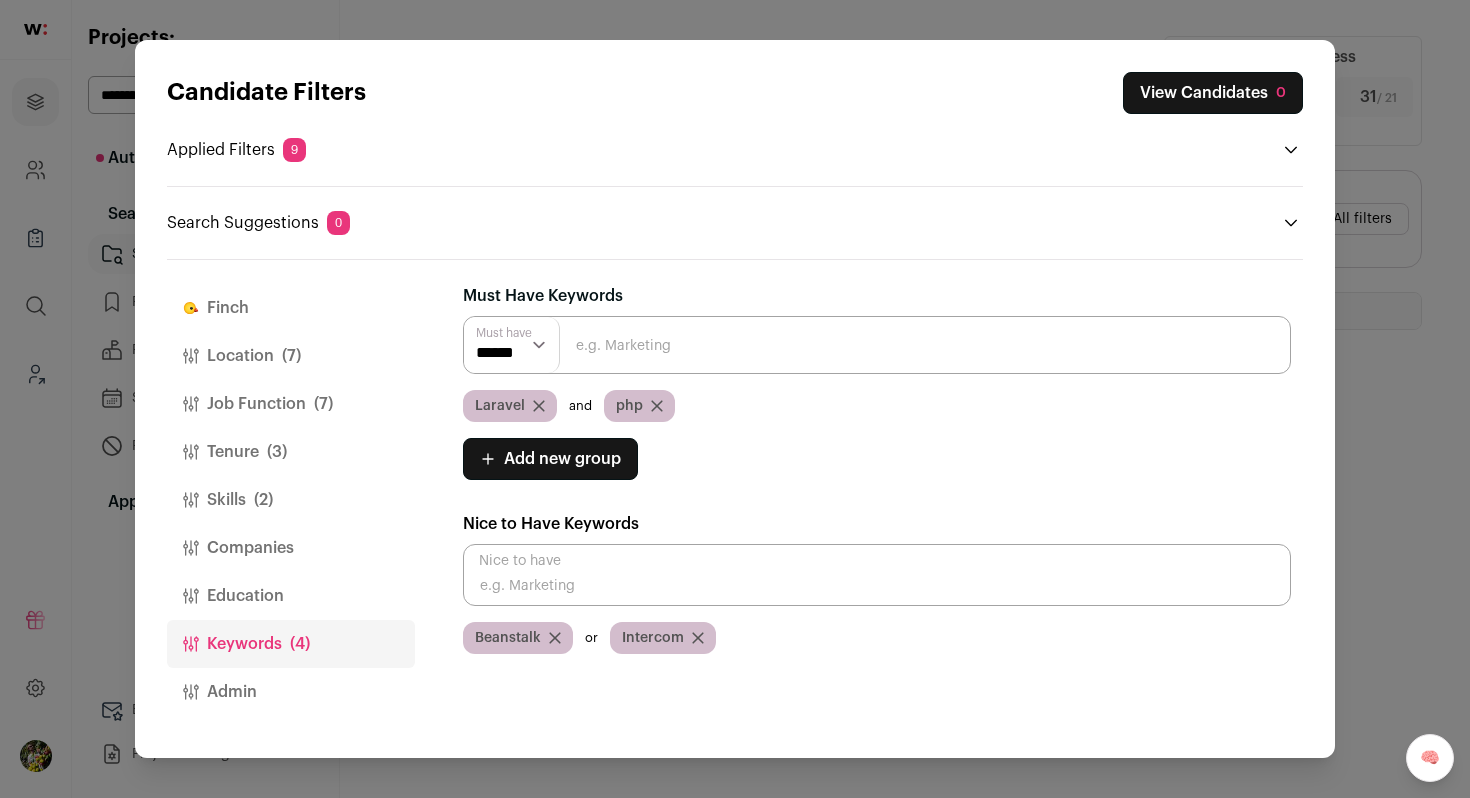 click on "Education" at bounding box center (291, 596) 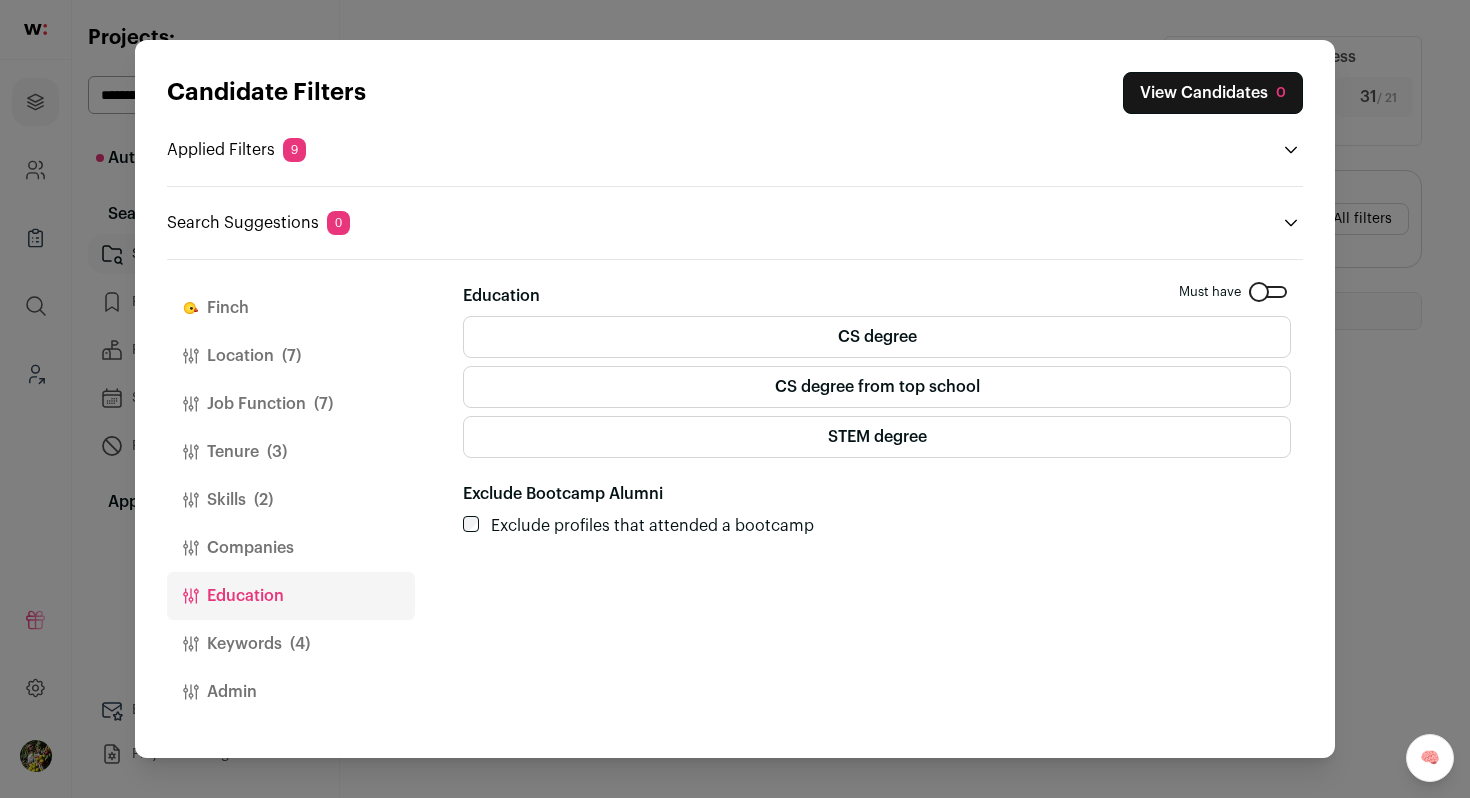 click on "Companies" at bounding box center (291, 548) 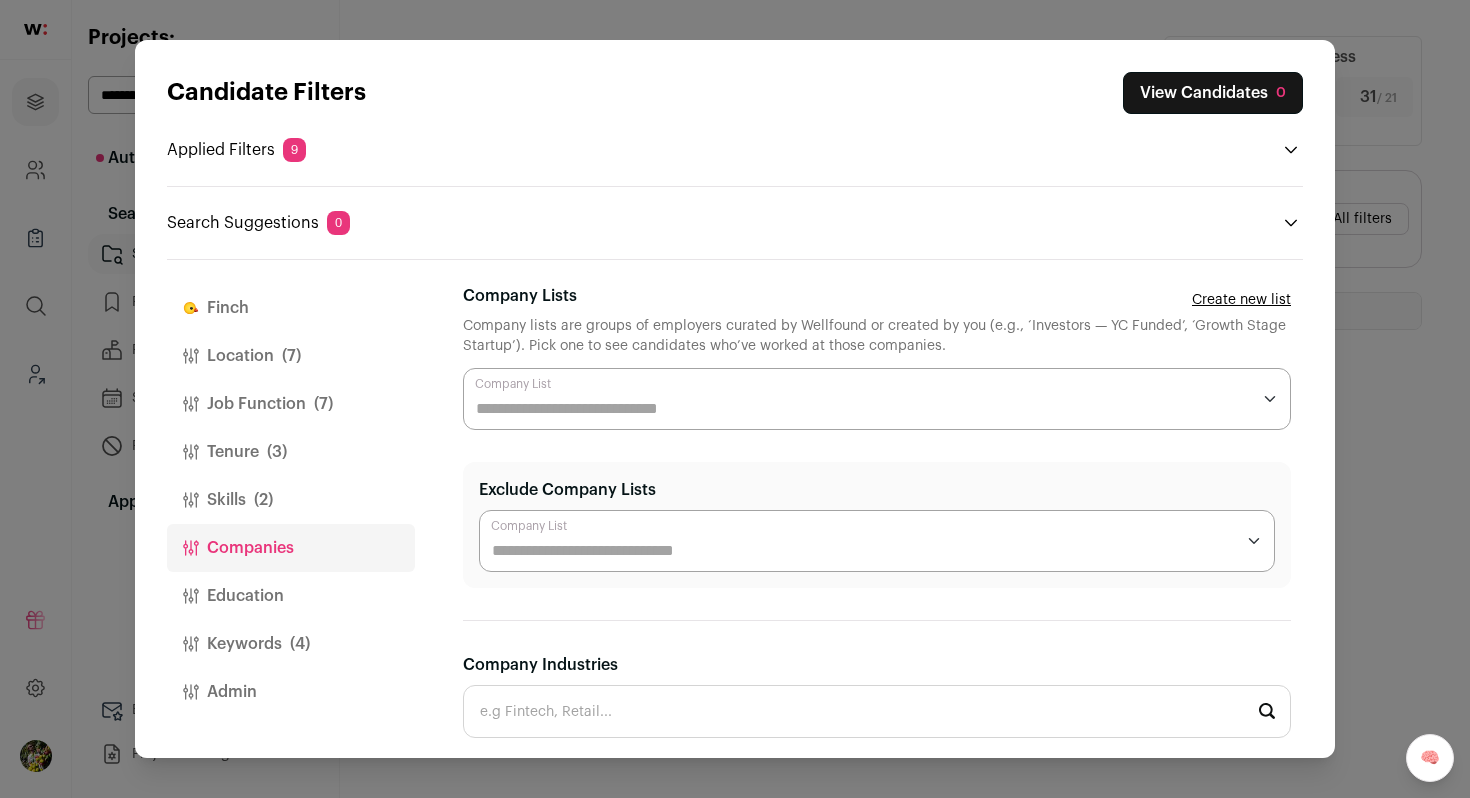 click on "Skills
(2)" at bounding box center (291, 500) 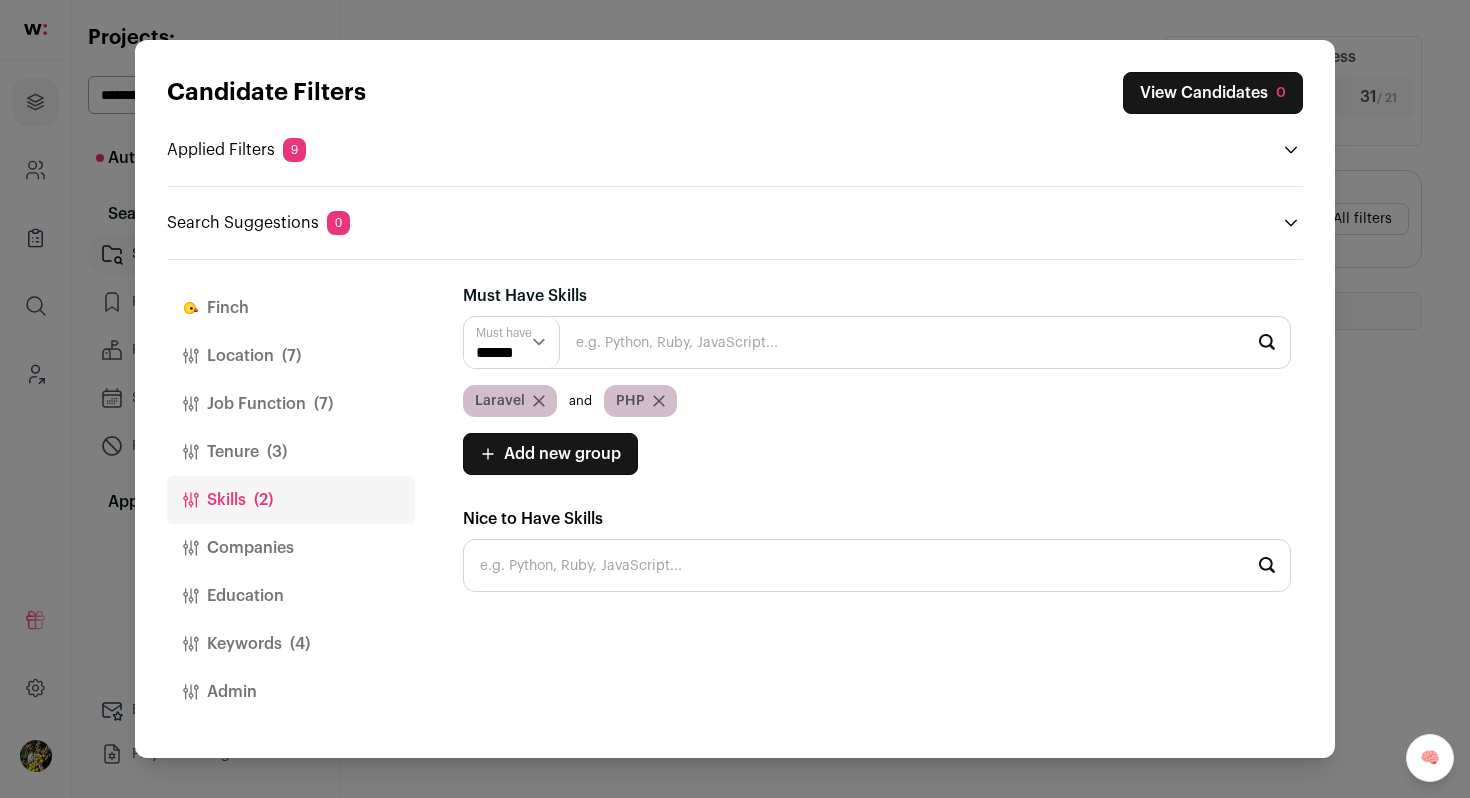 click on "Tenure
(3)" at bounding box center [291, 452] 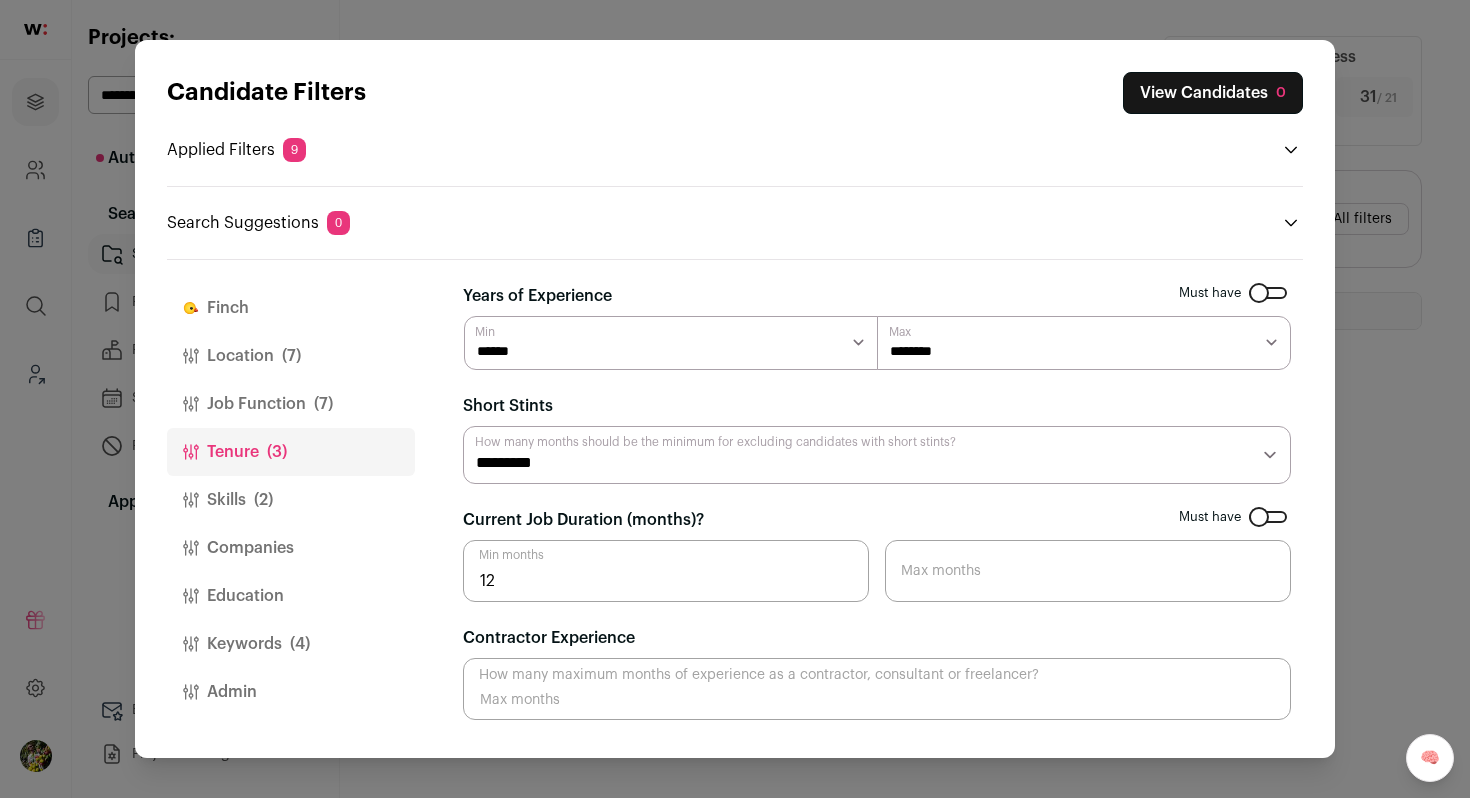 click on "Job Function
(7)" at bounding box center (291, 404) 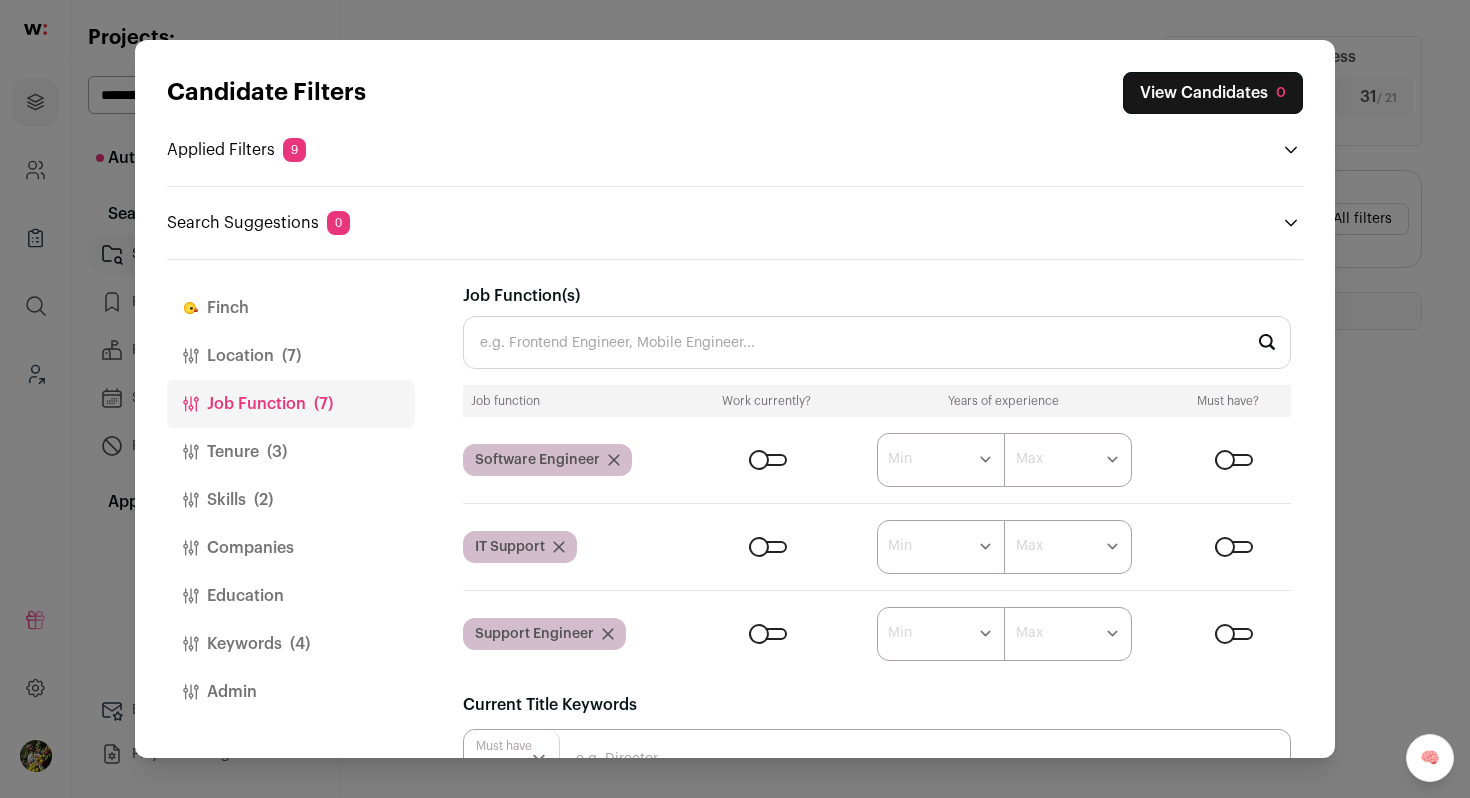 click on "Location
(7)" at bounding box center (291, 356) 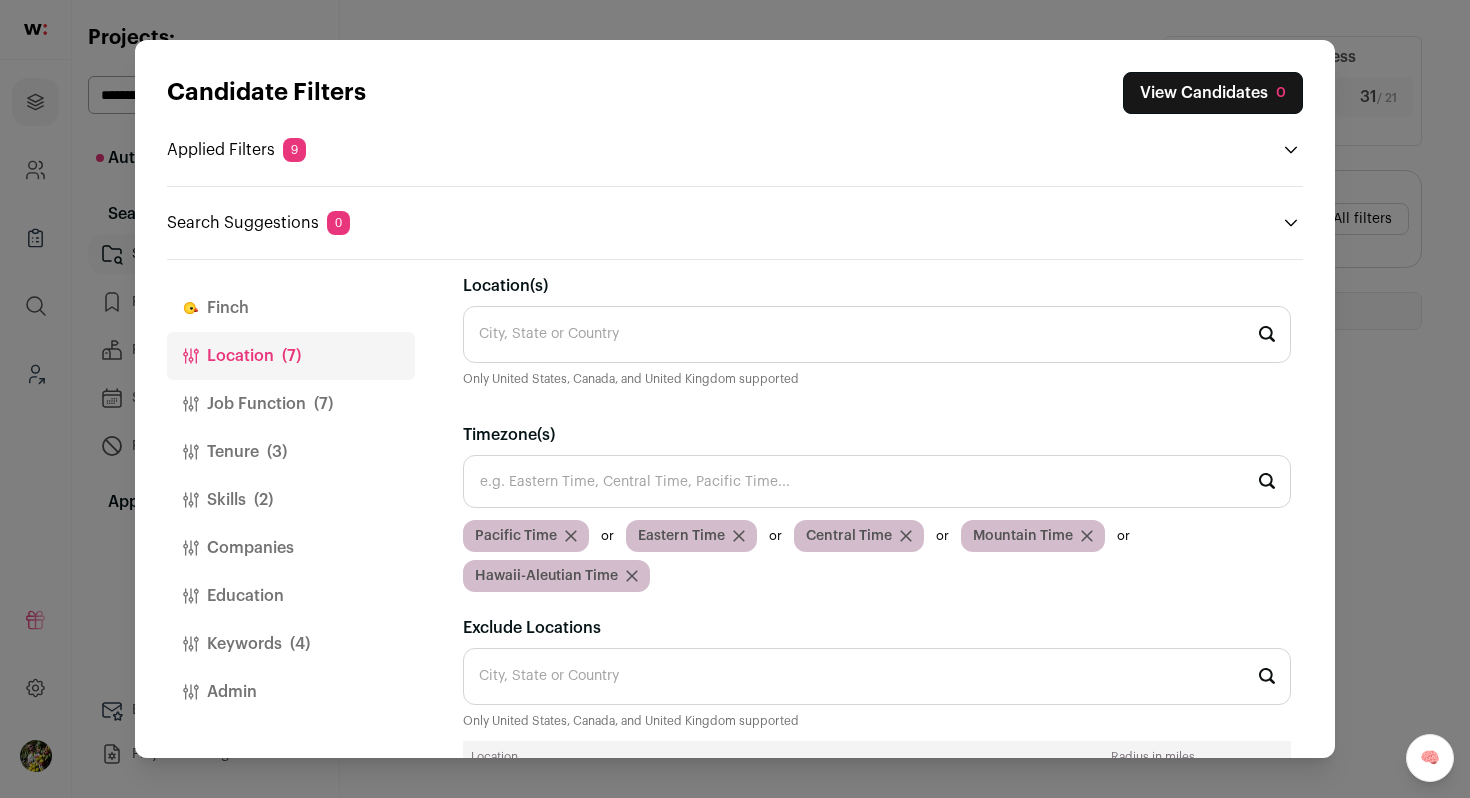 scroll, scrollTop: 0, scrollLeft: 0, axis: both 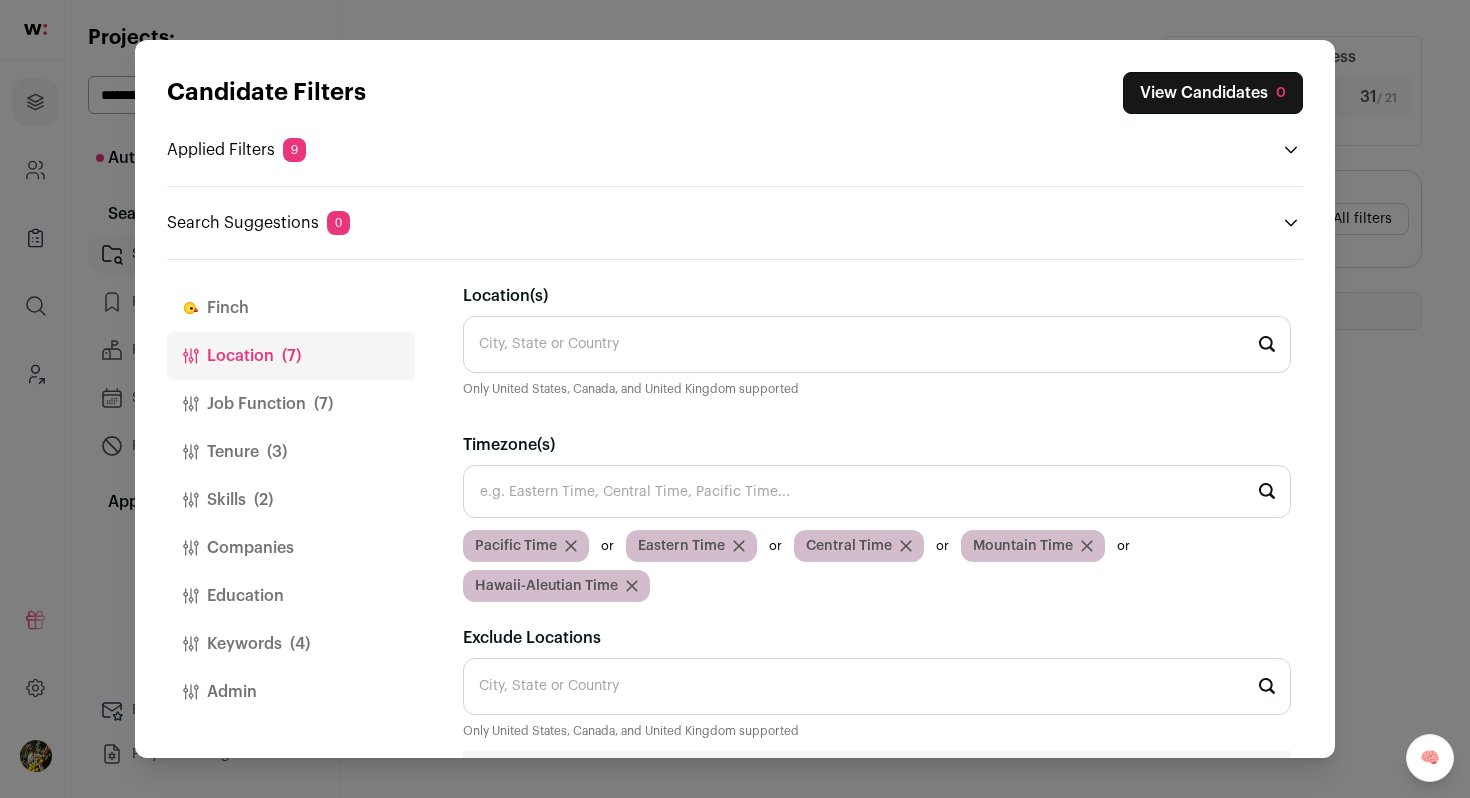 click 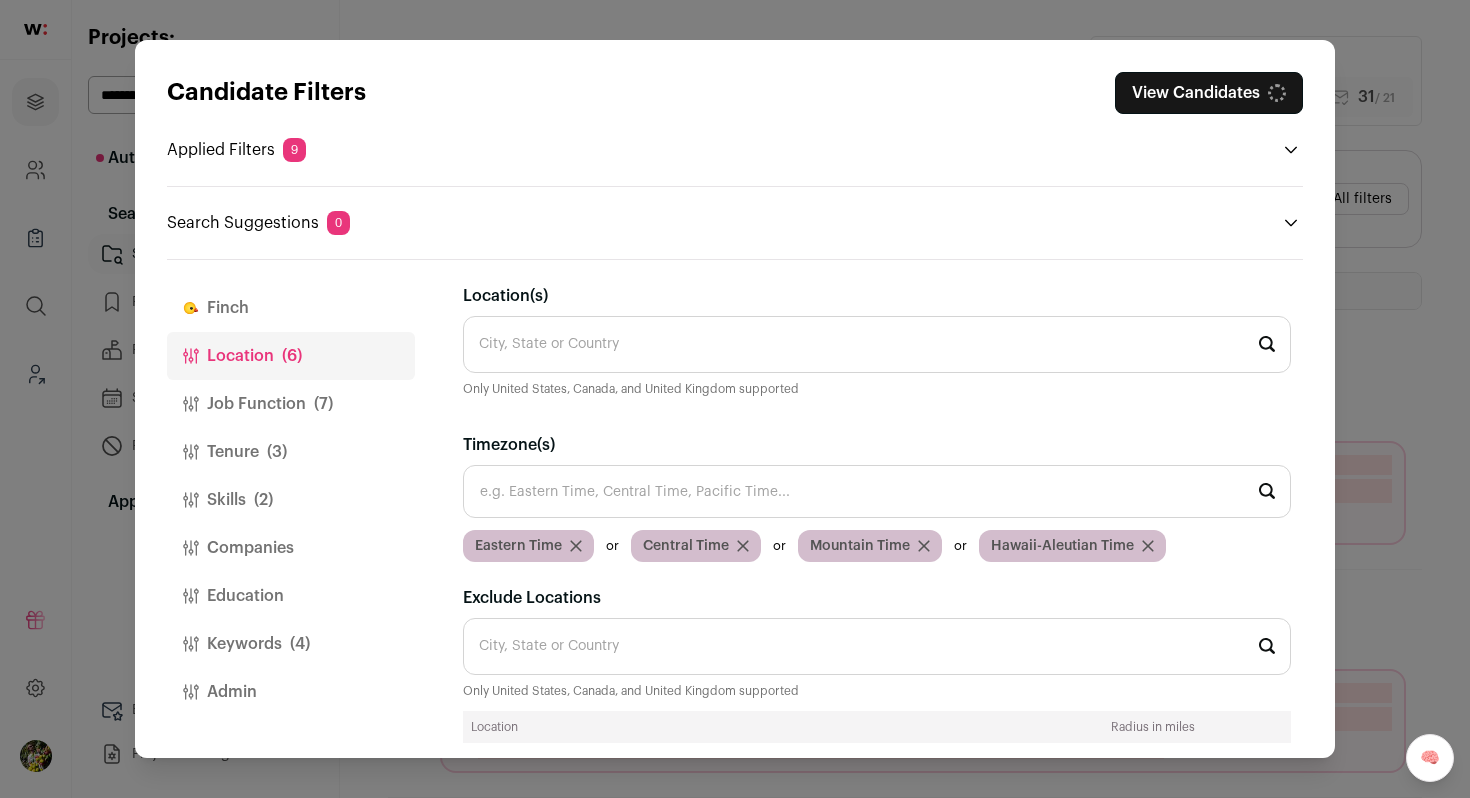 click 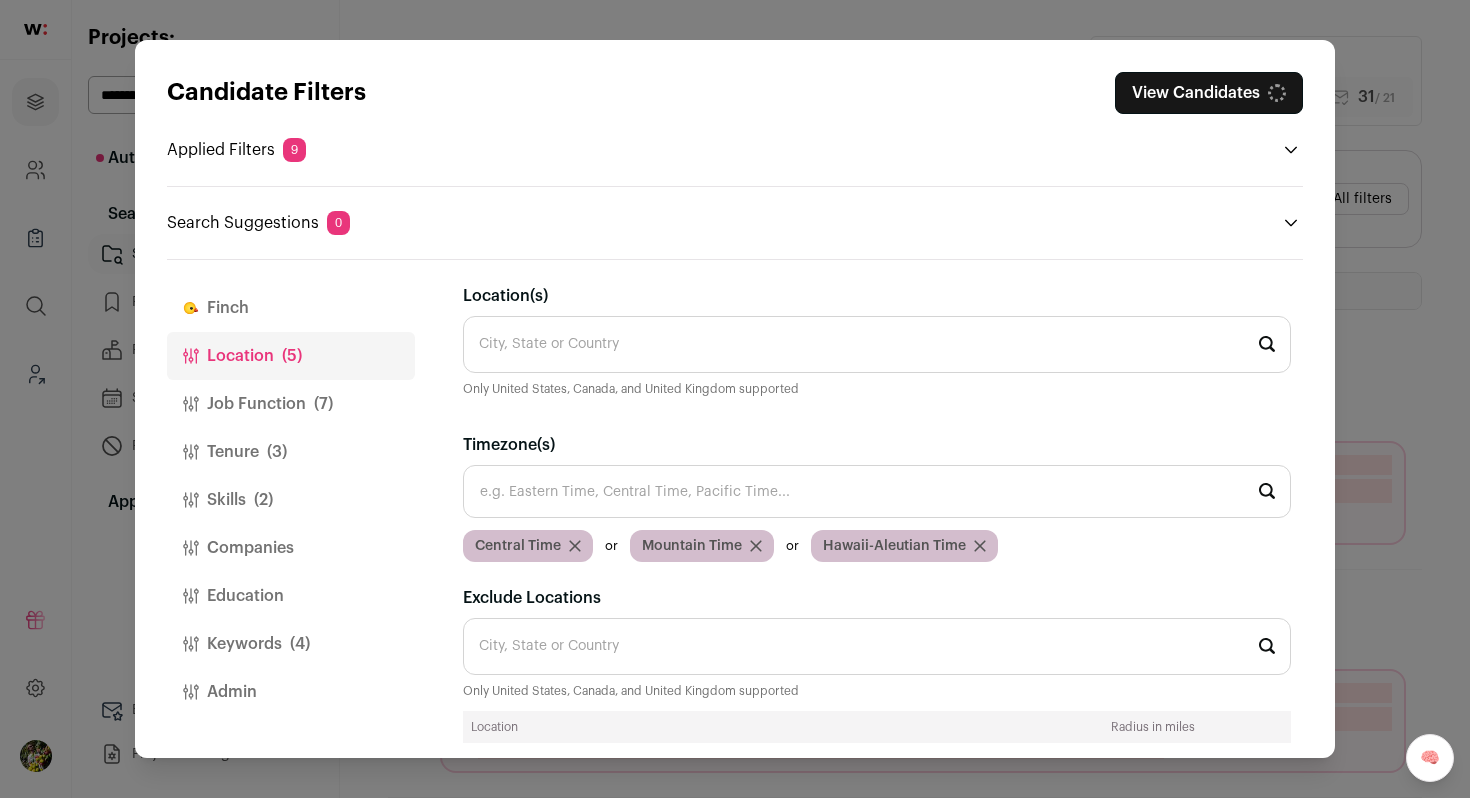 click 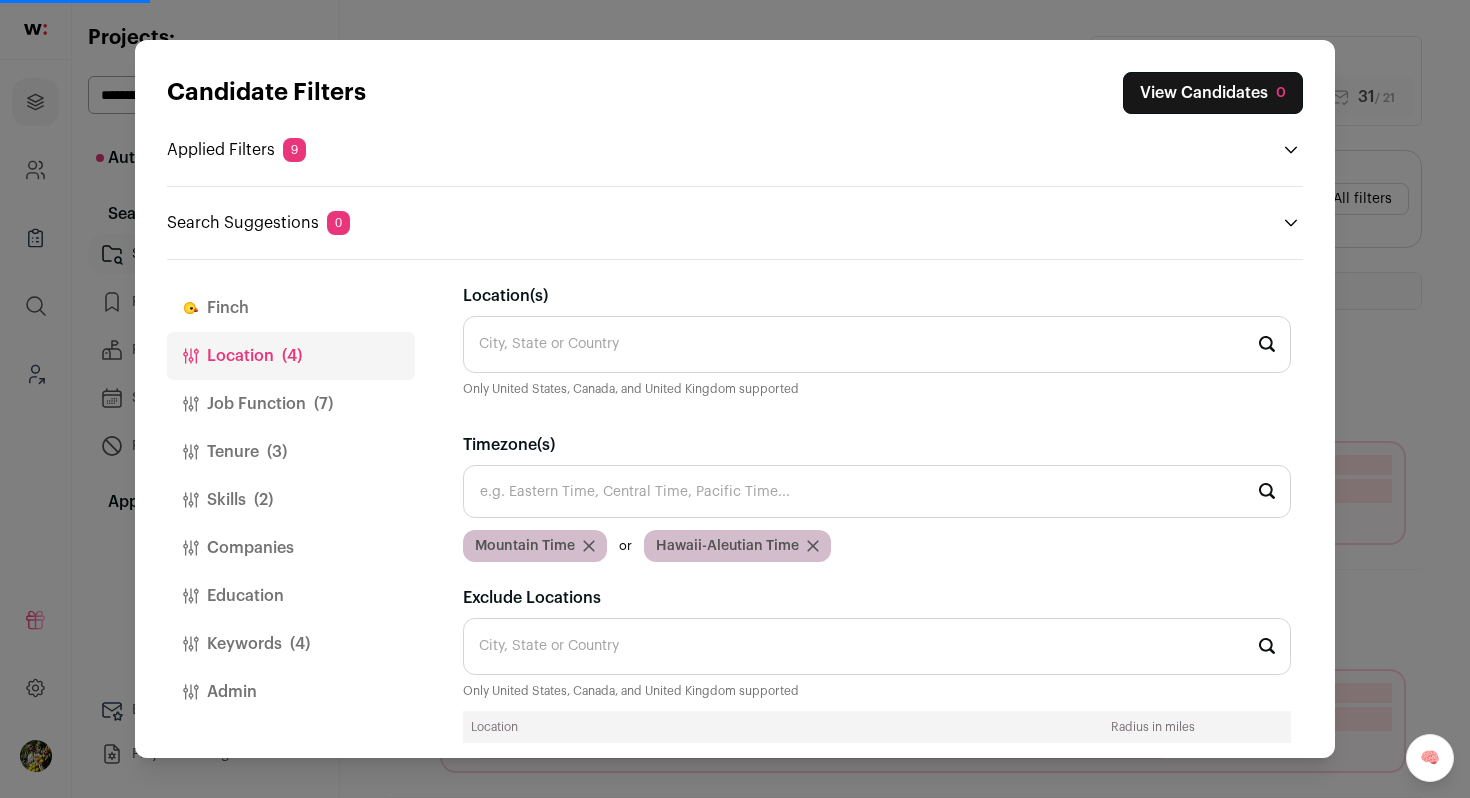 click 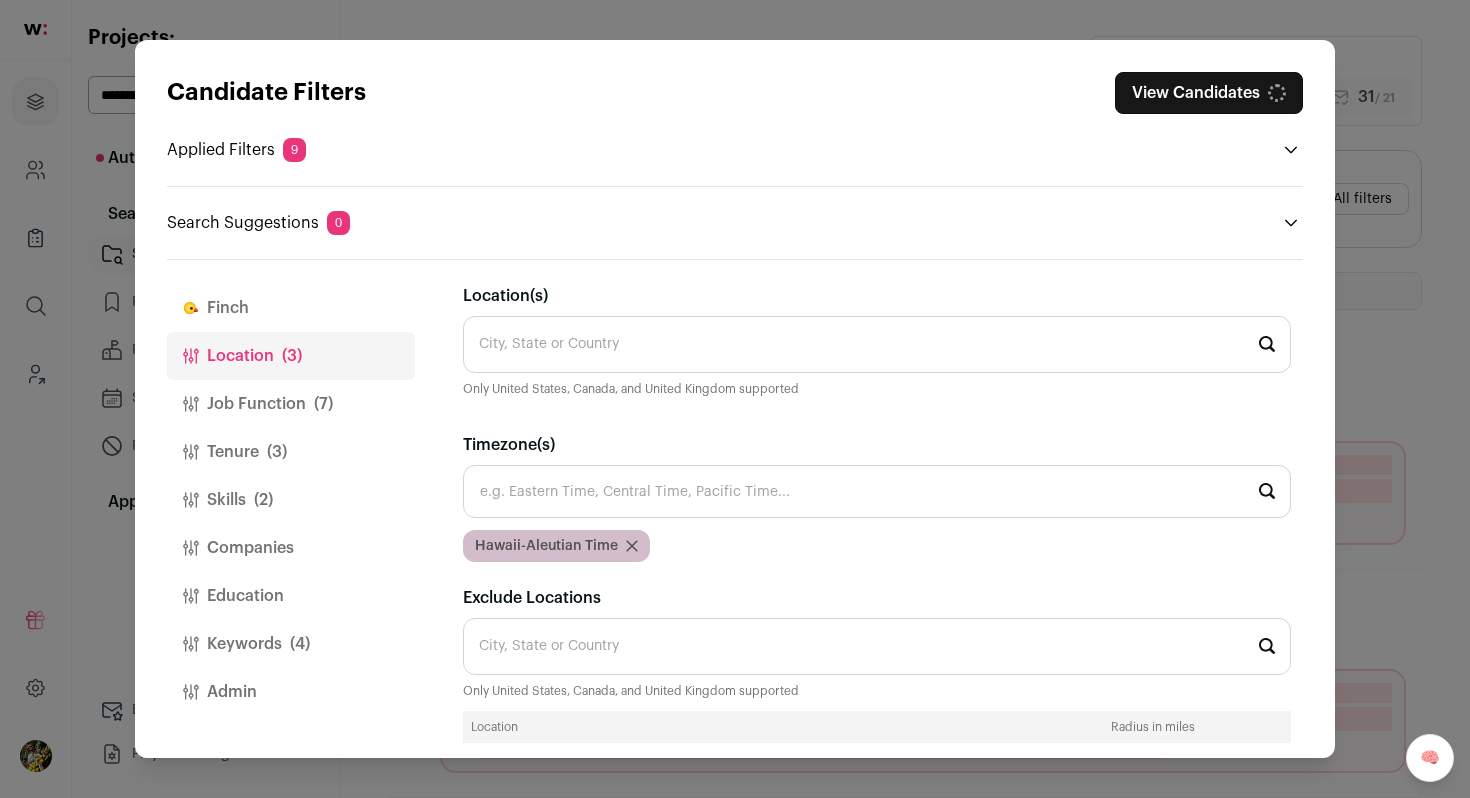 click 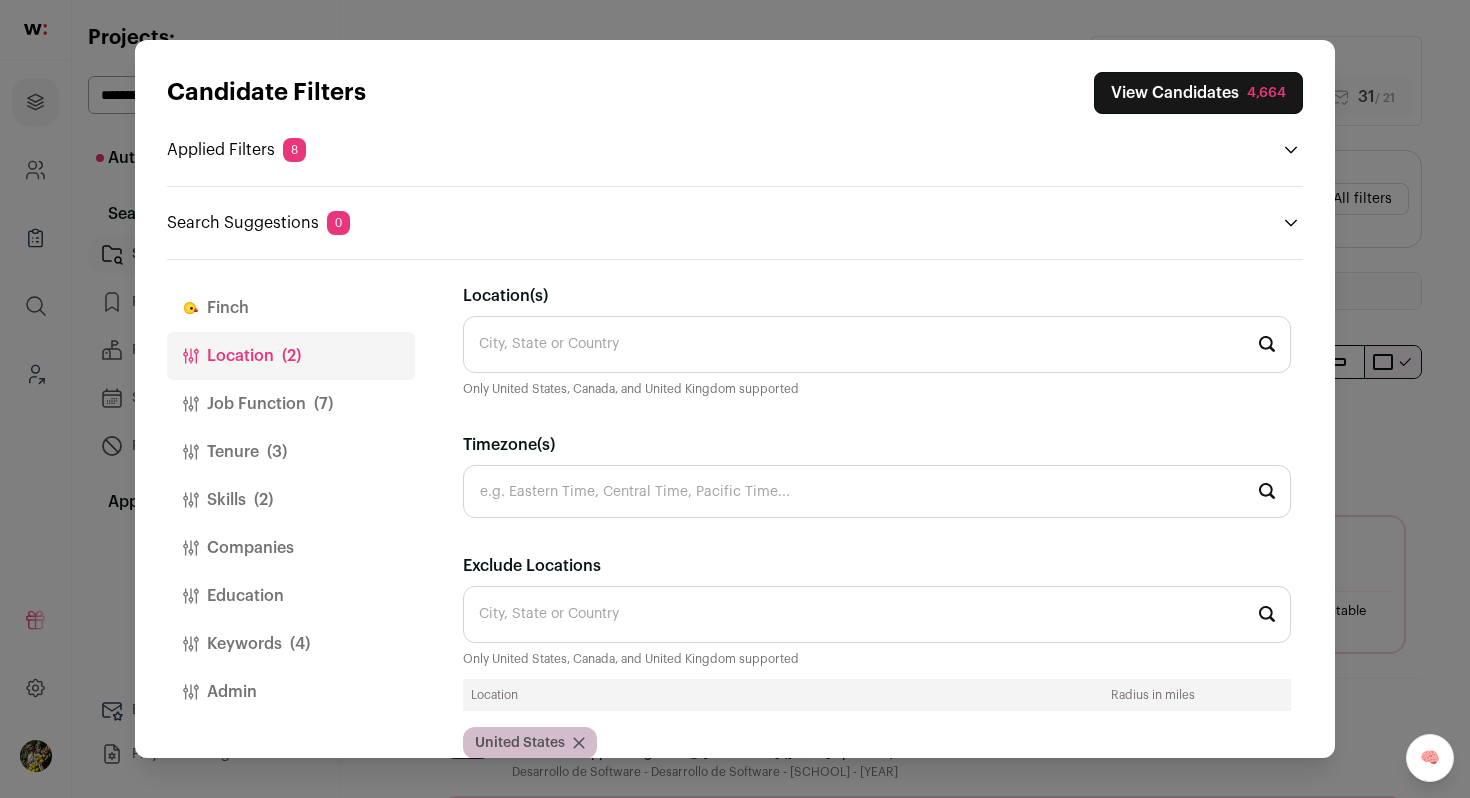 click on "View Candidates
4,664" at bounding box center (1198, 93) 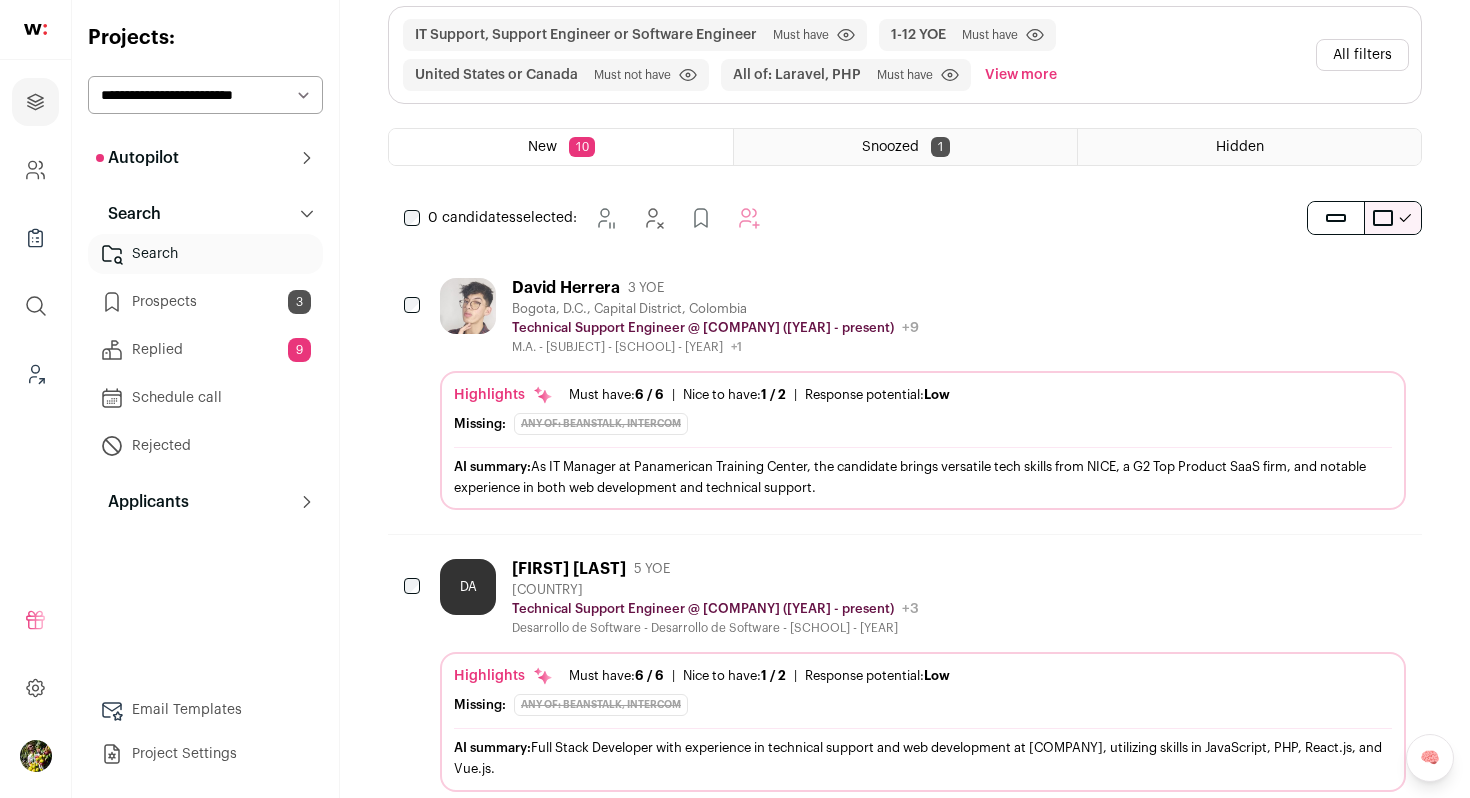 scroll, scrollTop: 0, scrollLeft: 0, axis: both 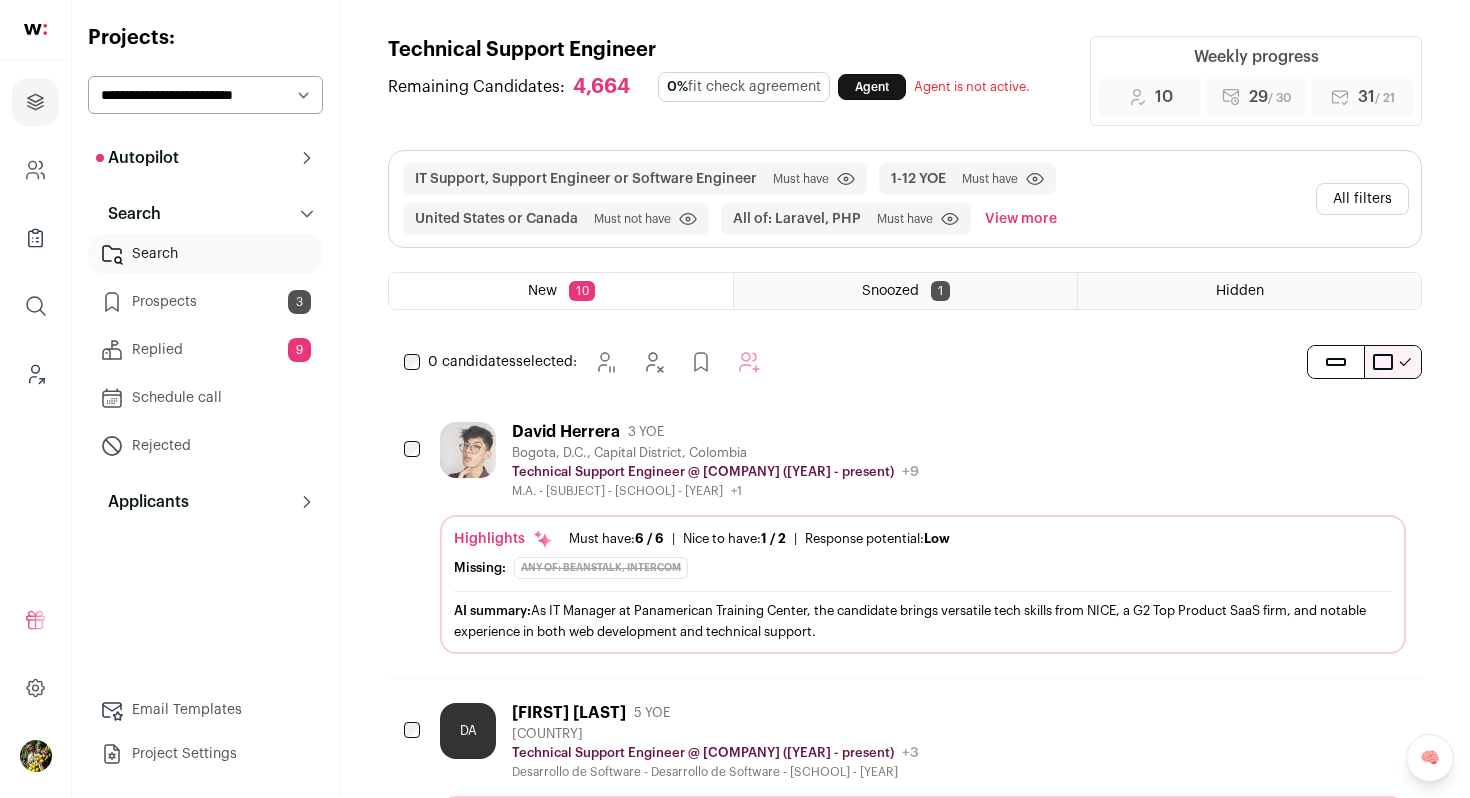 click on "All filters" at bounding box center (1362, 199) 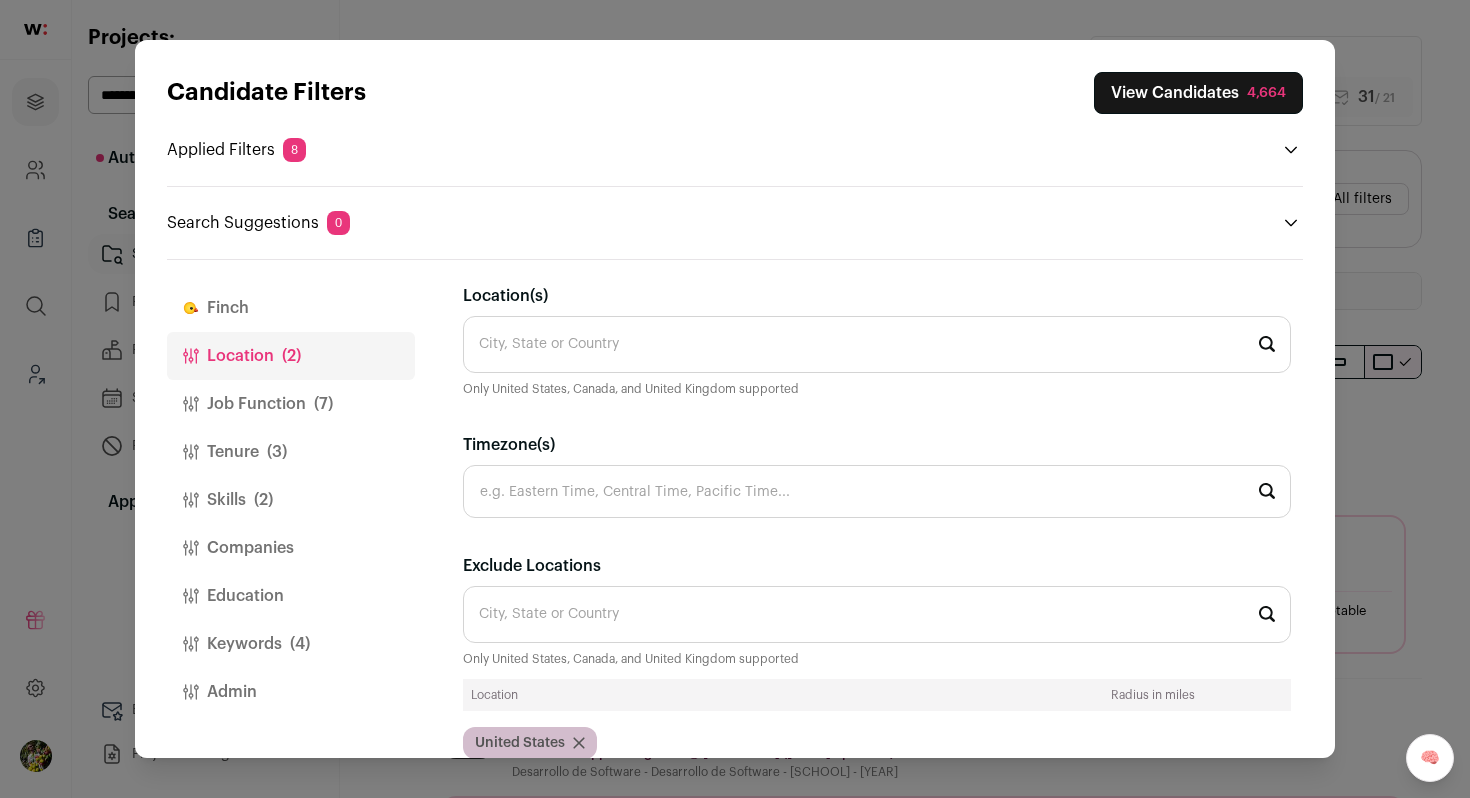 click on "Timezone(s)" at bounding box center [877, 491] 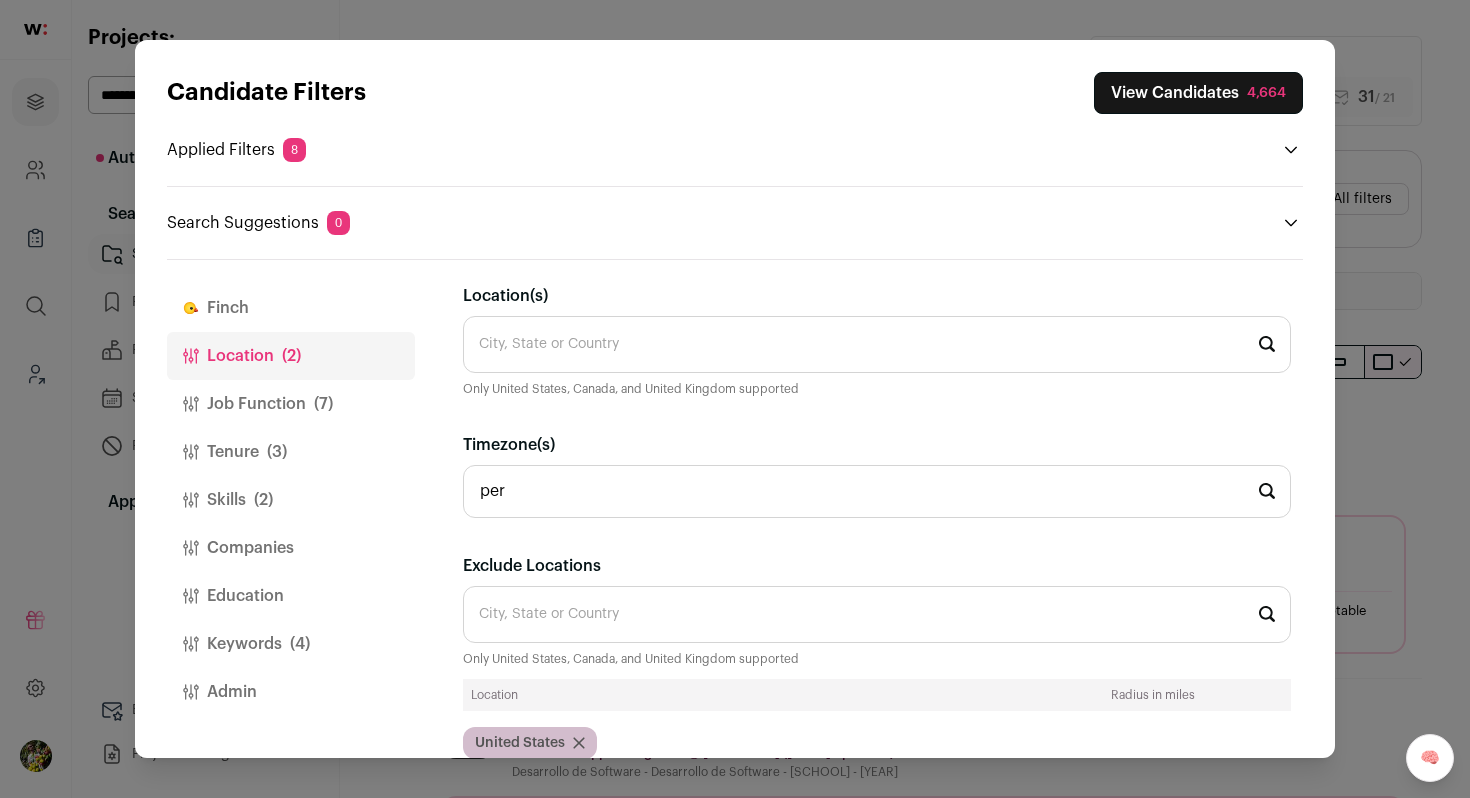 type on "peru" 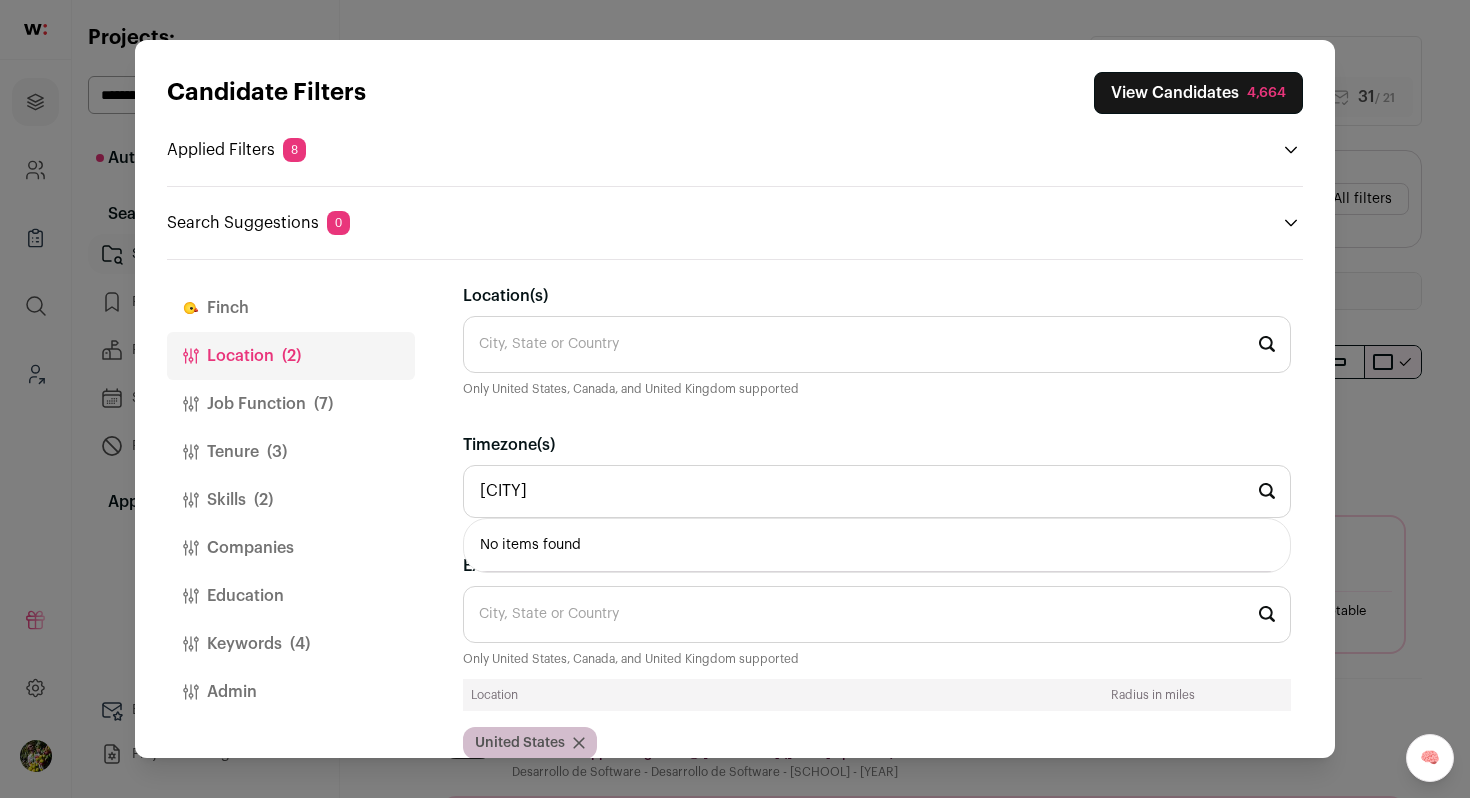 click on "peru" at bounding box center [877, 491] 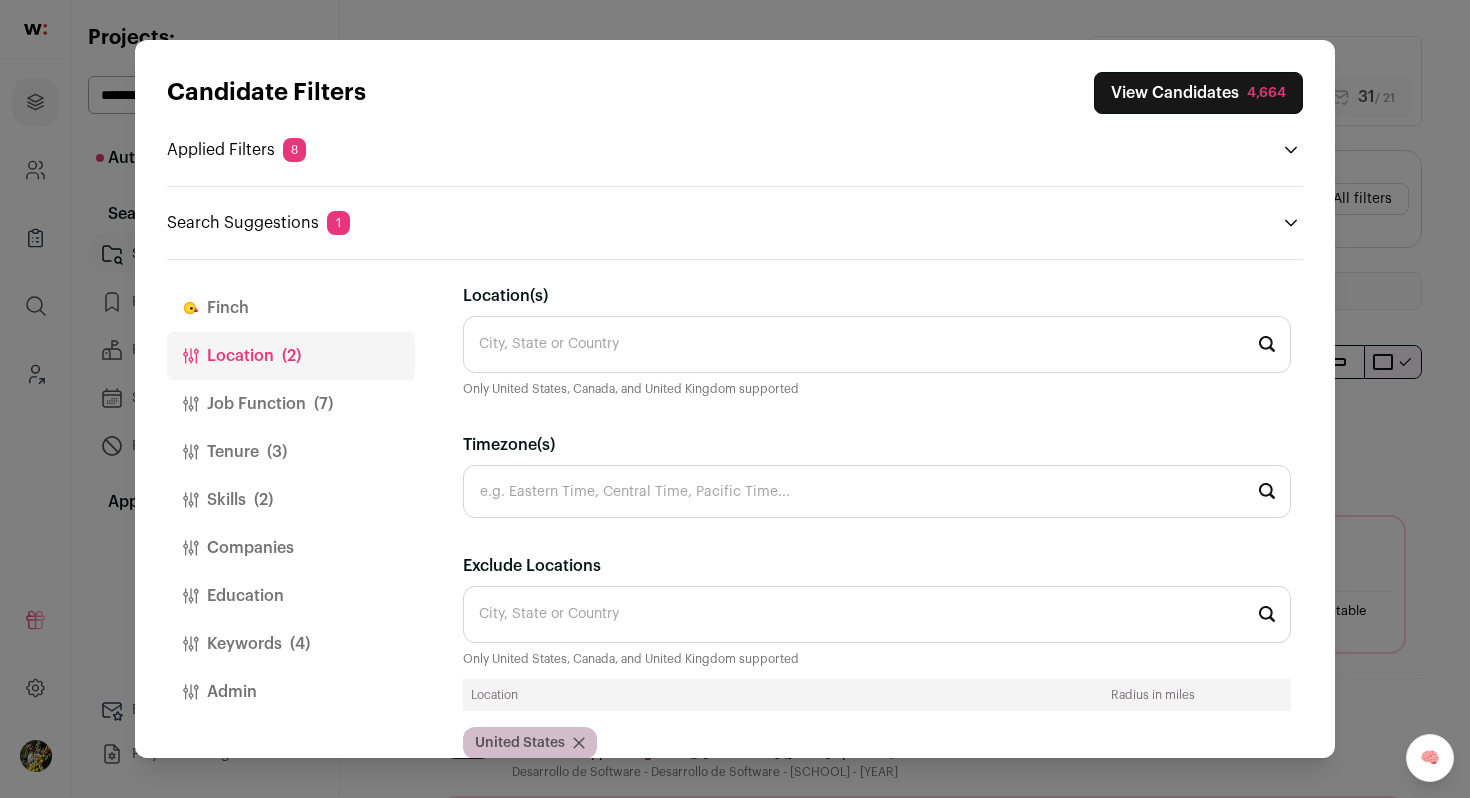 click on "Candidate Filters
View Candidates
4,664
Applied Filters
8
IT Support, Support Engineer or Software Engineer
Must have
Not located in
United States or Canada
1-12 YOE
Must have
12+ months at current job
Must have" at bounding box center (735, 399) 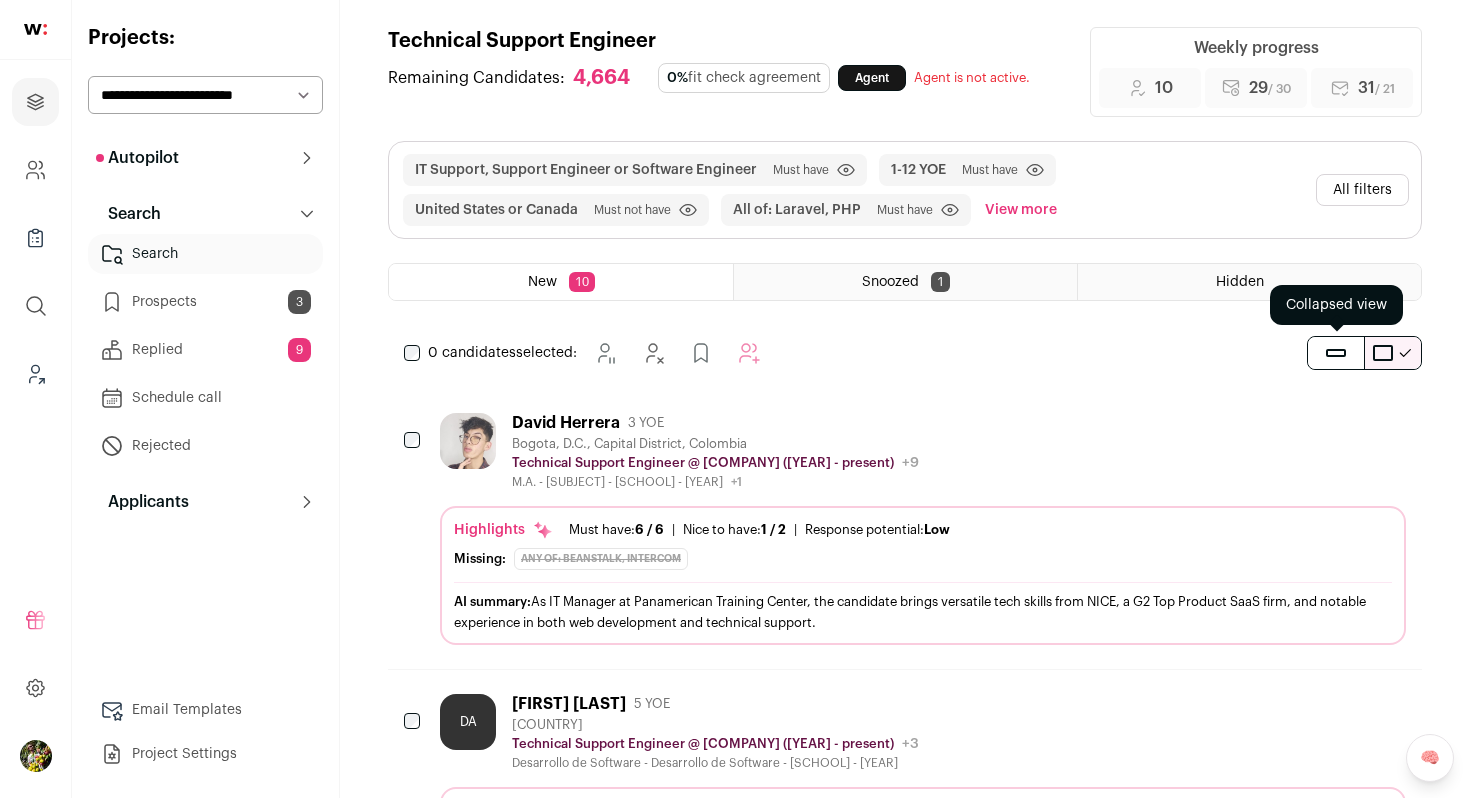 scroll, scrollTop: 0, scrollLeft: 0, axis: both 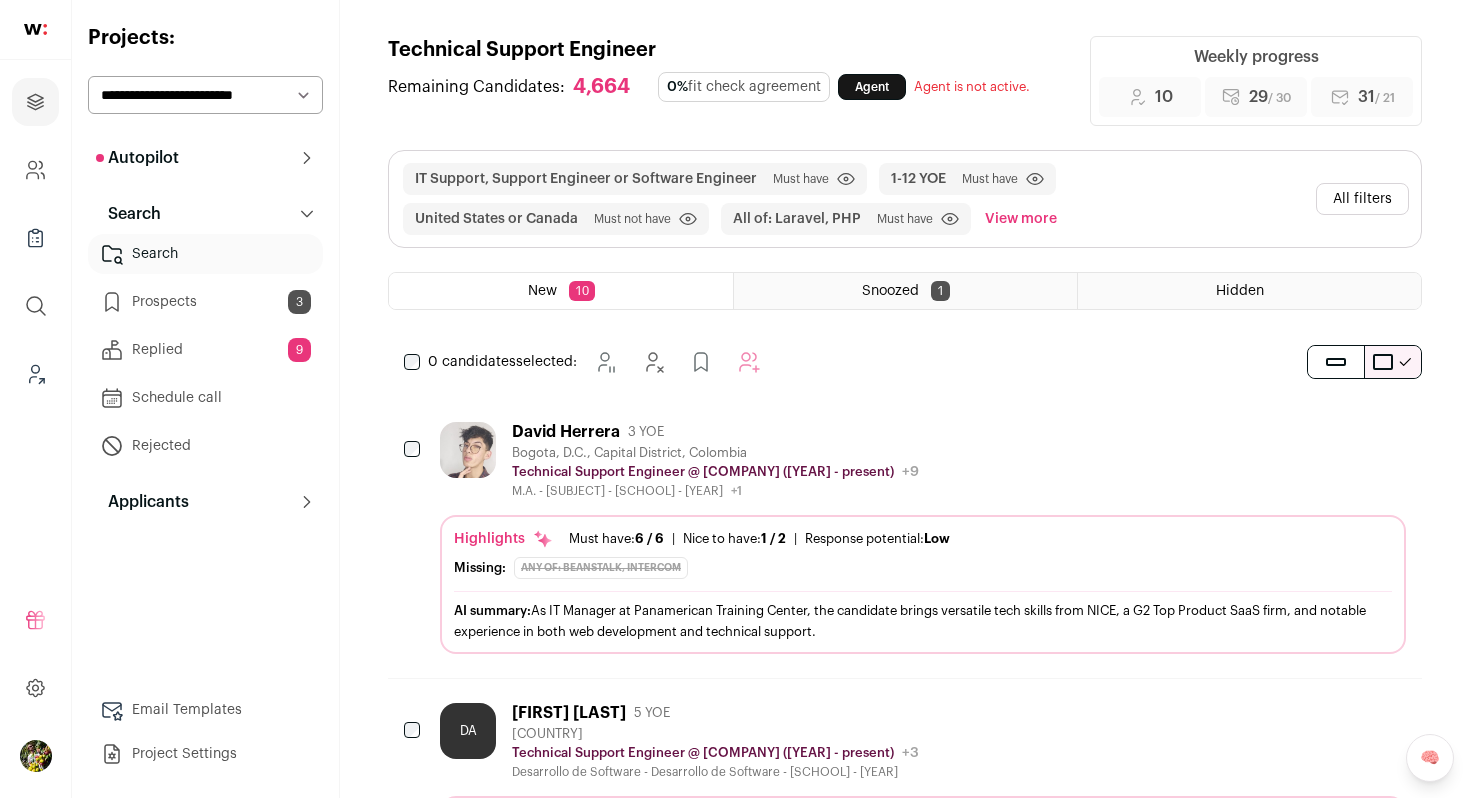 drag, startPoint x: 1335, startPoint y: 200, endPoint x: 1352, endPoint y: 195, distance: 17.720045 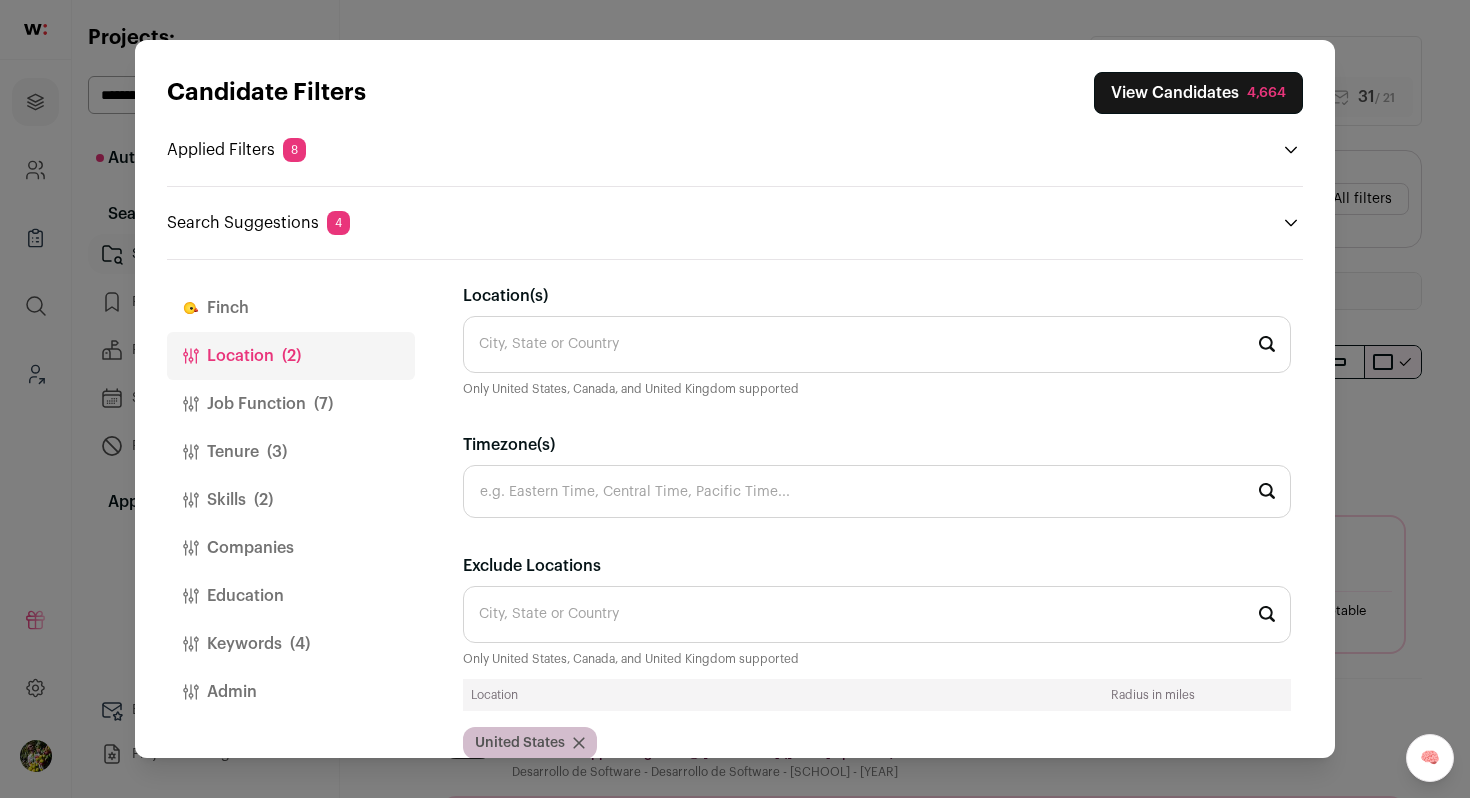 click on "Finch" at bounding box center [291, 308] 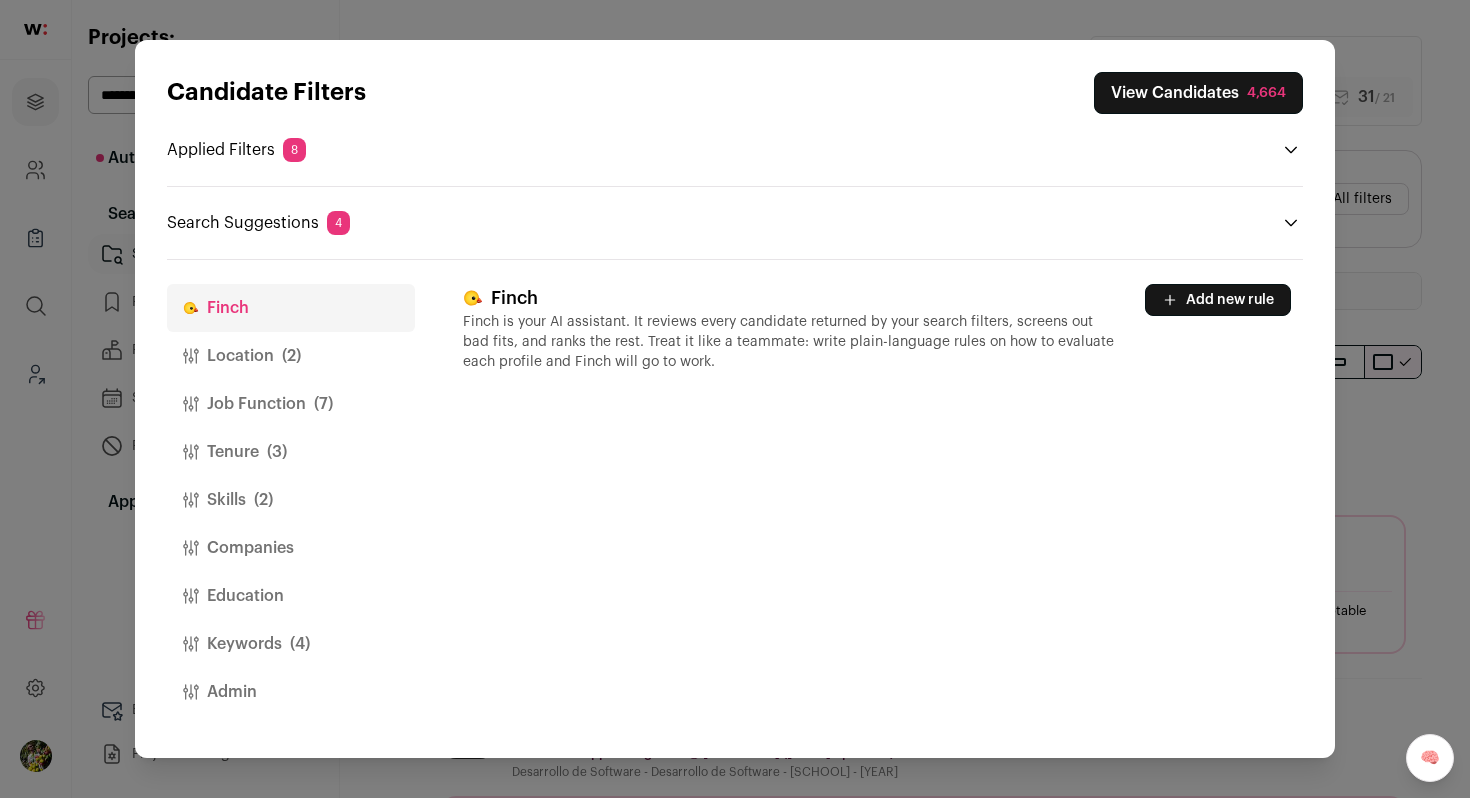 click 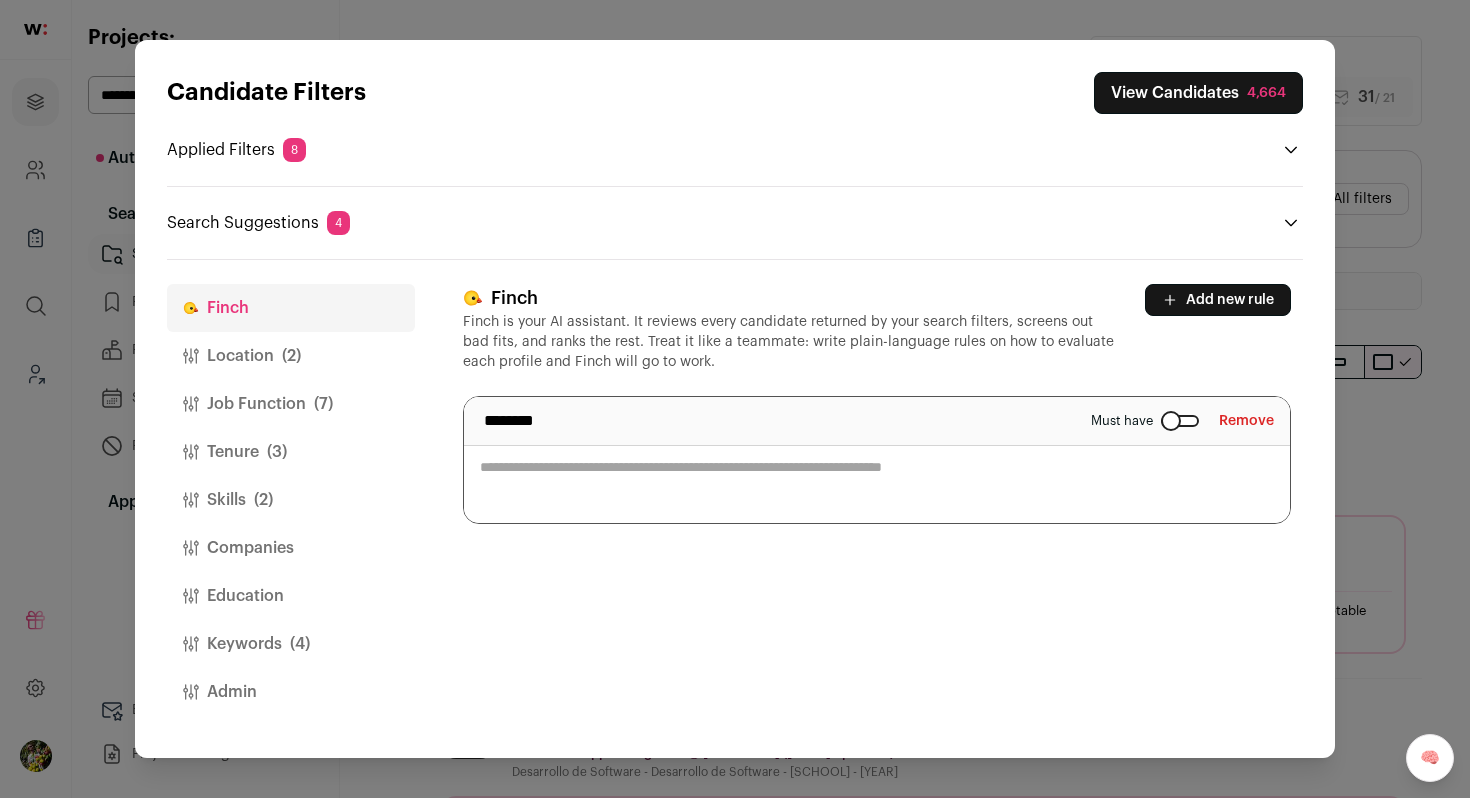 type 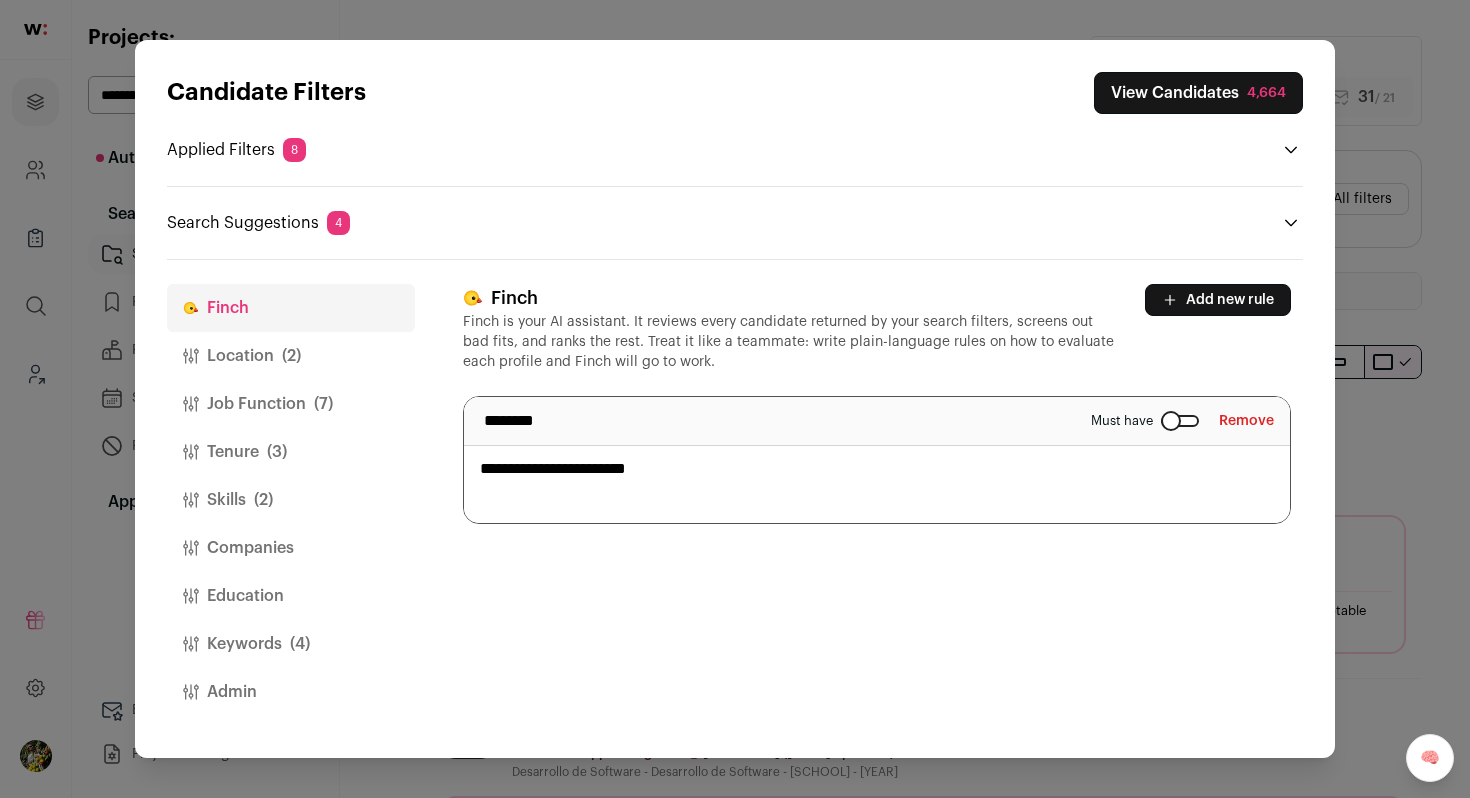 type on "**********" 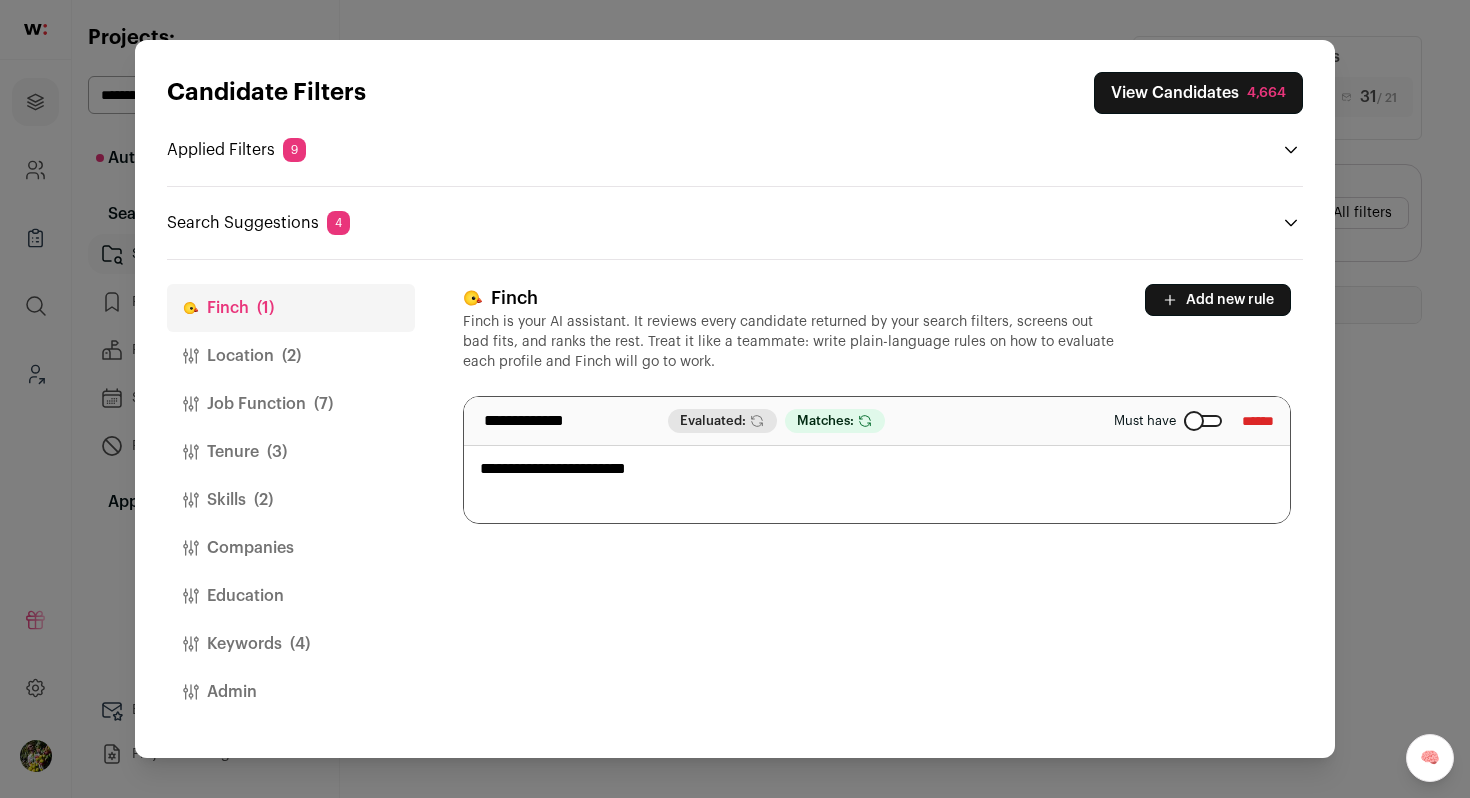 click on "(2)" at bounding box center [291, 356] 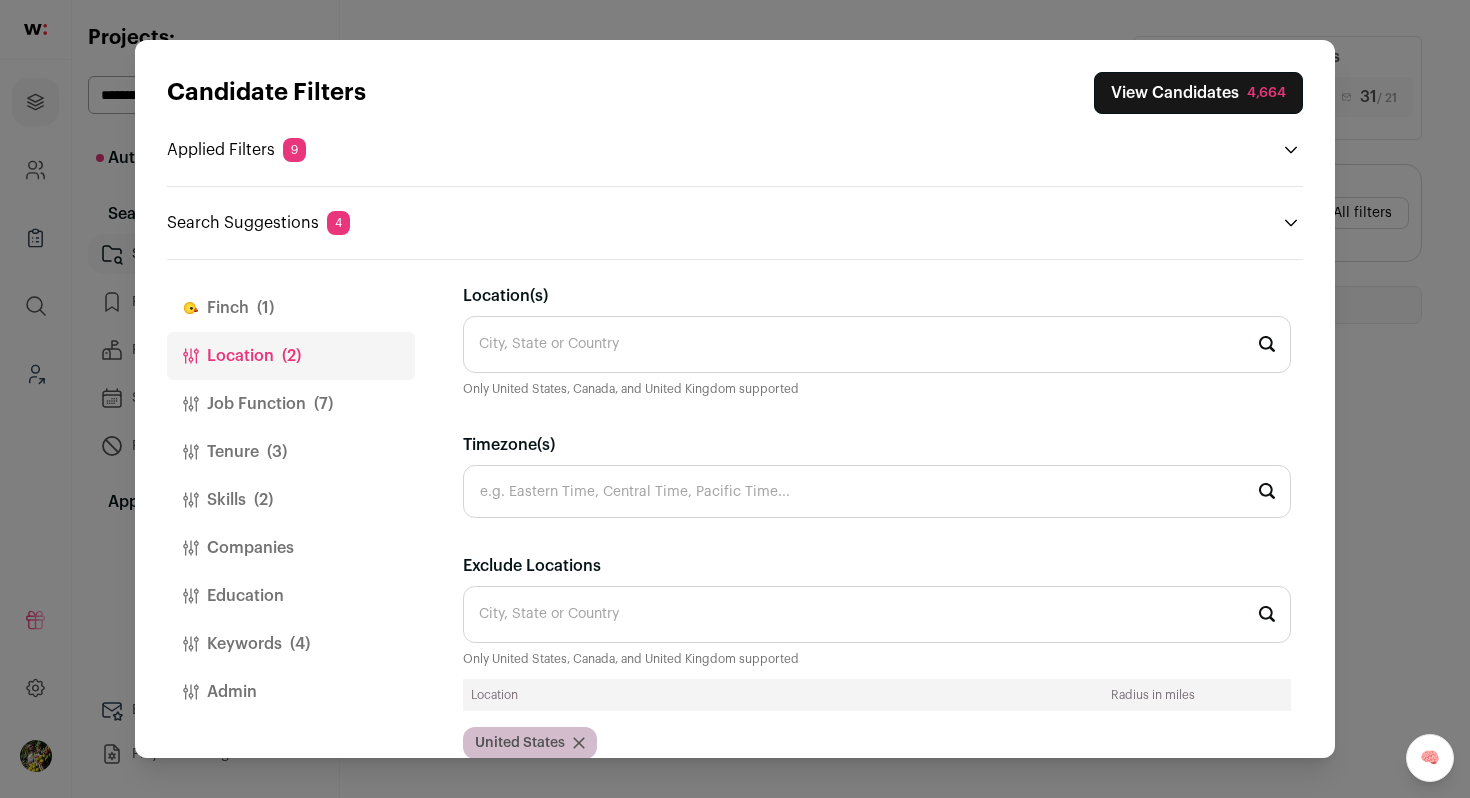 click on "Job Function
(7)" at bounding box center (291, 404) 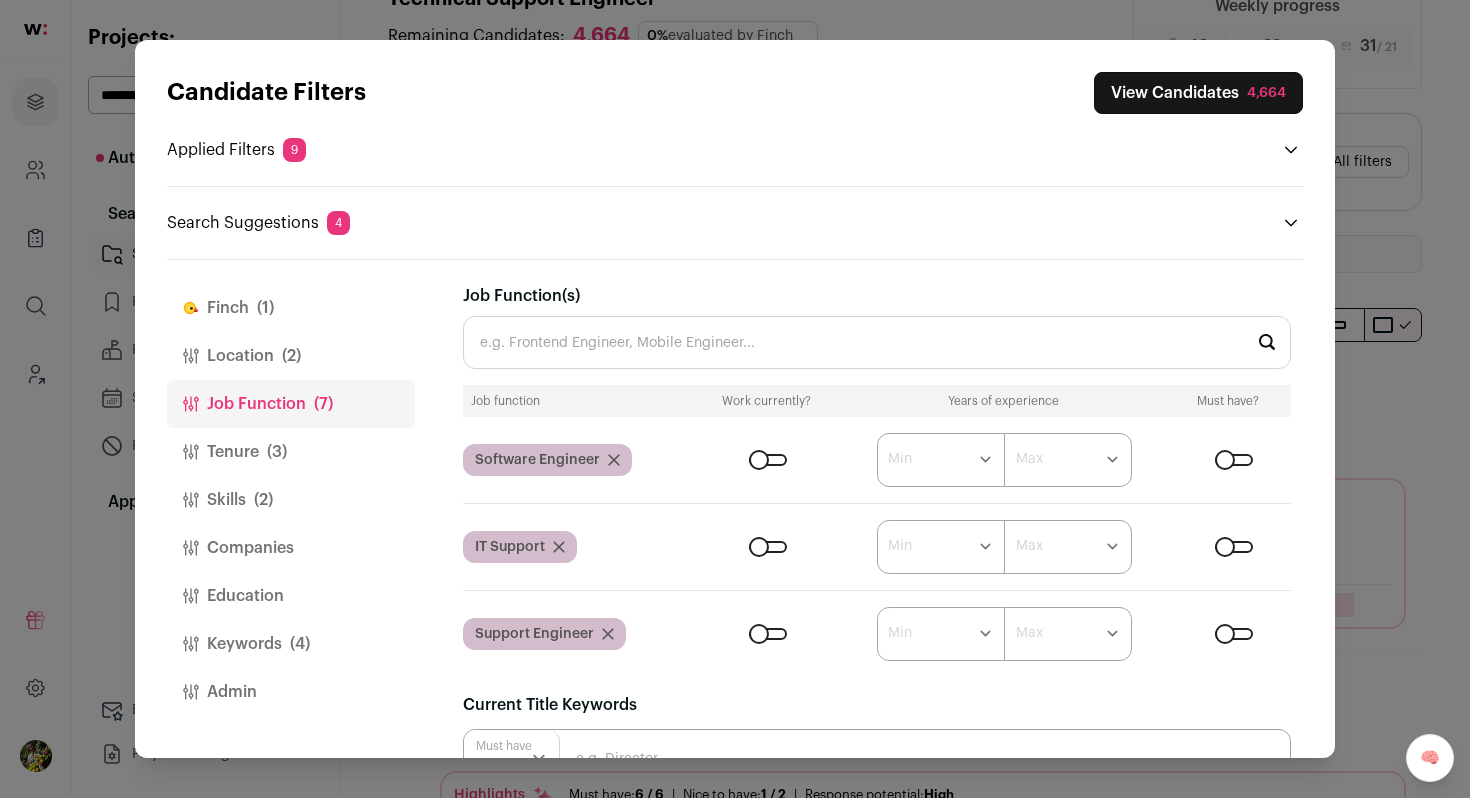 scroll, scrollTop: 55, scrollLeft: 0, axis: vertical 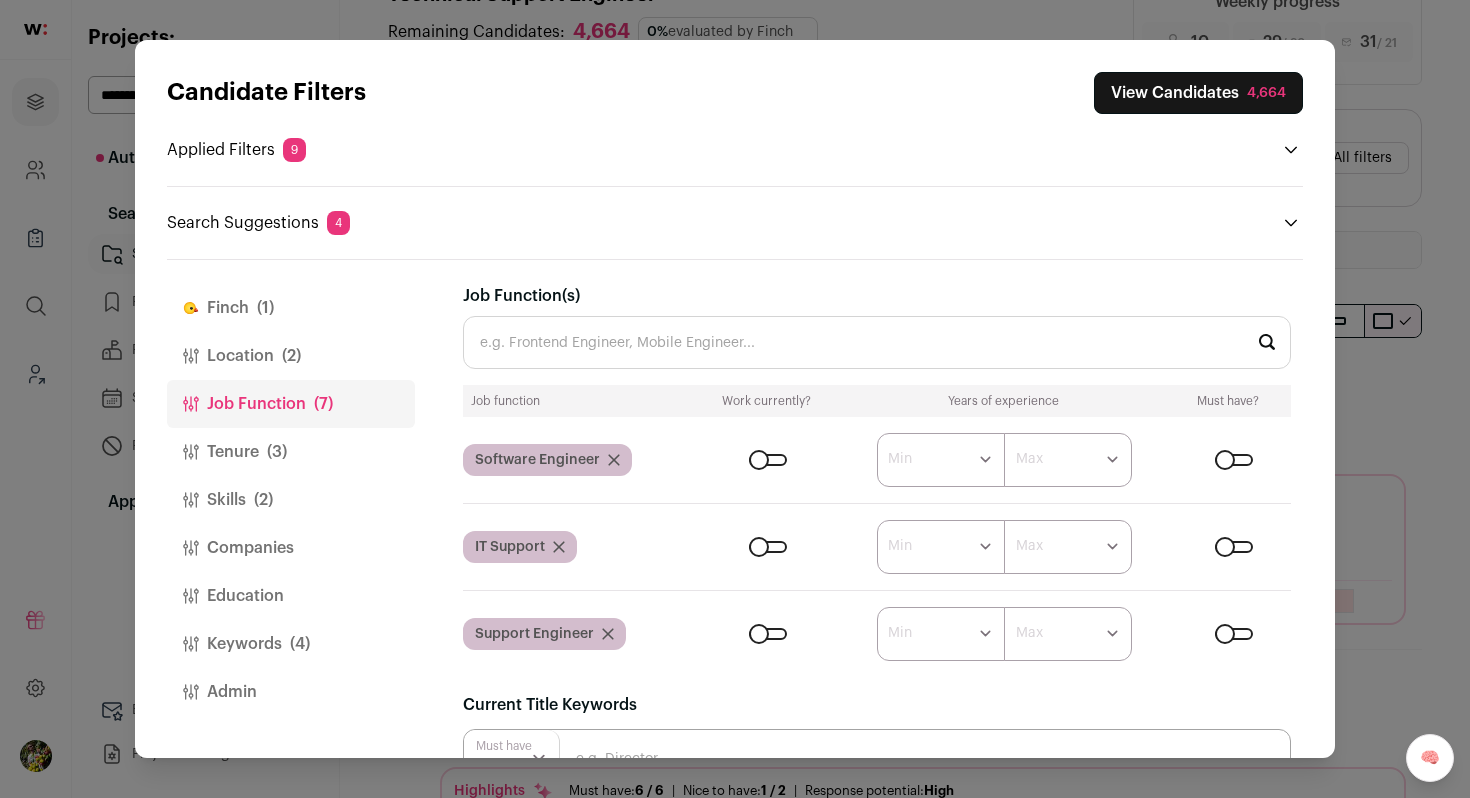 click on "Admin" at bounding box center (291, 692) 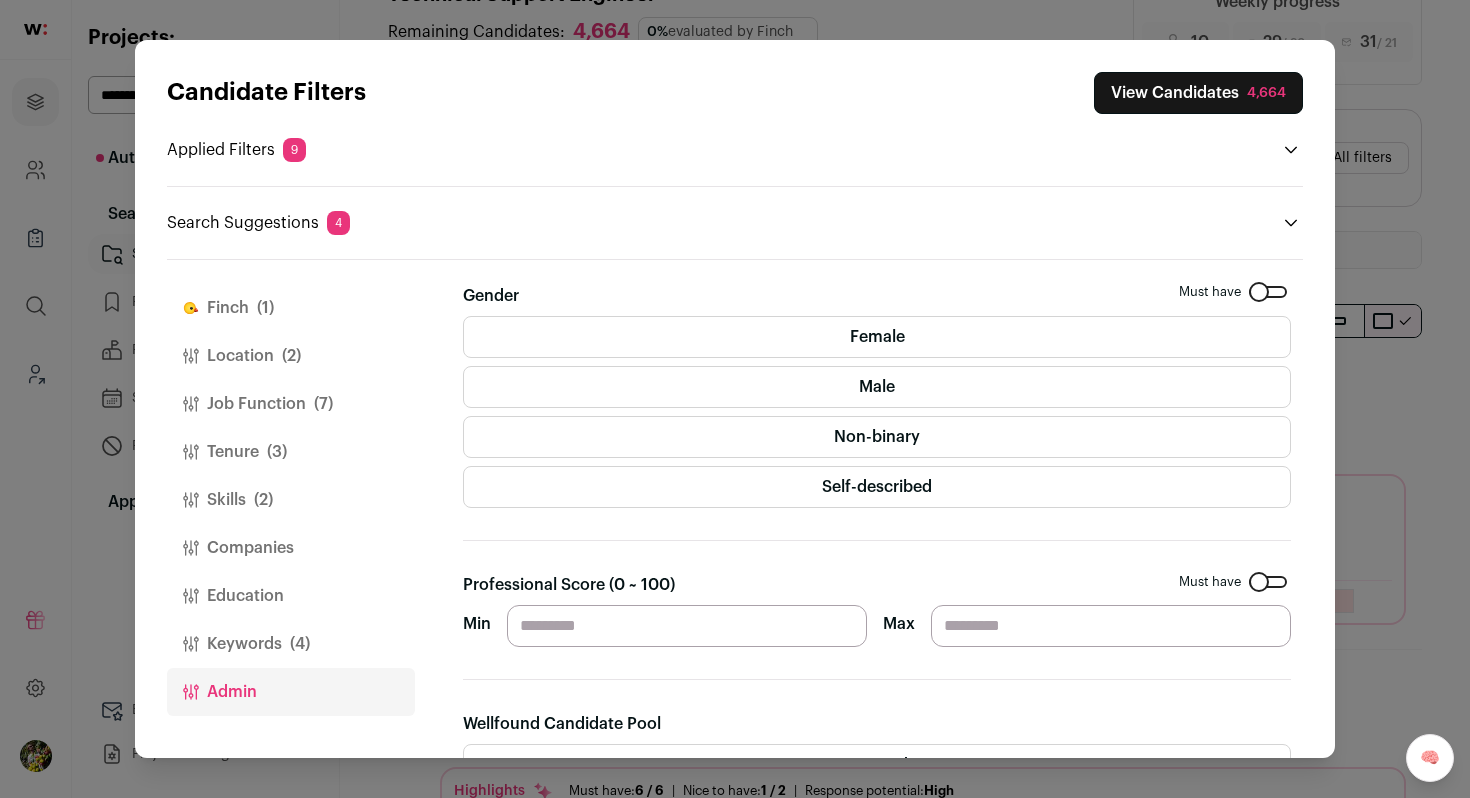 click on "Keywords
(4)" at bounding box center [291, 644] 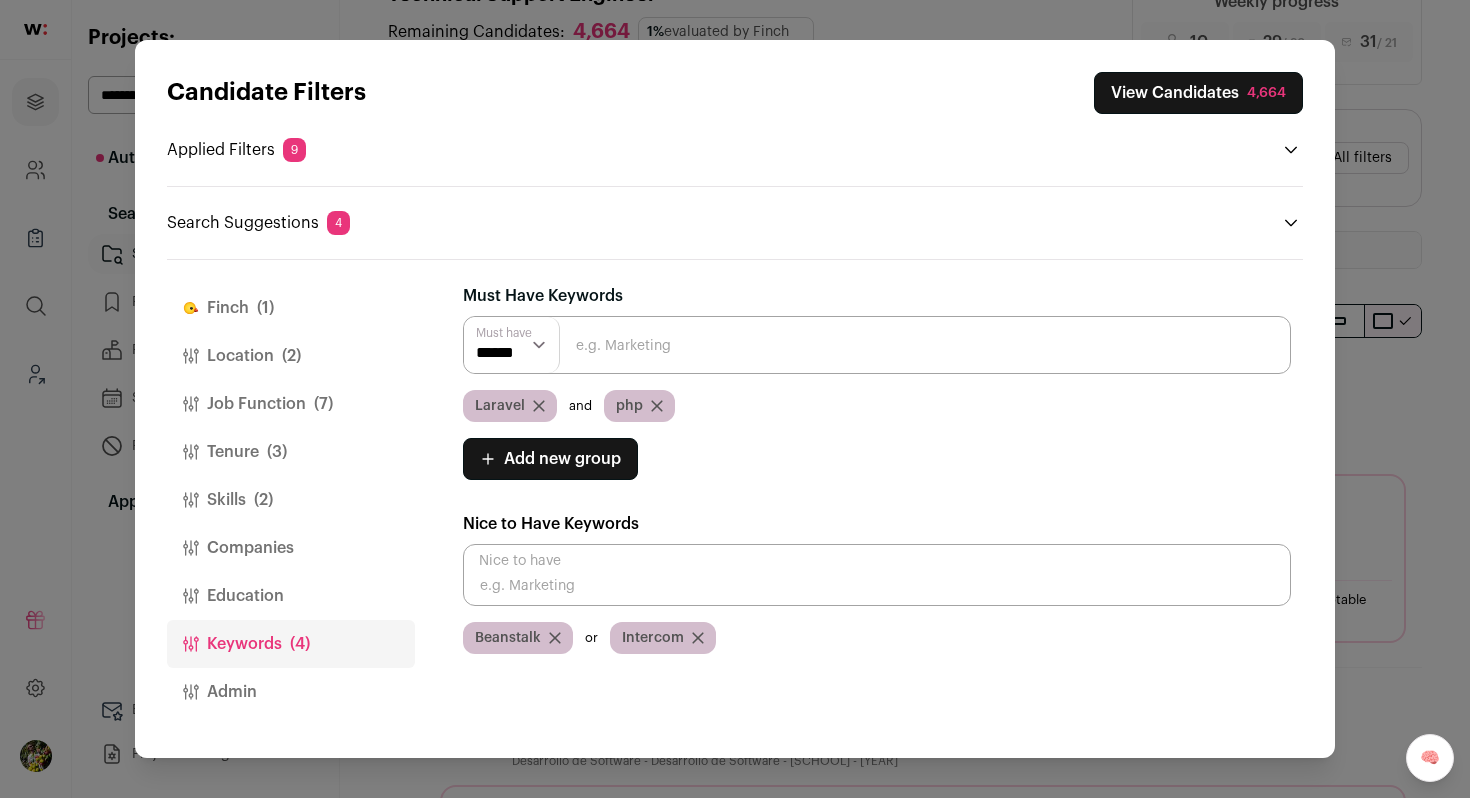click on "View Candidates
4,664" at bounding box center [1198, 93] 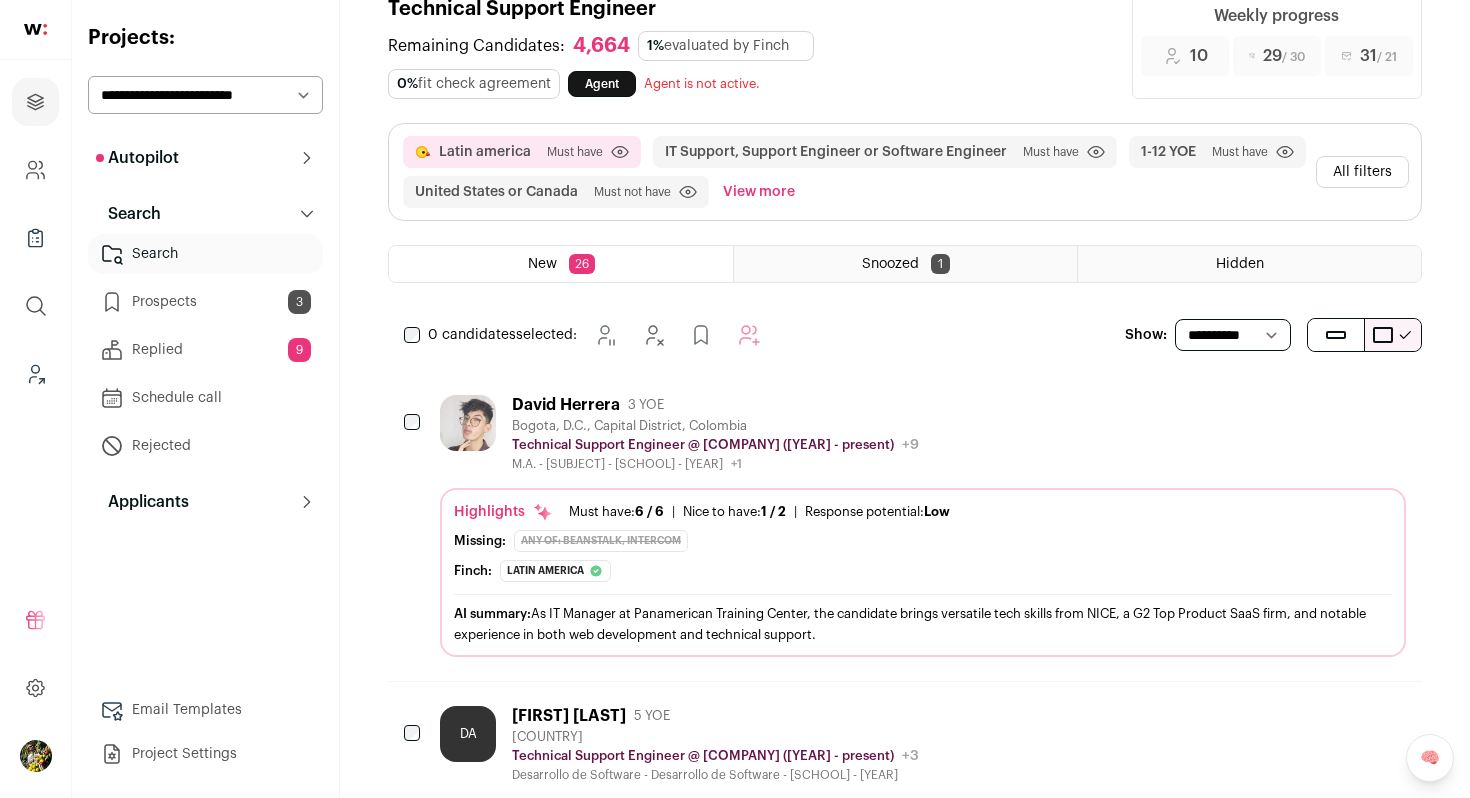 scroll, scrollTop: 40, scrollLeft: 0, axis: vertical 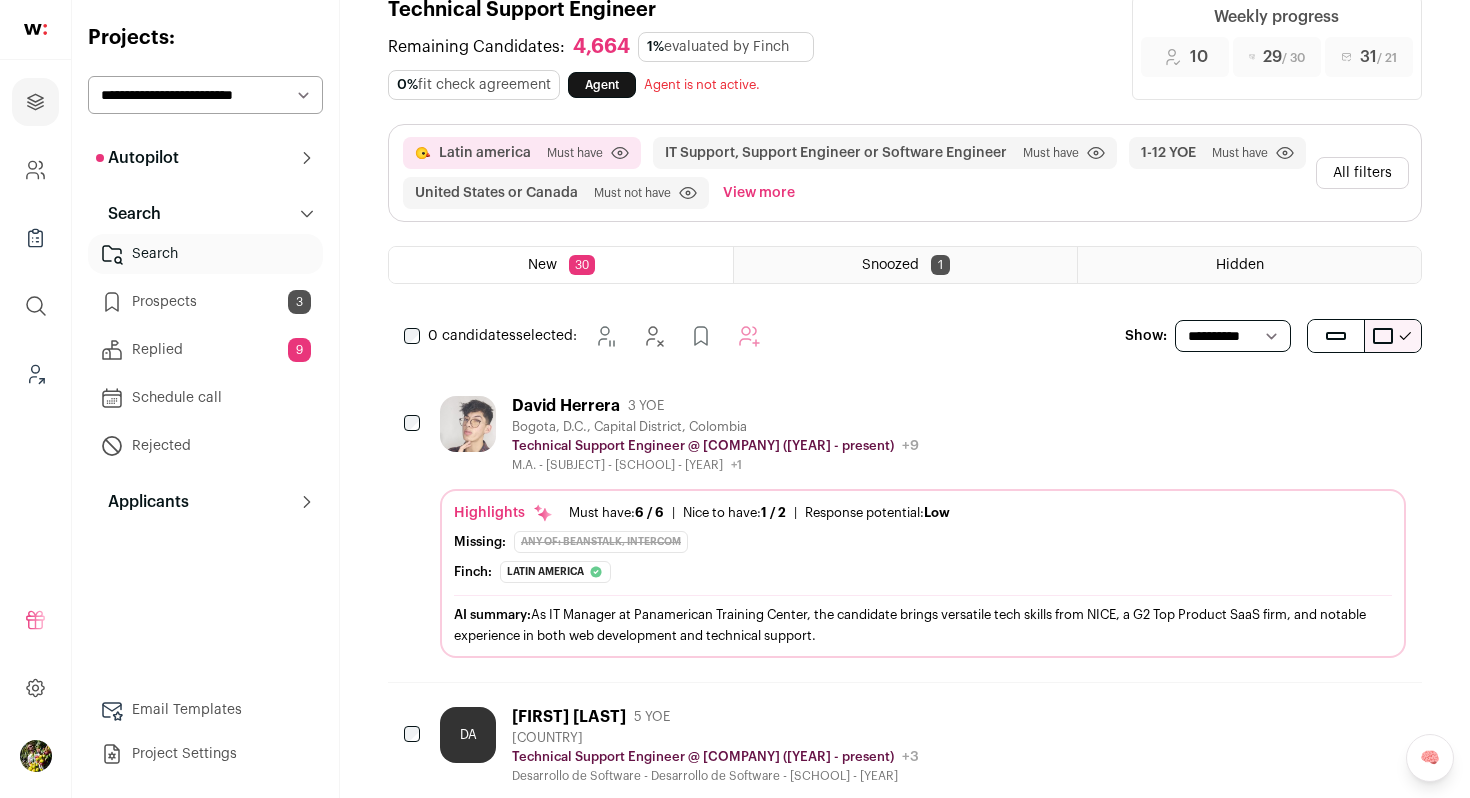 click on "Bogota, D.C., Capital District, Colombia" at bounding box center [715, 427] 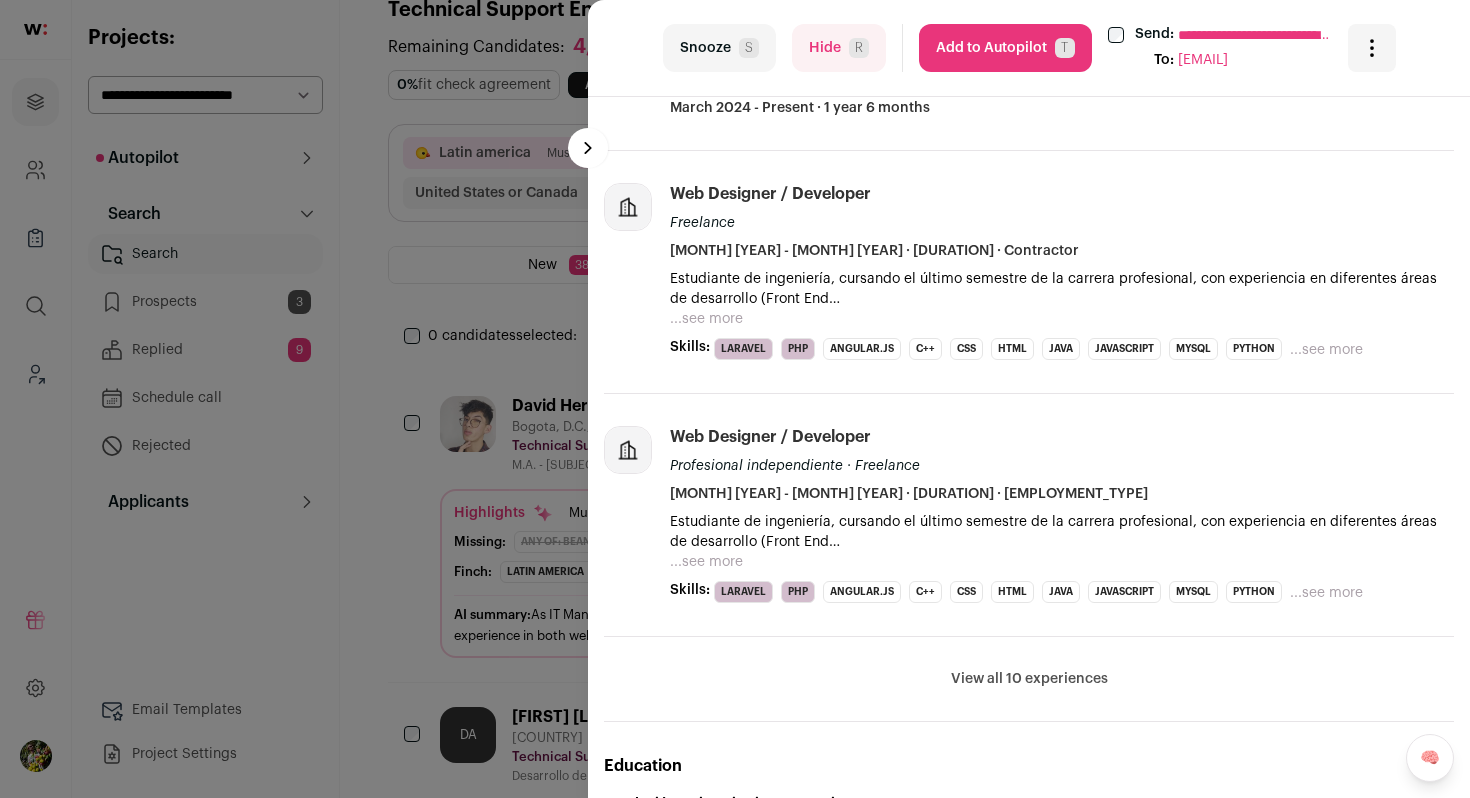scroll, scrollTop: 707, scrollLeft: 0, axis: vertical 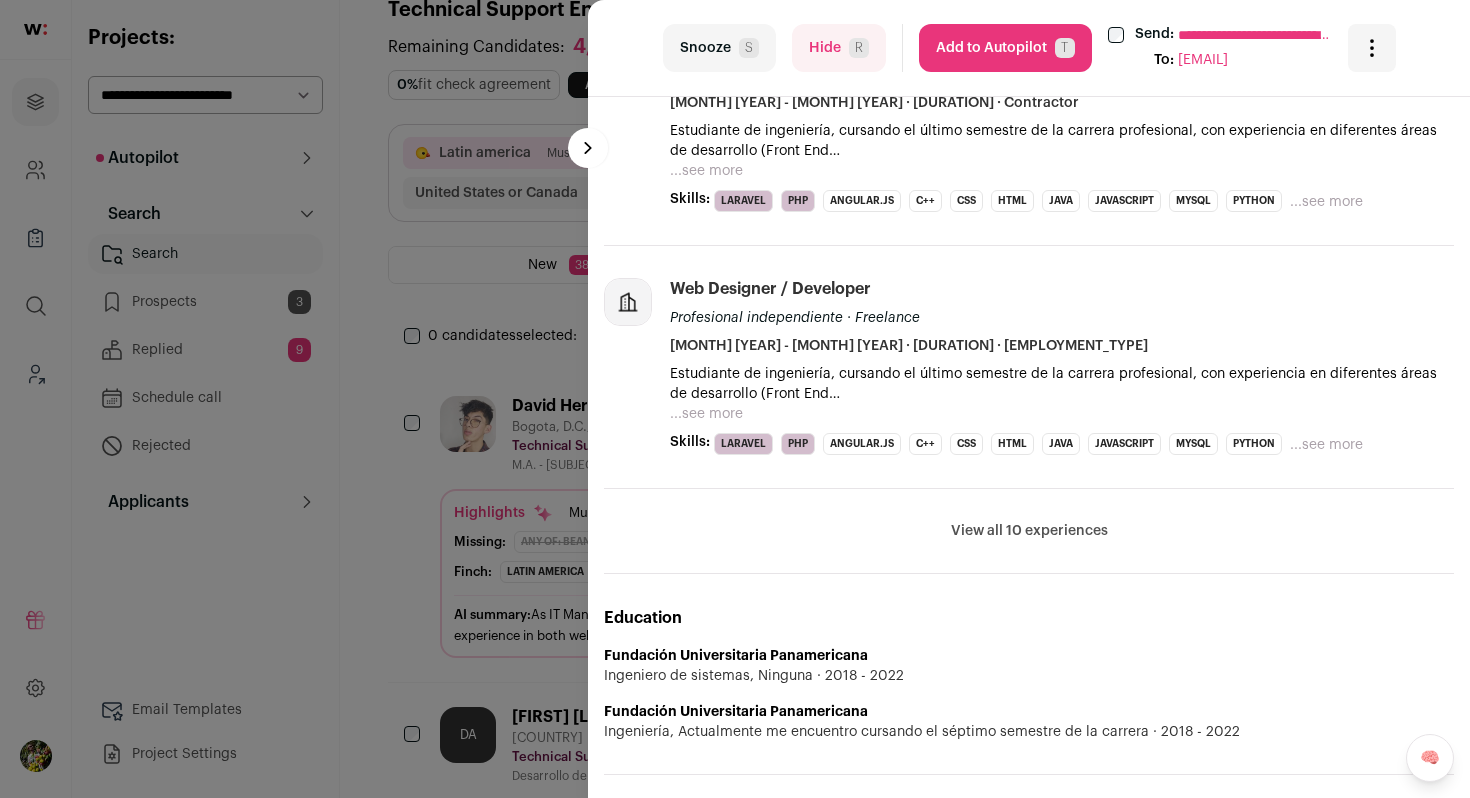 click on "View all 10 experiences" at bounding box center [1029, 531] 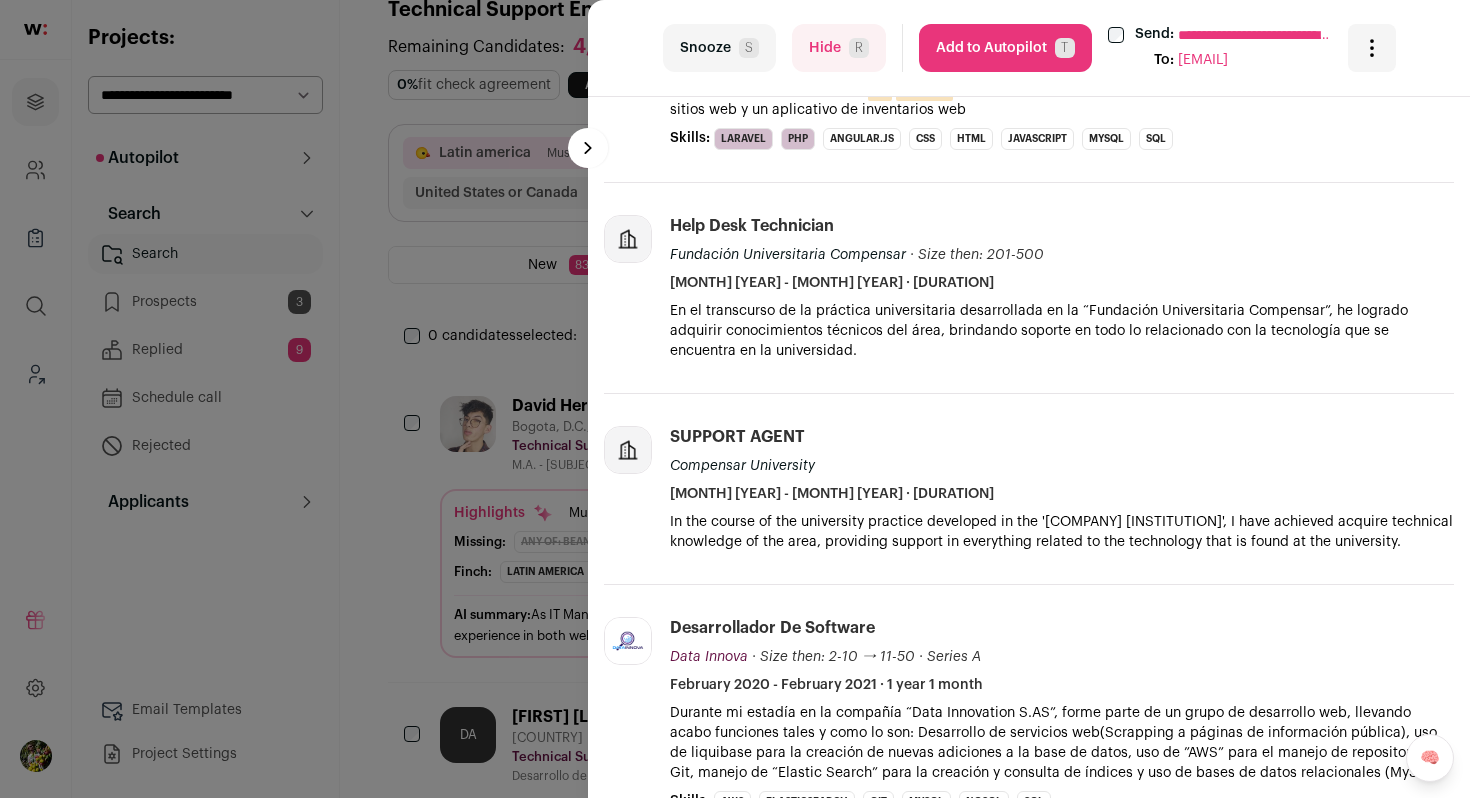 scroll, scrollTop: 1845, scrollLeft: 0, axis: vertical 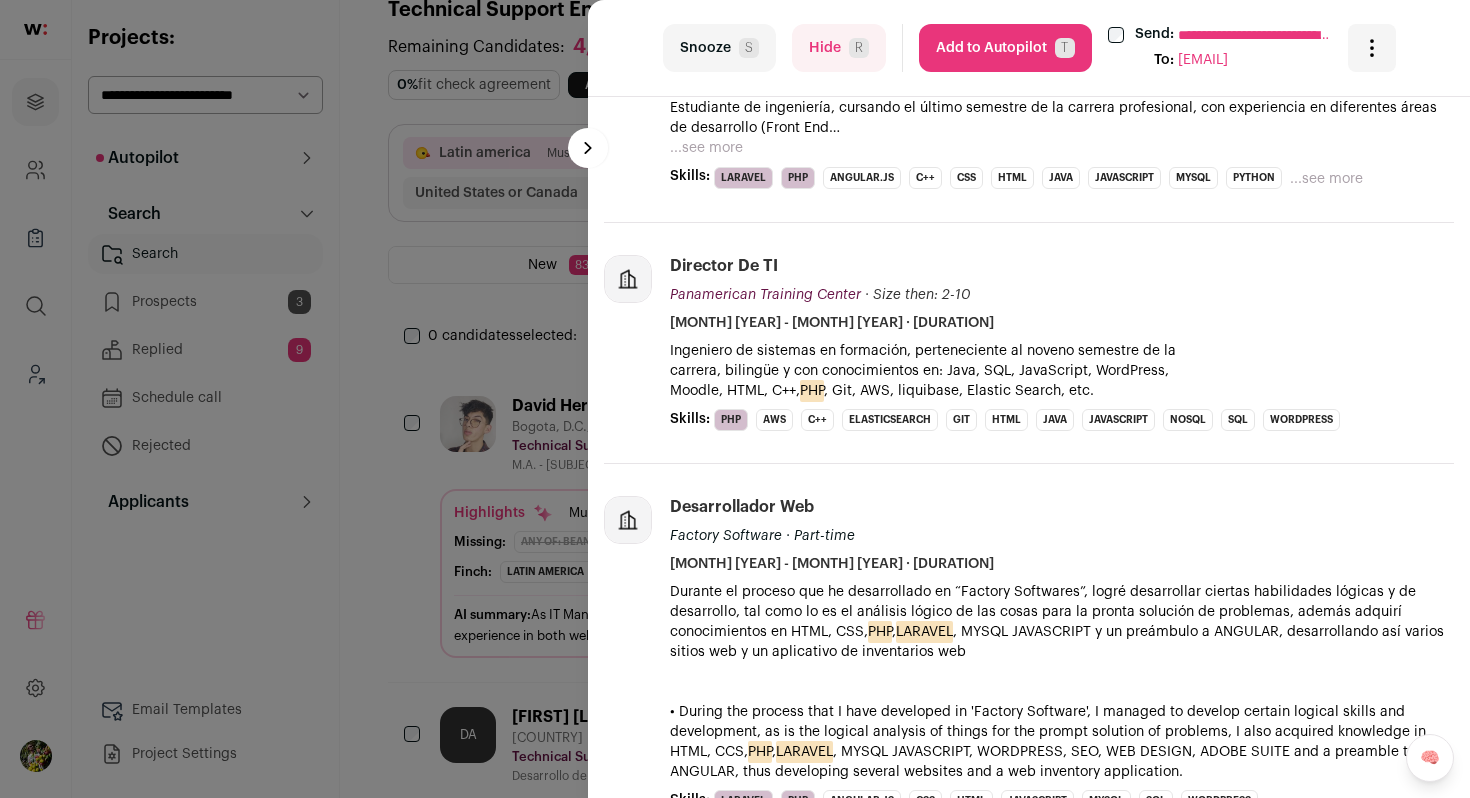click on "Hide
R" at bounding box center (839, 48) 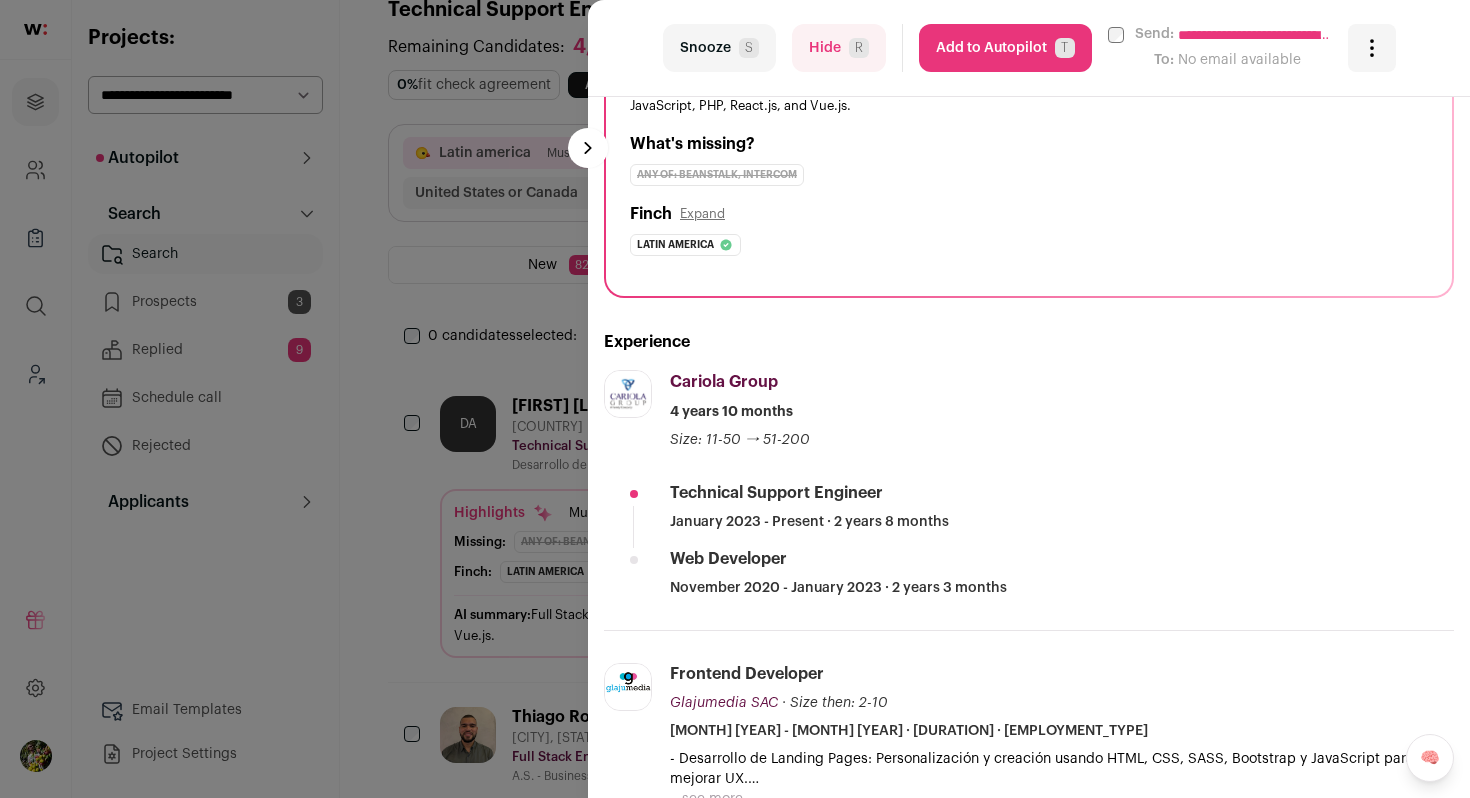 scroll, scrollTop: 0, scrollLeft: 0, axis: both 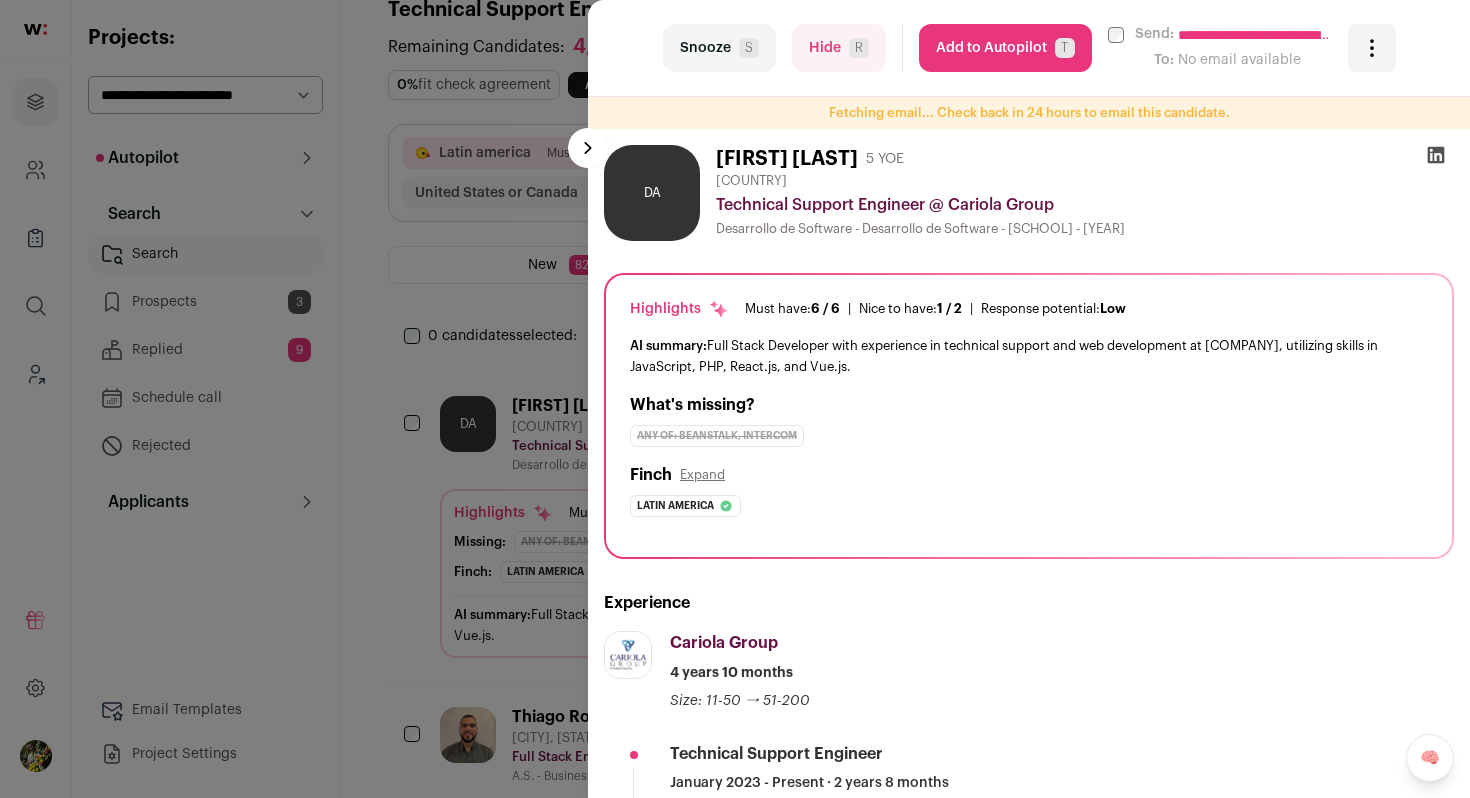 click on "Hide
R" at bounding box center (839, 48) 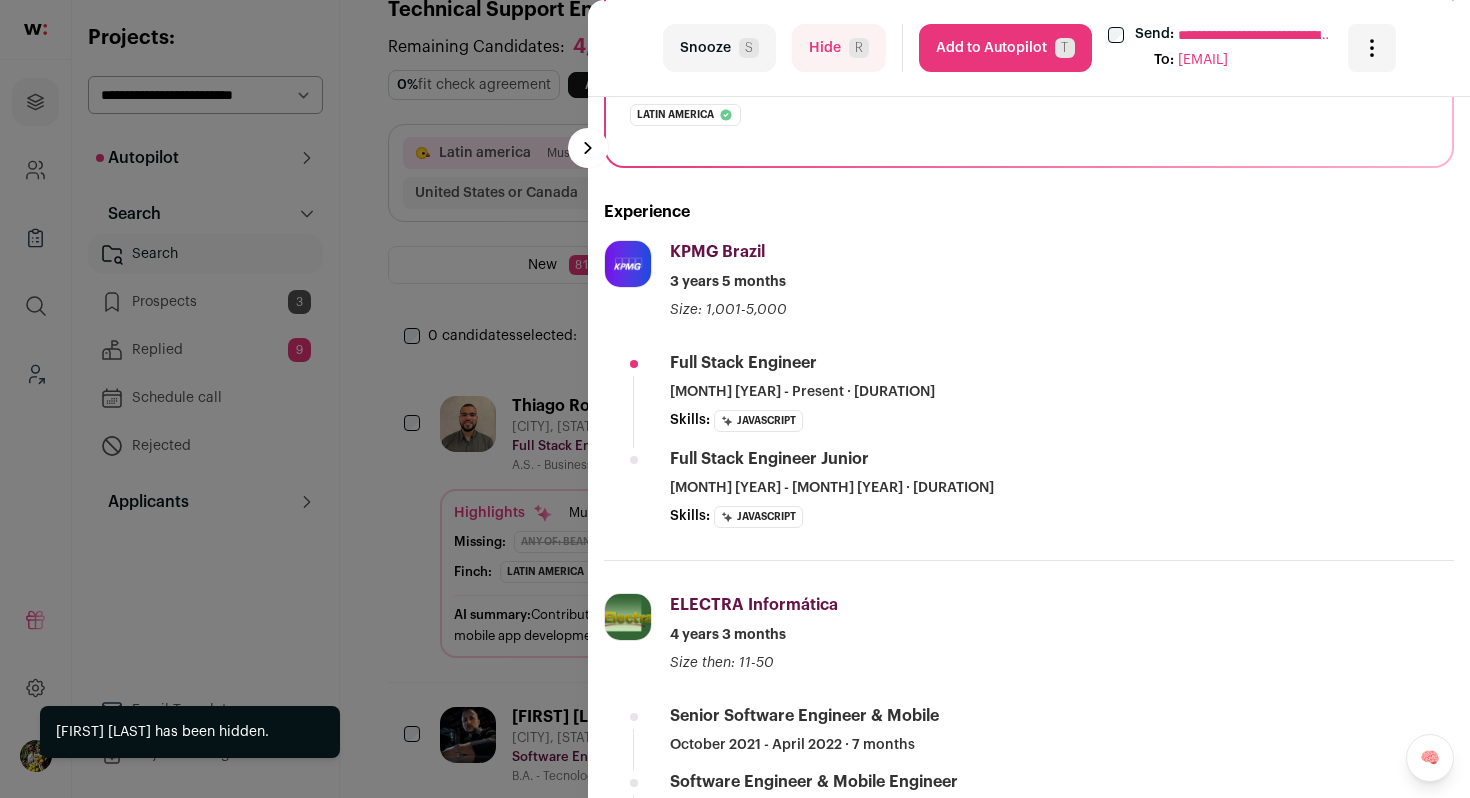 scroll, scrollTop: 372, scrollLeft: 0, axis: vertical 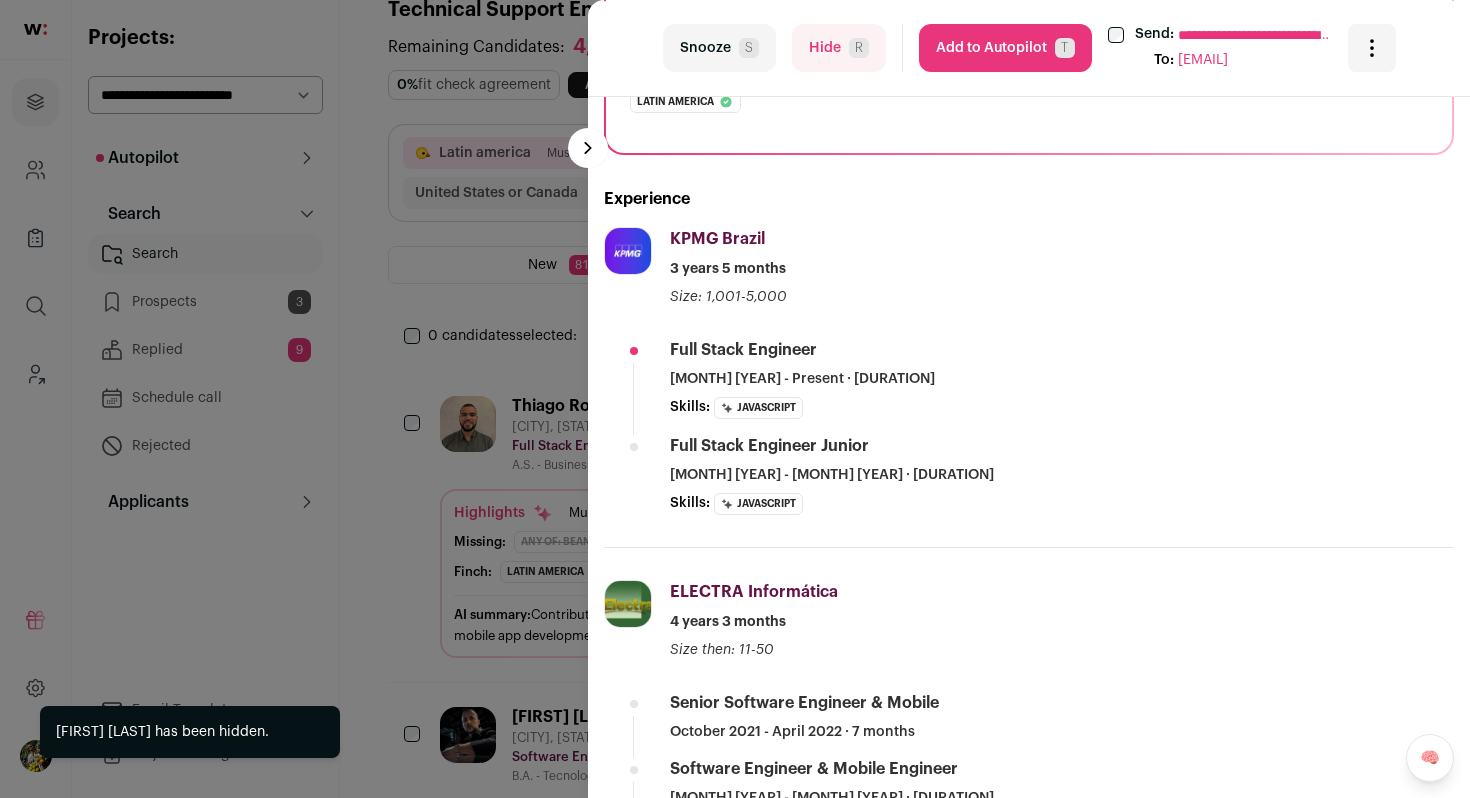 click on "**********" at bounding box center [735, 399] 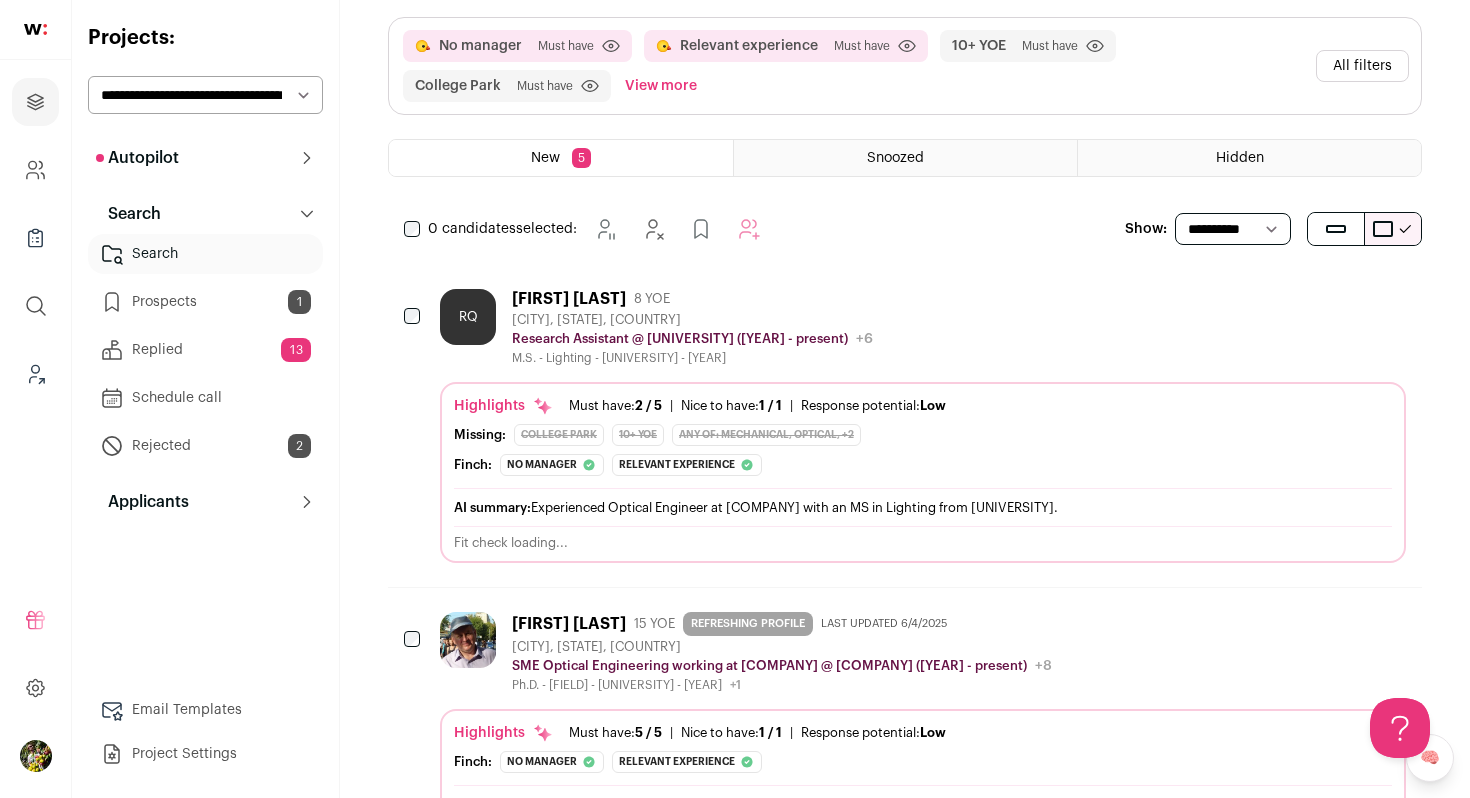 scroll, scrollTop: 0, scrollLeft: 0, axis: both 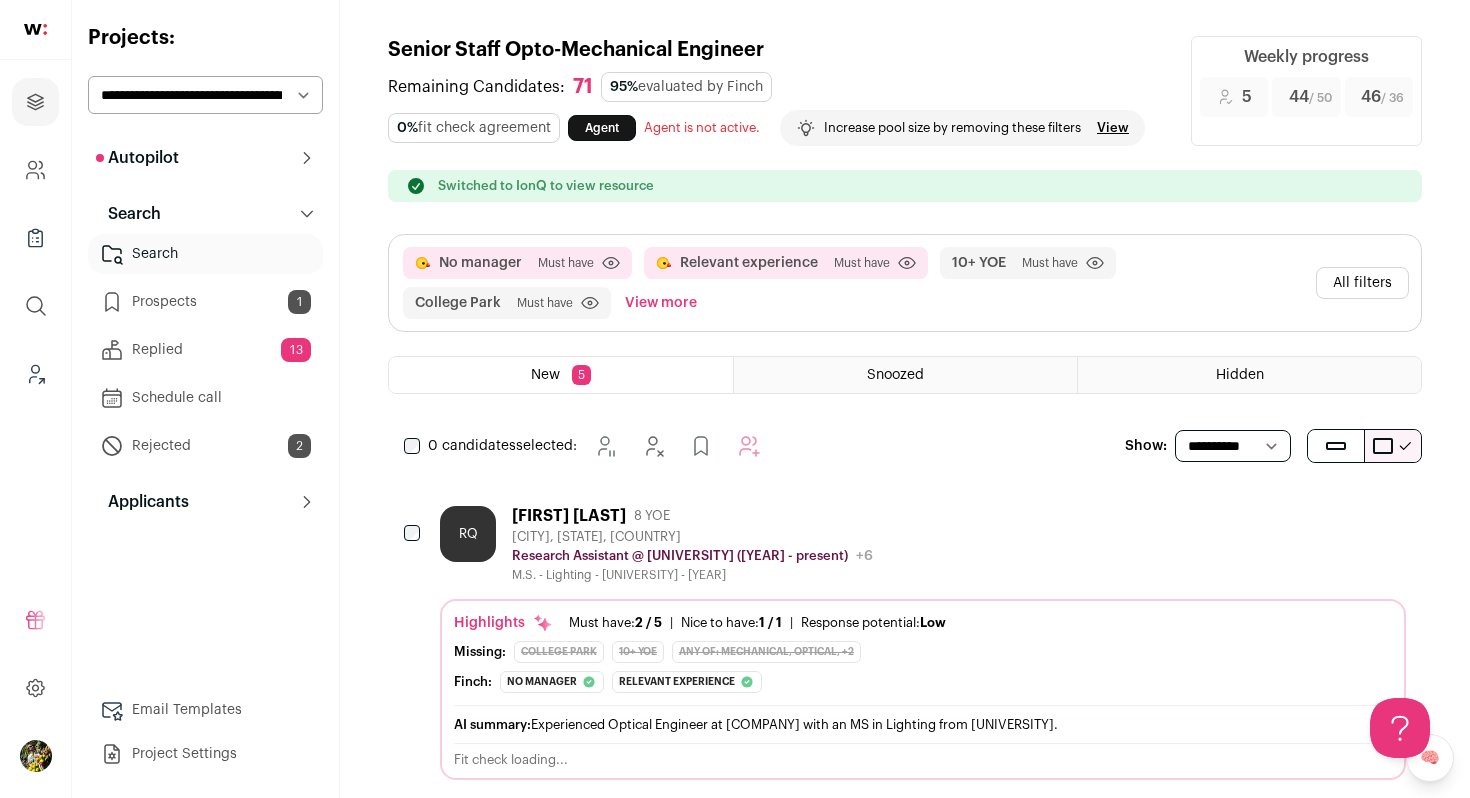 click on "All filters" at bounding box center [1362, 283] 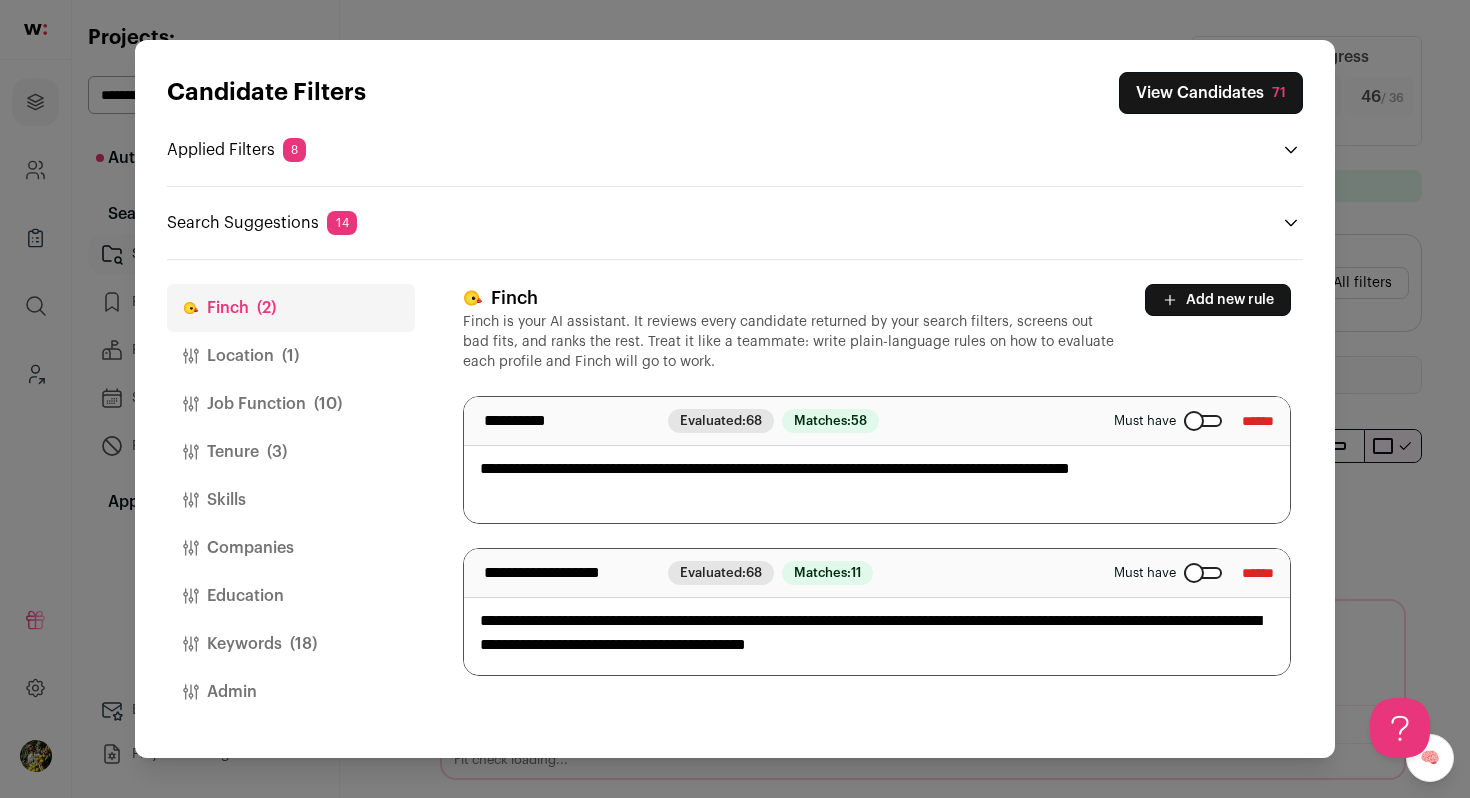 click on "Location
(1)" at bounding box center [291, 356] 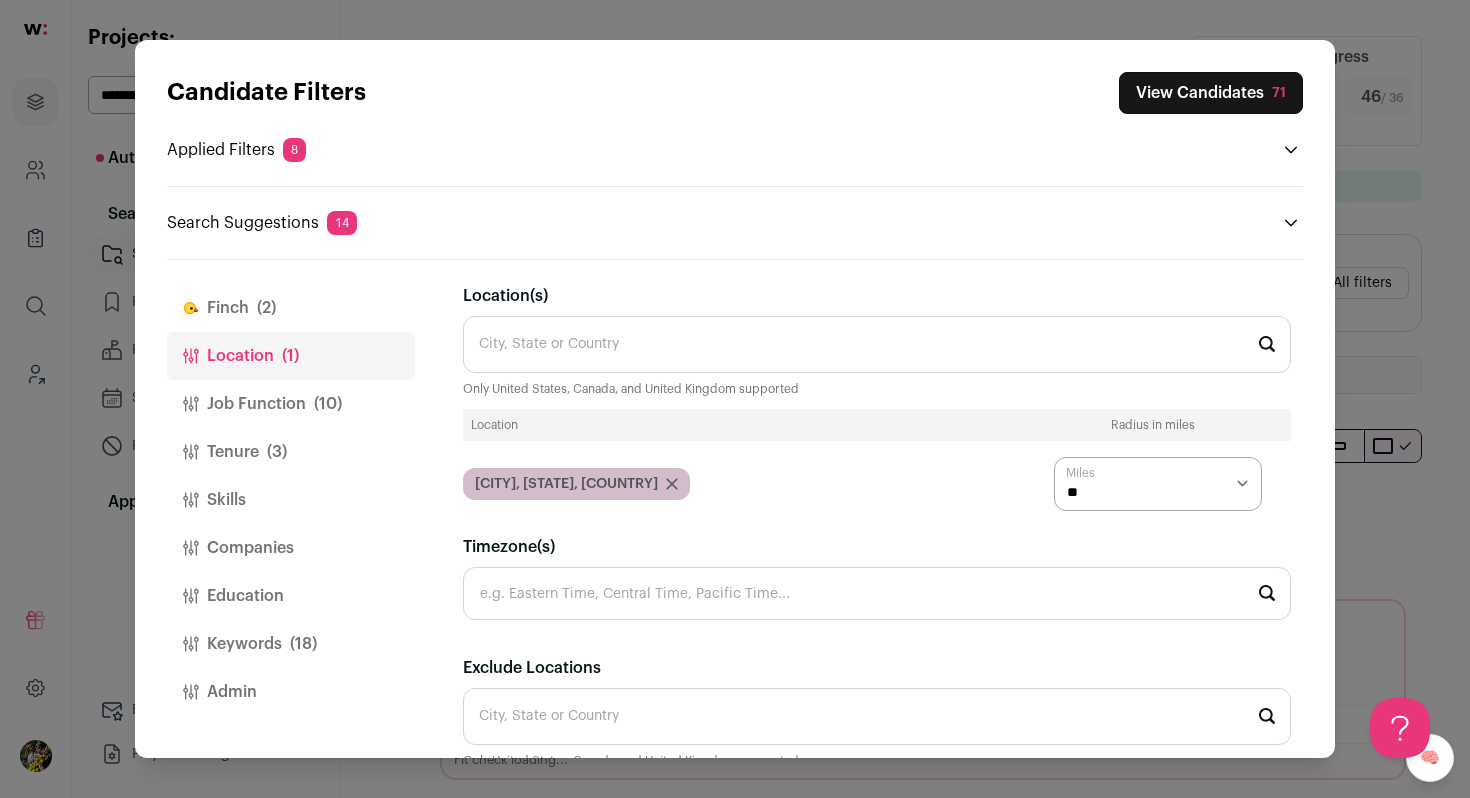 click 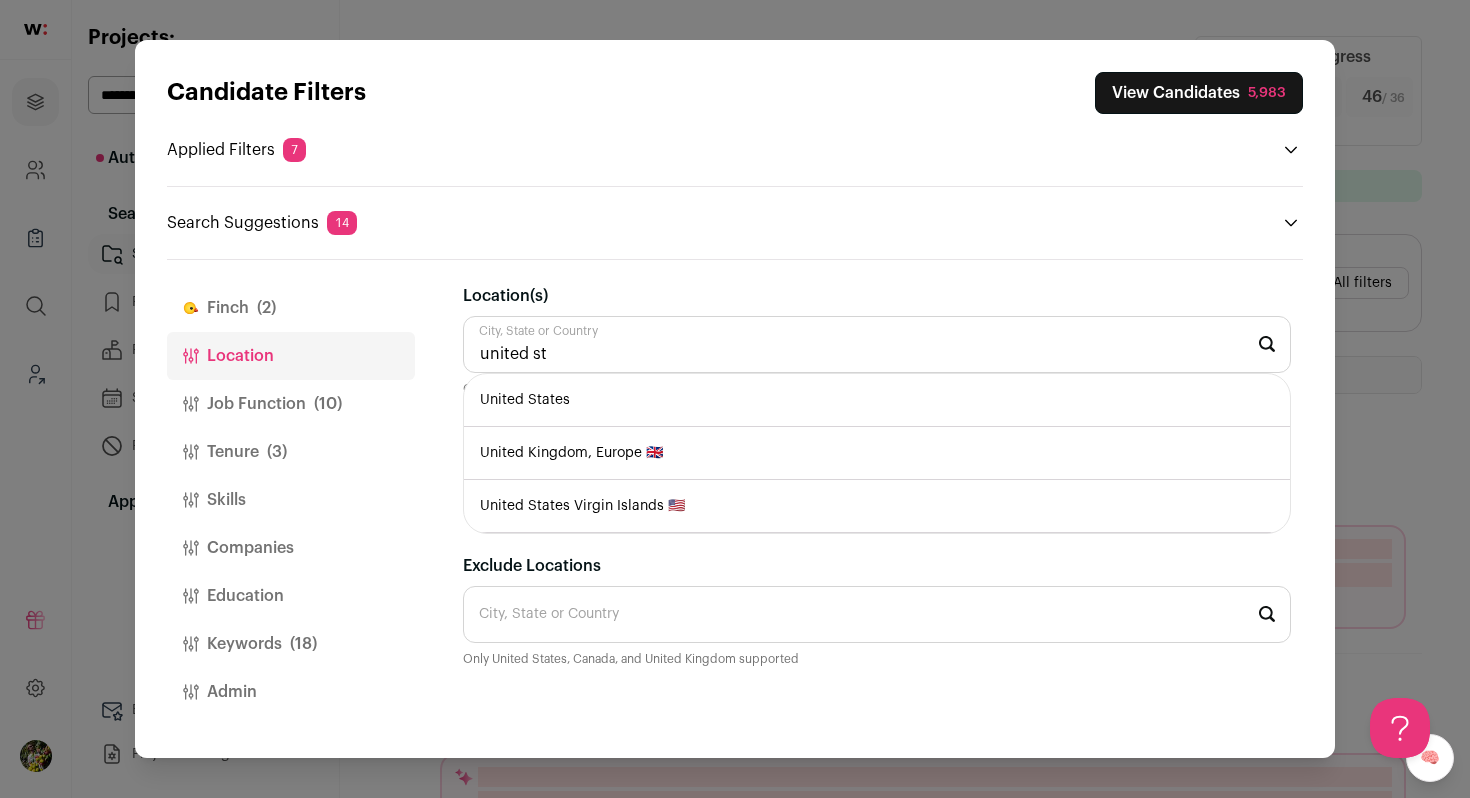 click on "United States" at bounding box center (877, 400) 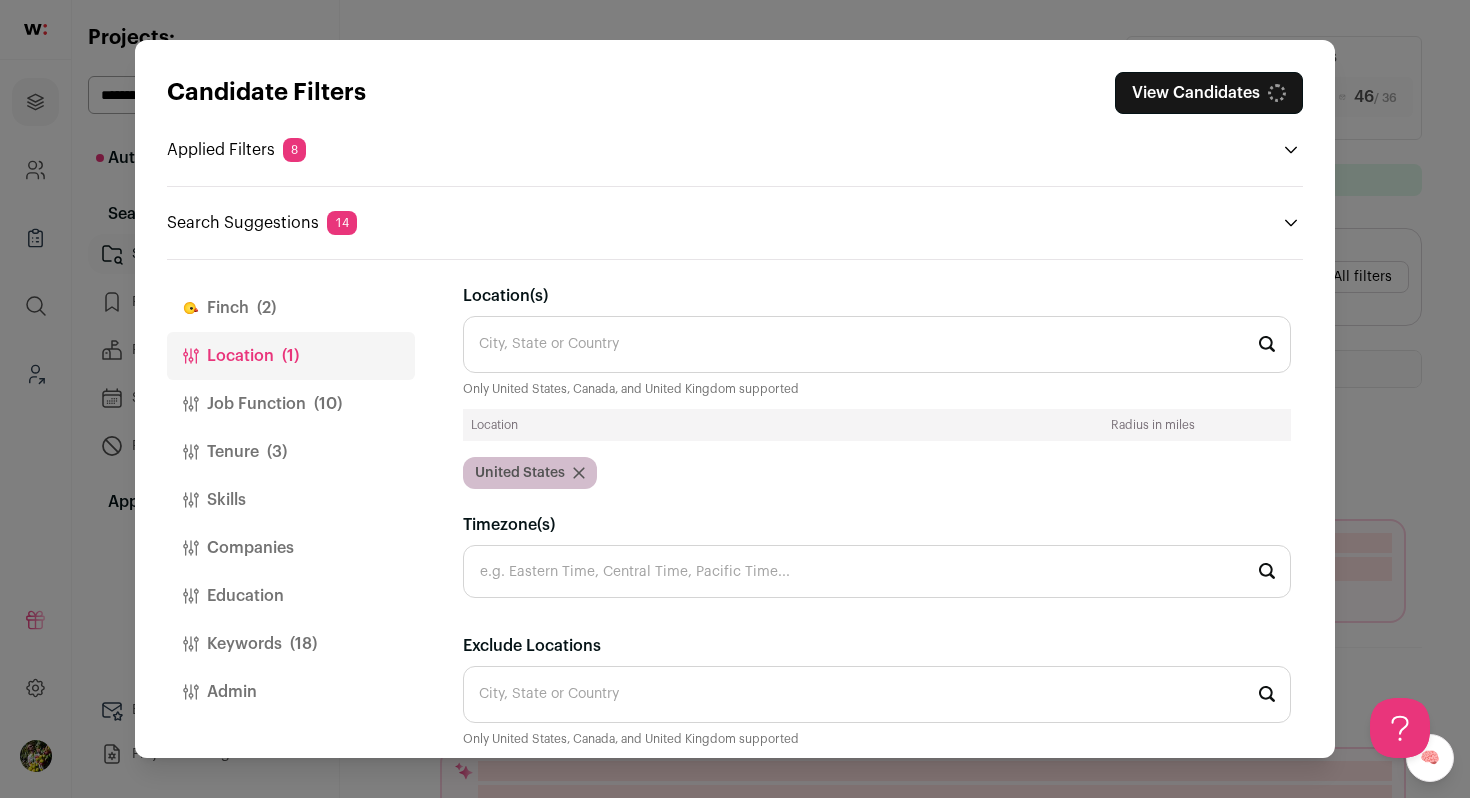 scroll, scrollTop: 44, scrollLeft: 0, axis: vertical 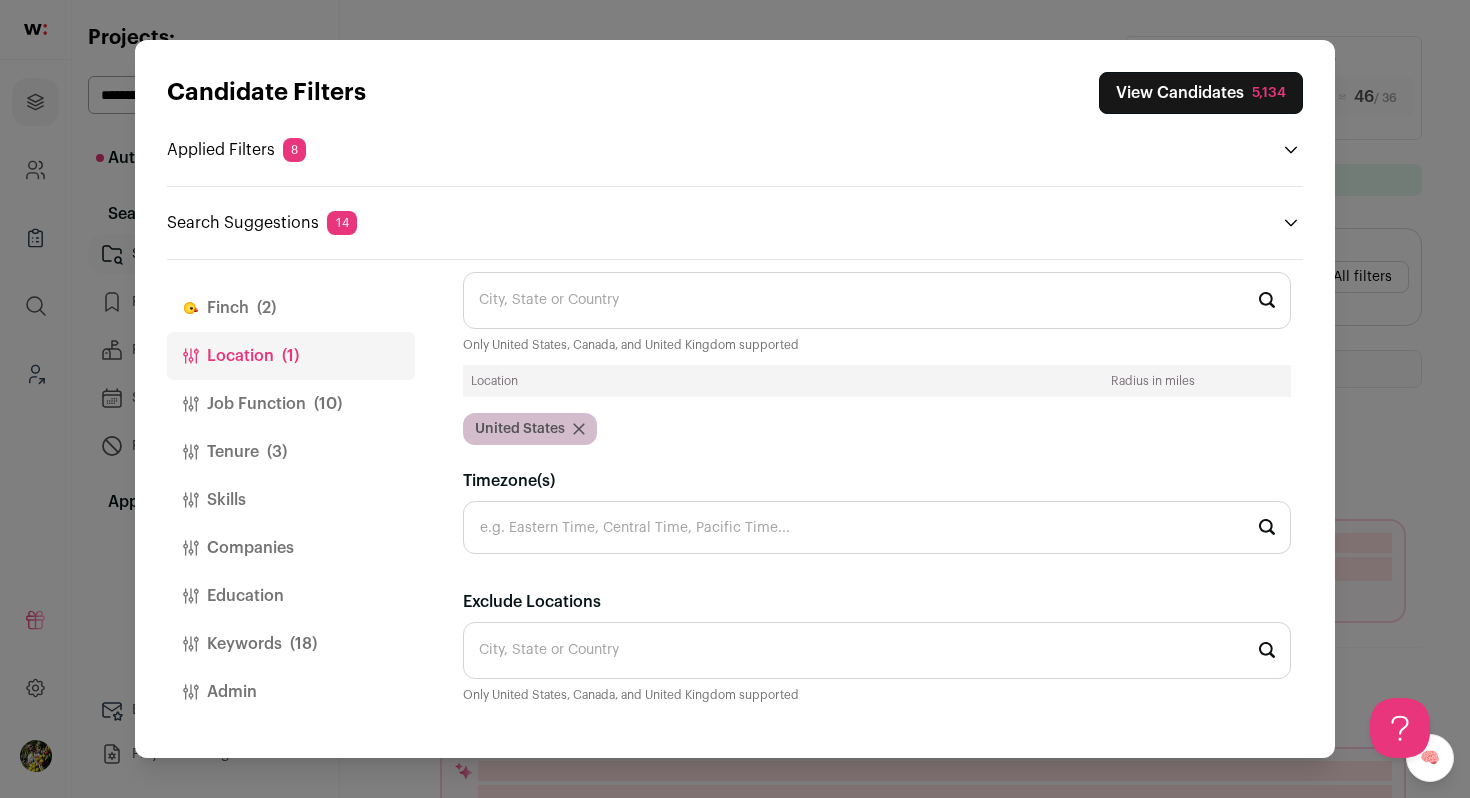 click on "Finch
(2)" at bounding box center [291, 308] 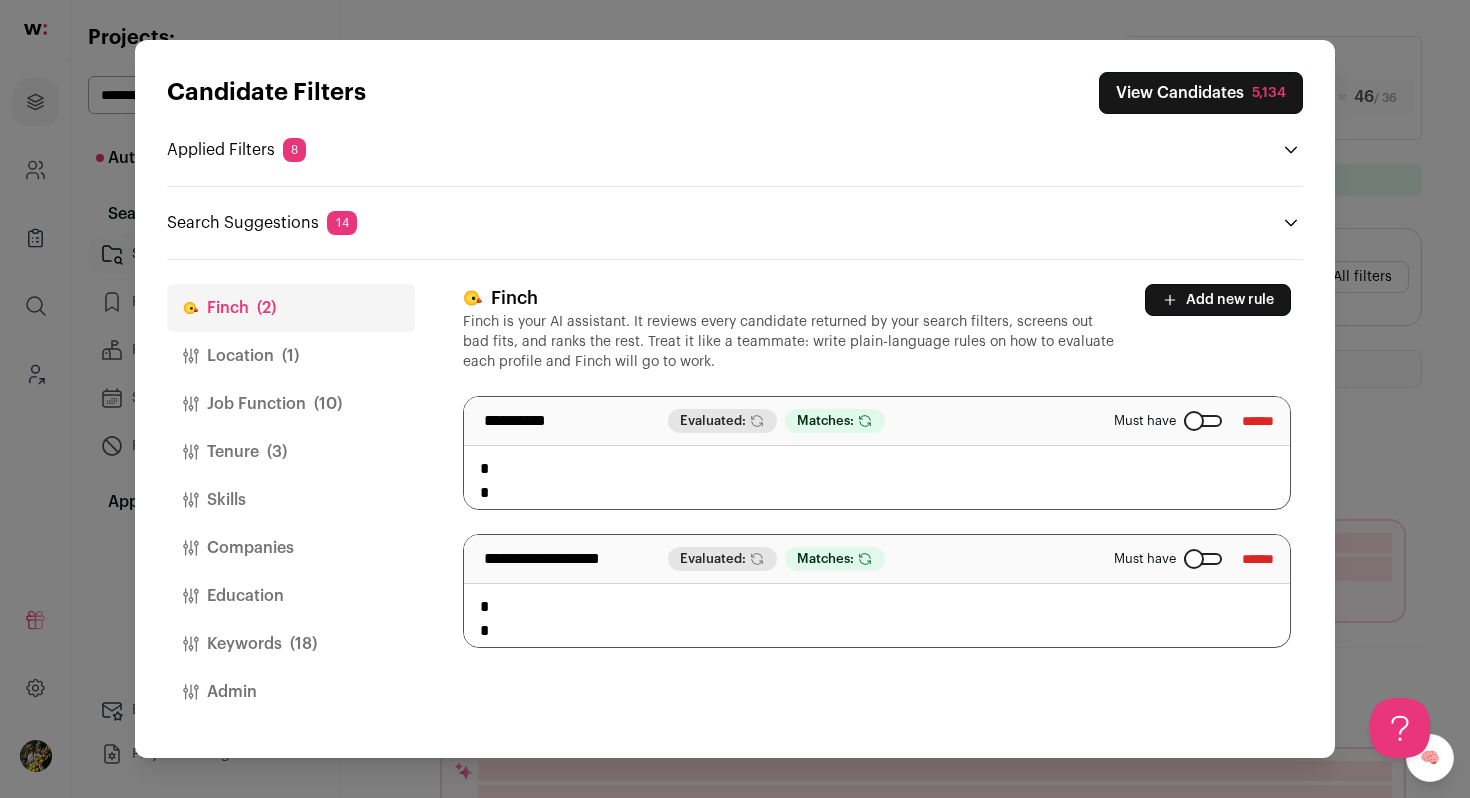 scroll, scrollTop: 0, scrollLeft: 0, axis: both 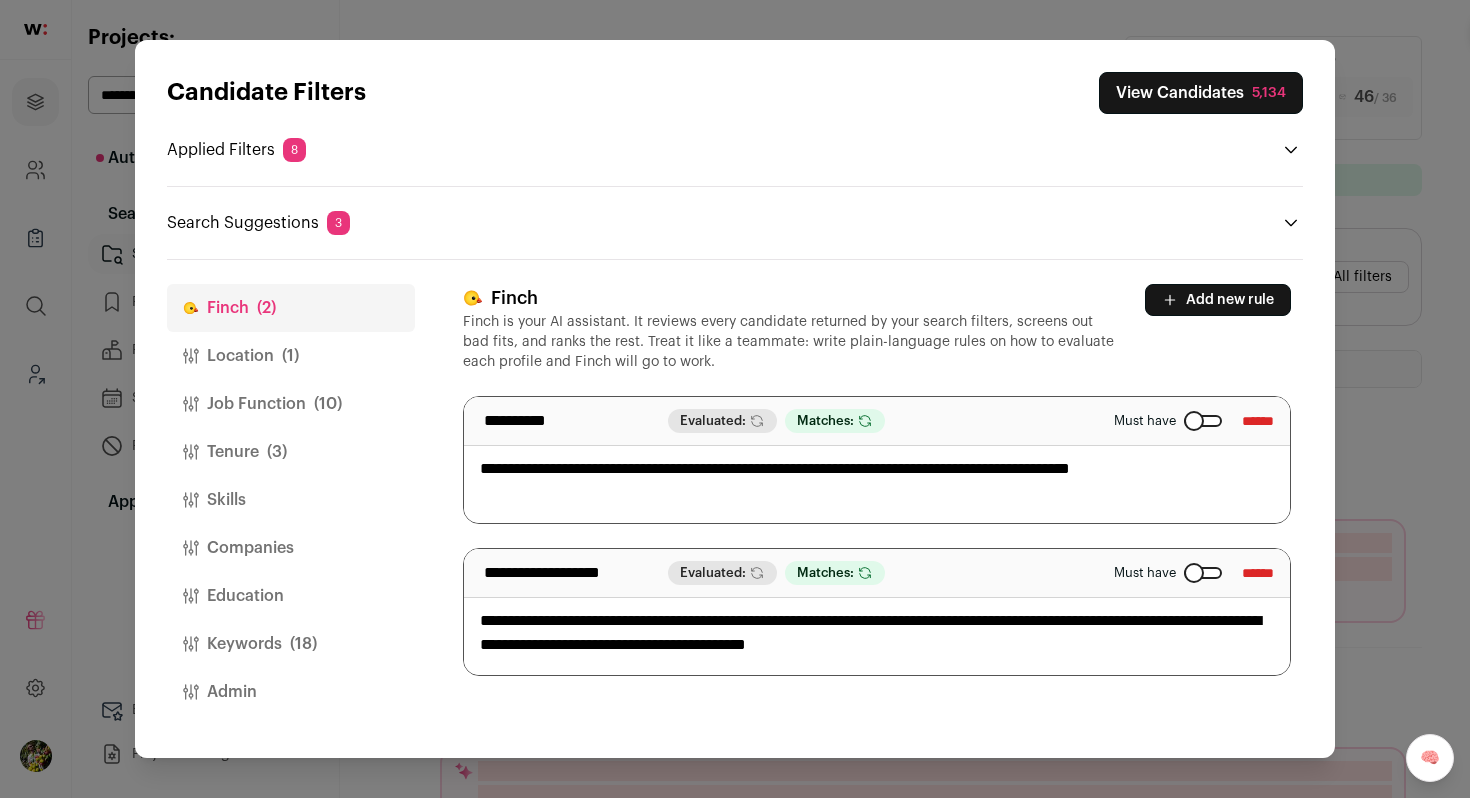 click on "Tenure
(3)" at bounding box center [291, 452] 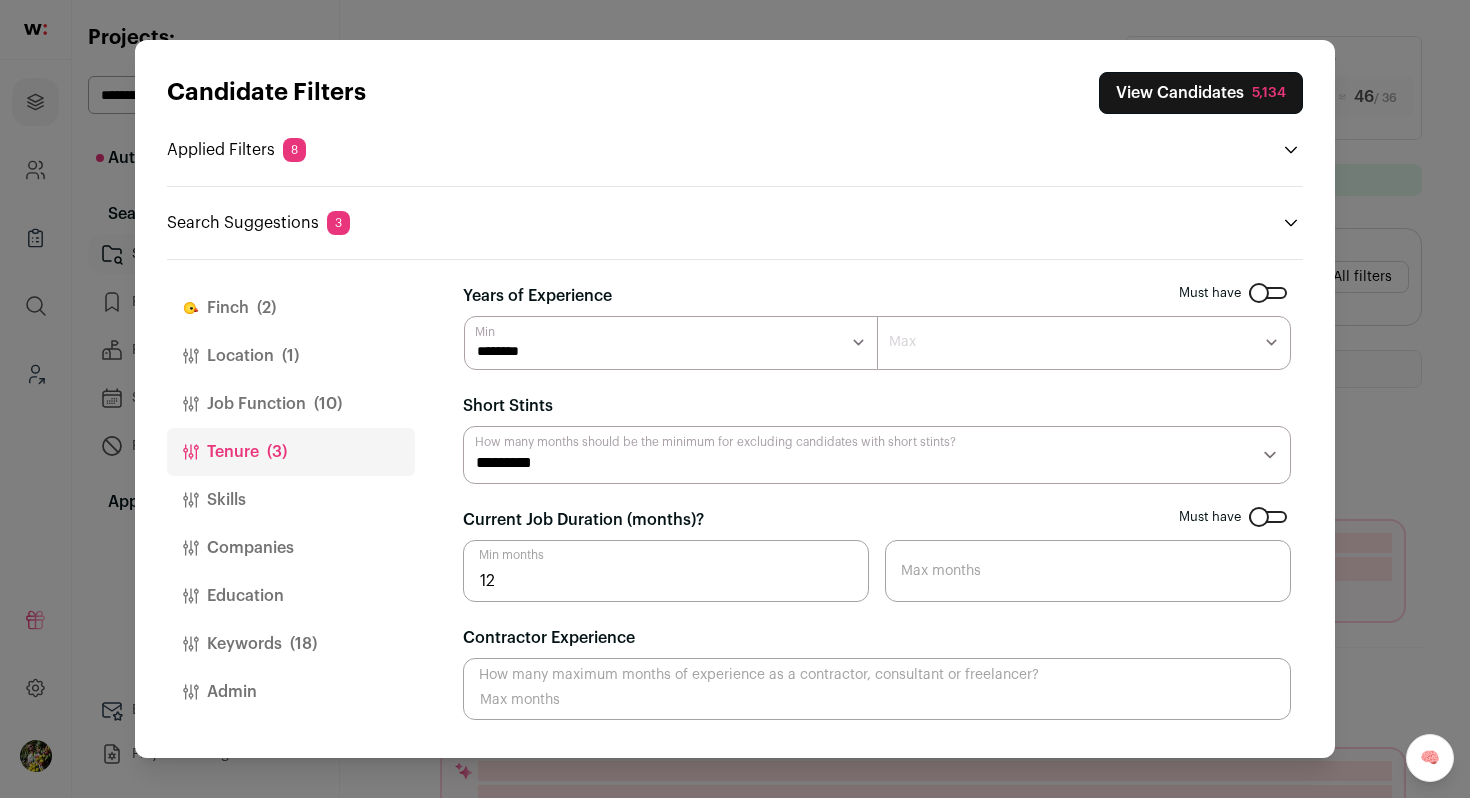 click on "Job Function
(10)" at bounding box center (291, 404) 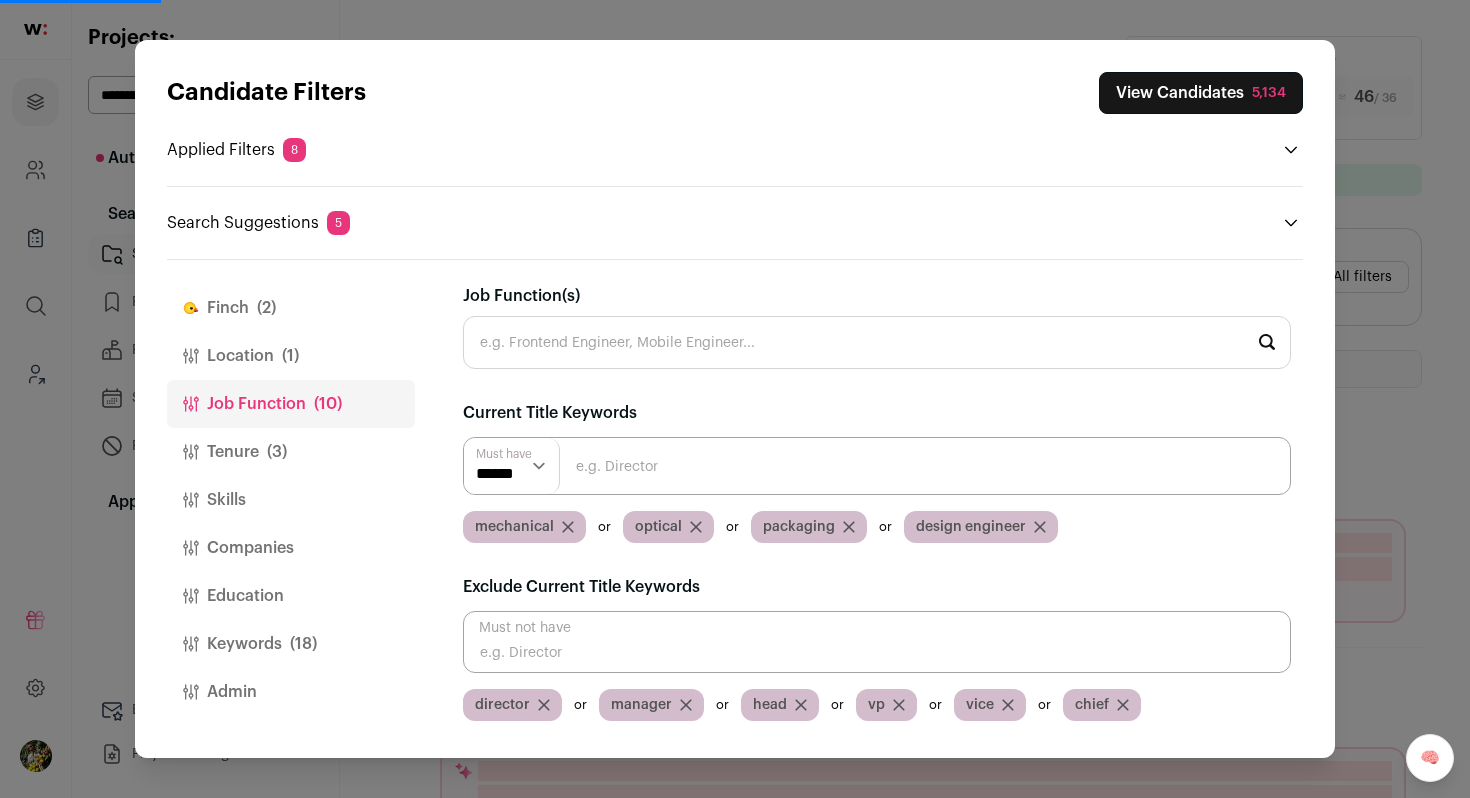 click on "Tenure
(3)" at bounding box center [291, 452] 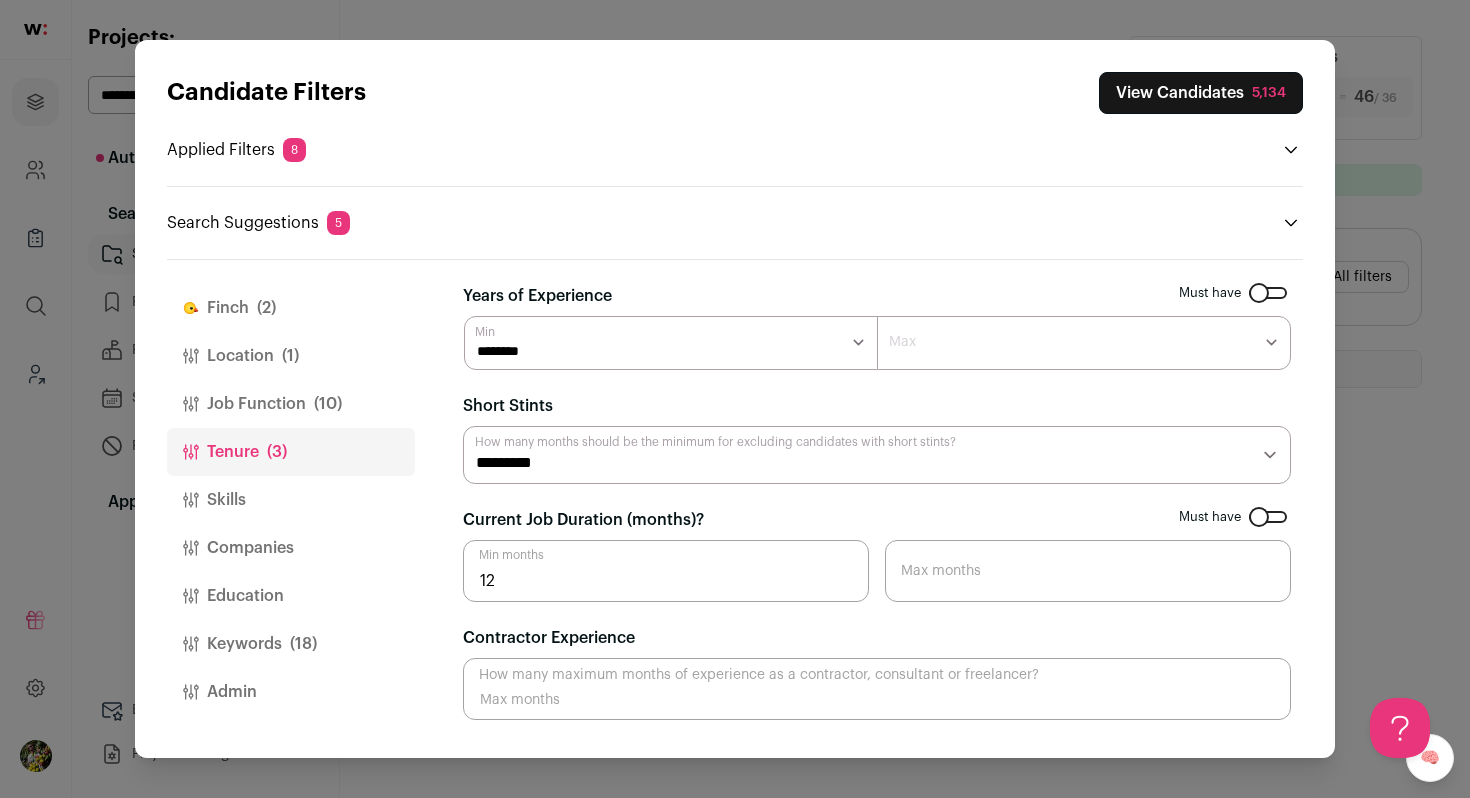 scroll, scrollTop: 0, scrollLeft: 0, axis: both 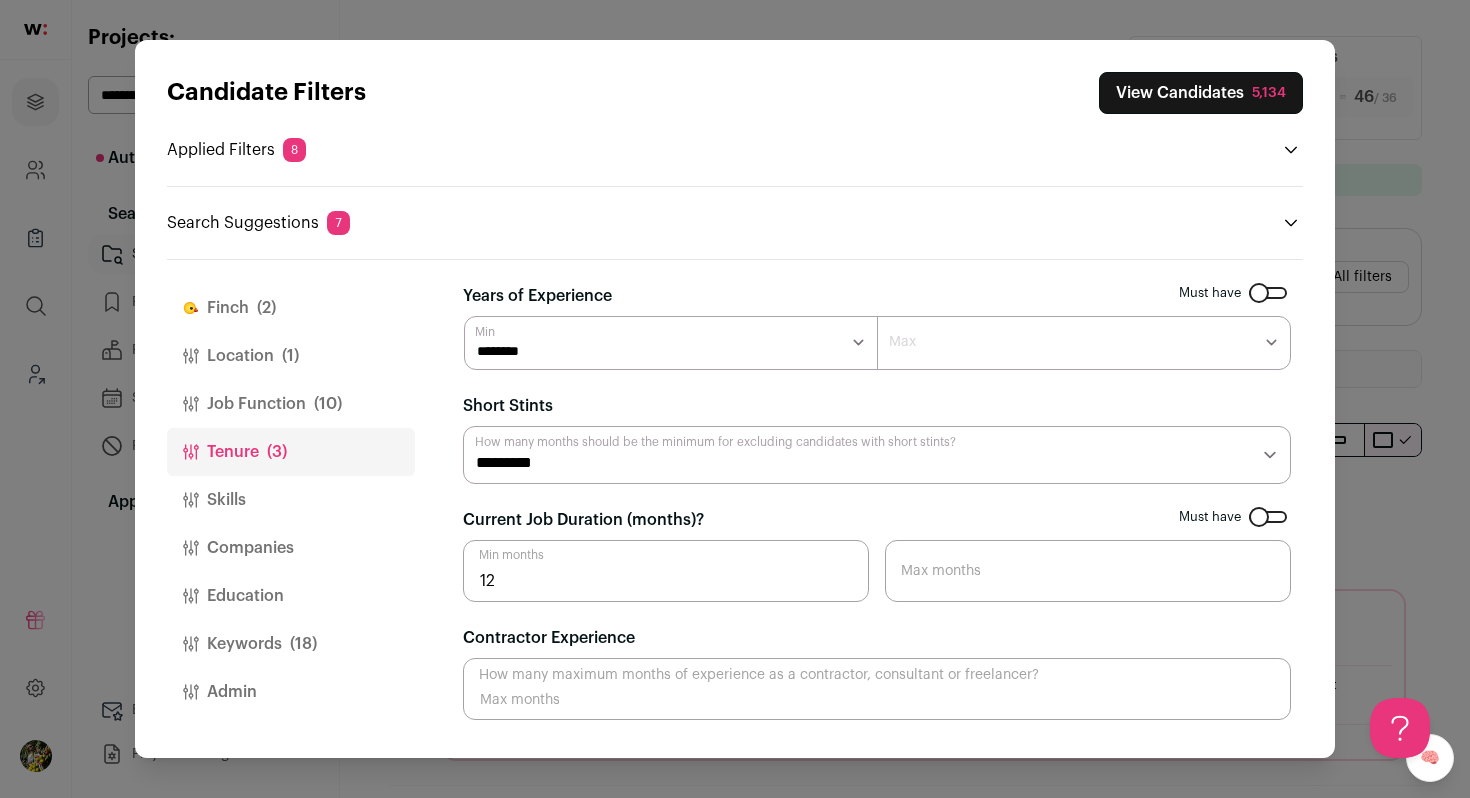 click on "(10)" at bounding box center [328, 404] 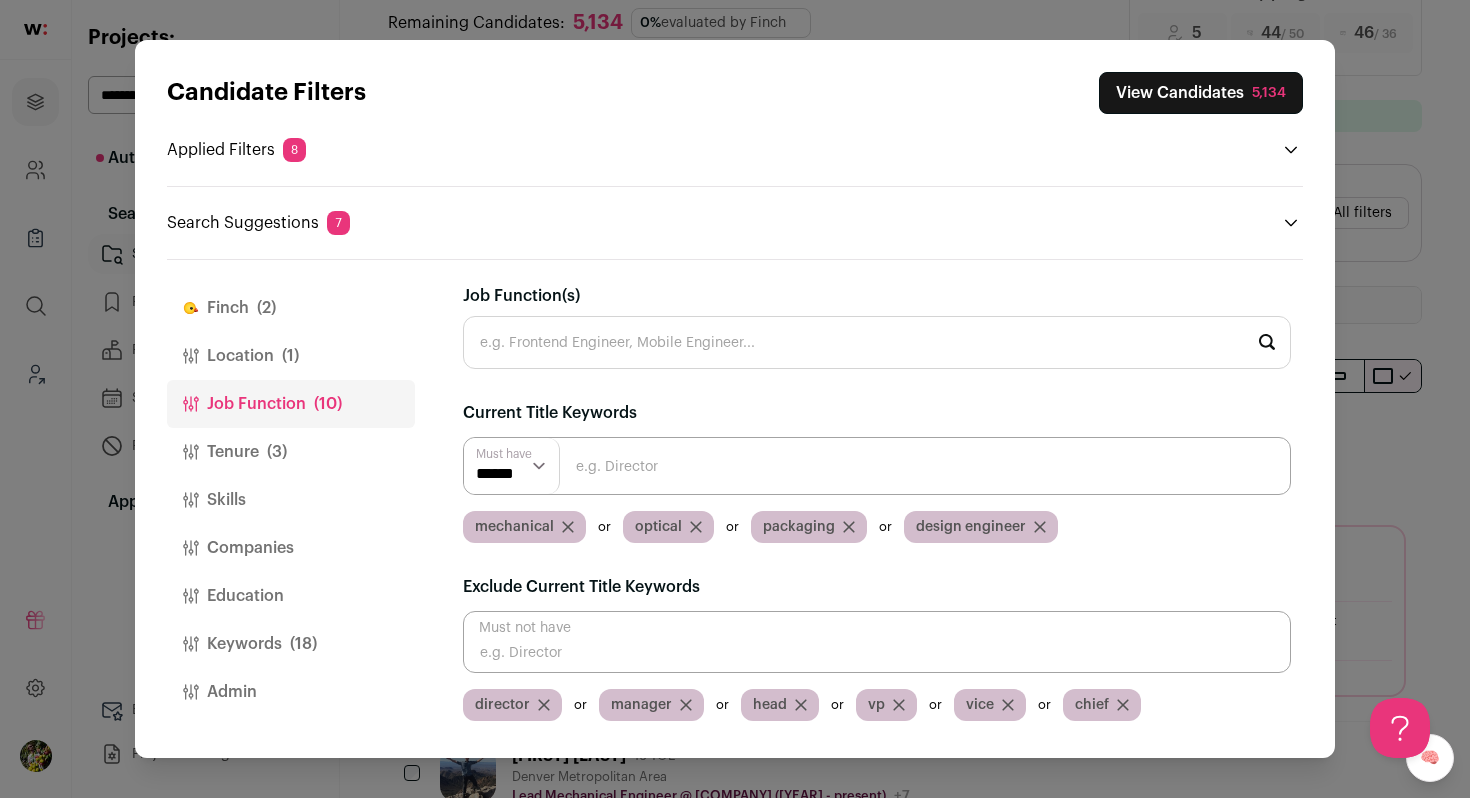 scroll, scrollTop: 87, scrollLeft: 0, axis: vertical 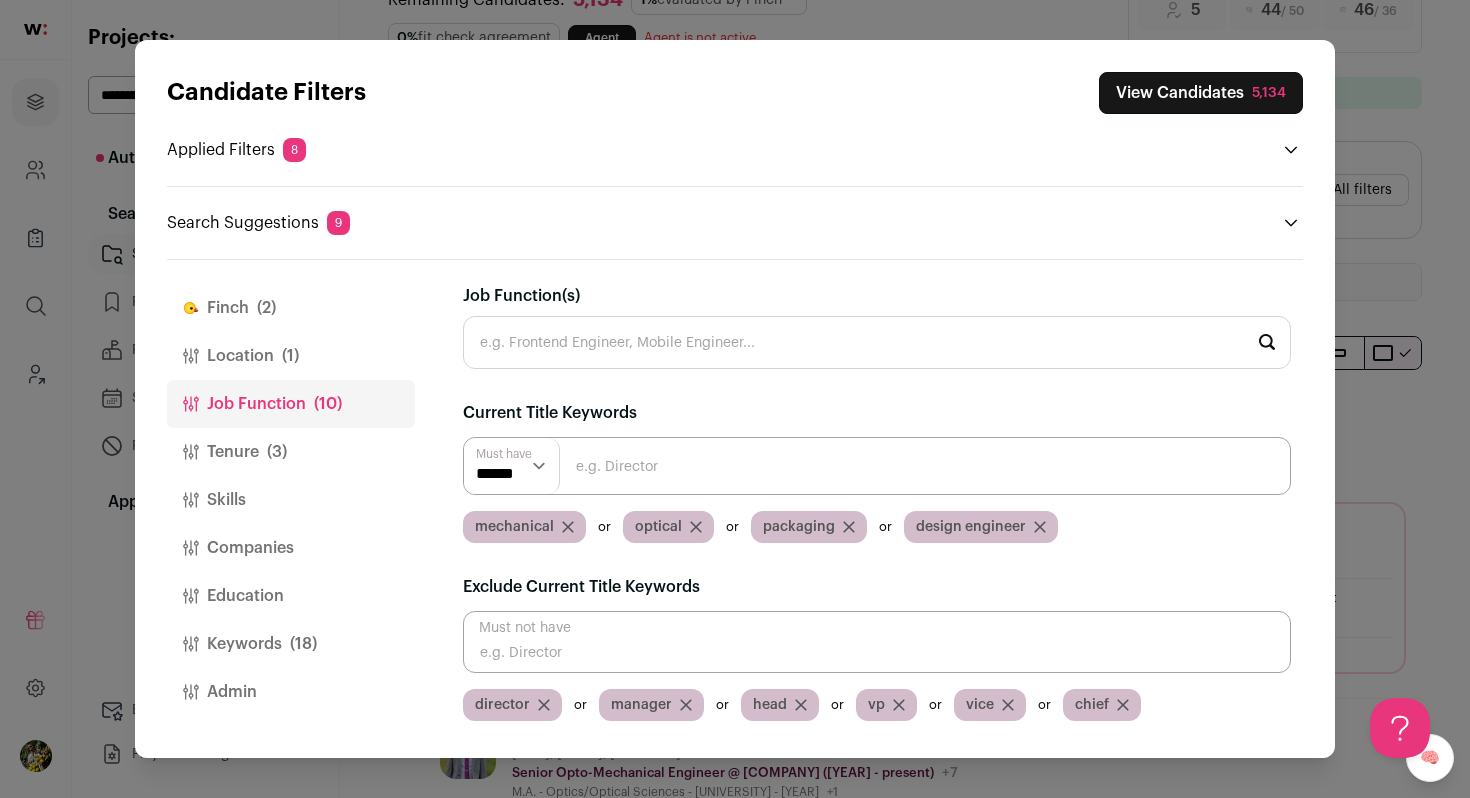 click on "Job Function(s)" at bounding box center (877, 342) 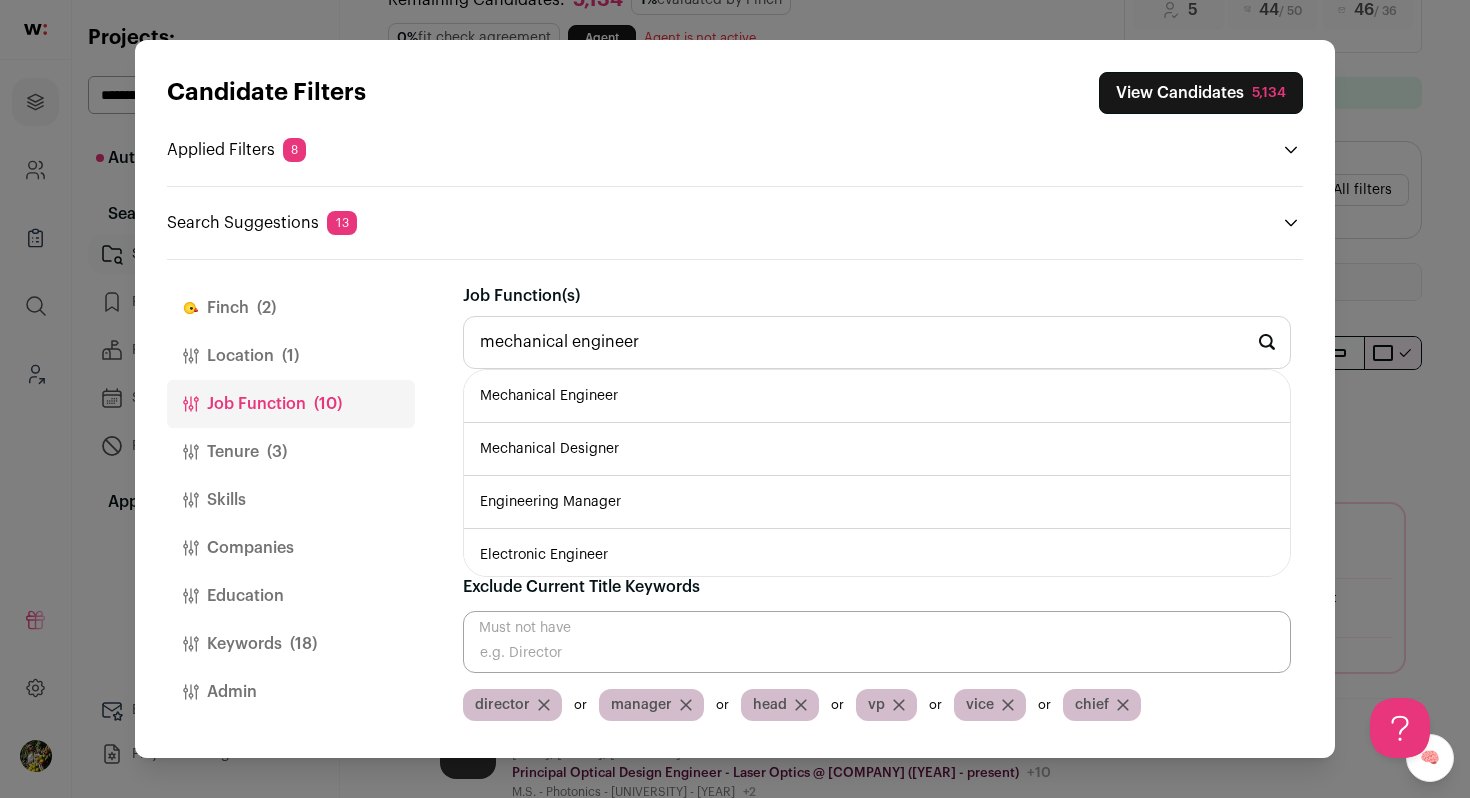 click on "Mechanical Engineer" at bounding box center (877, 396) 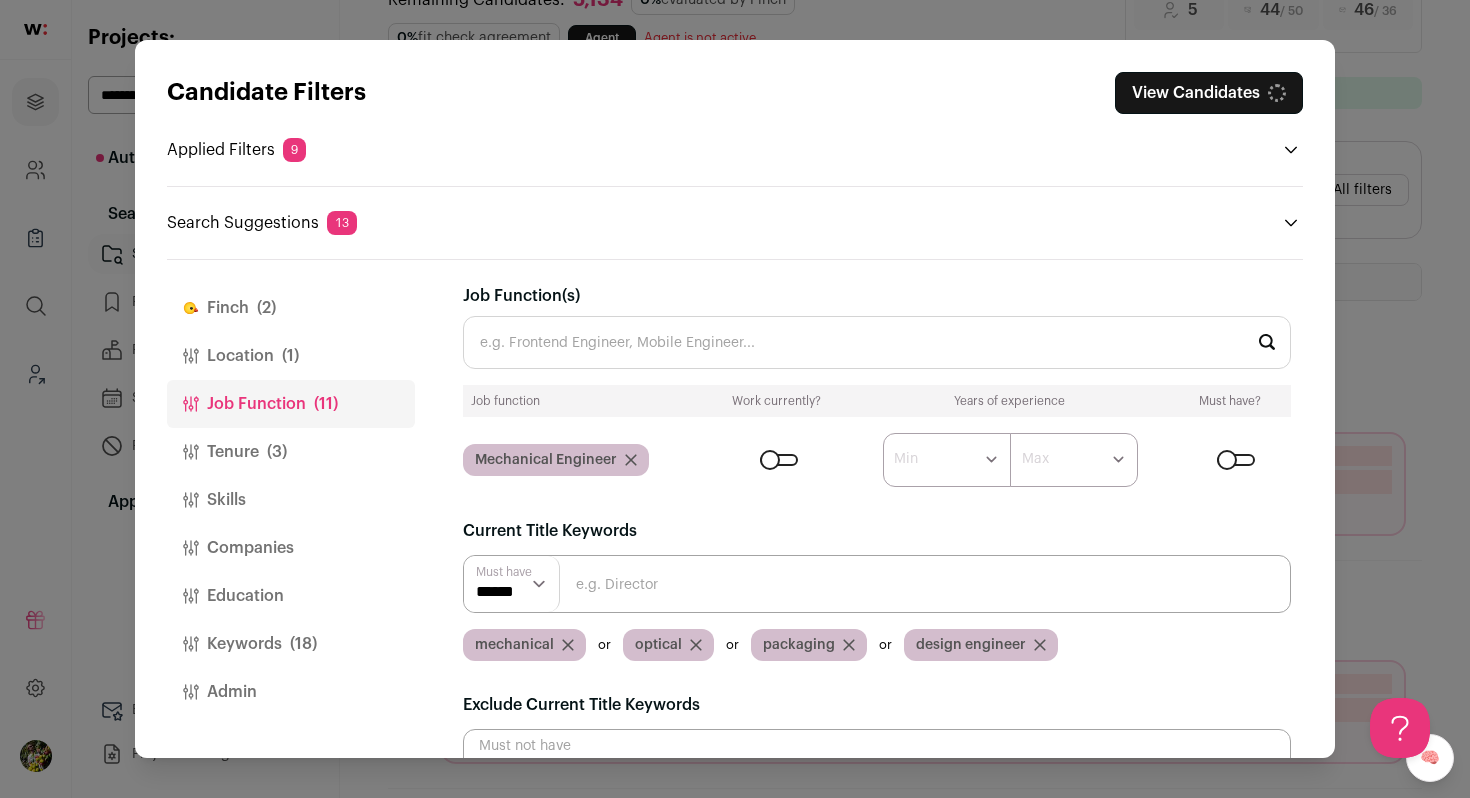 click at bounding box center (779, 460) 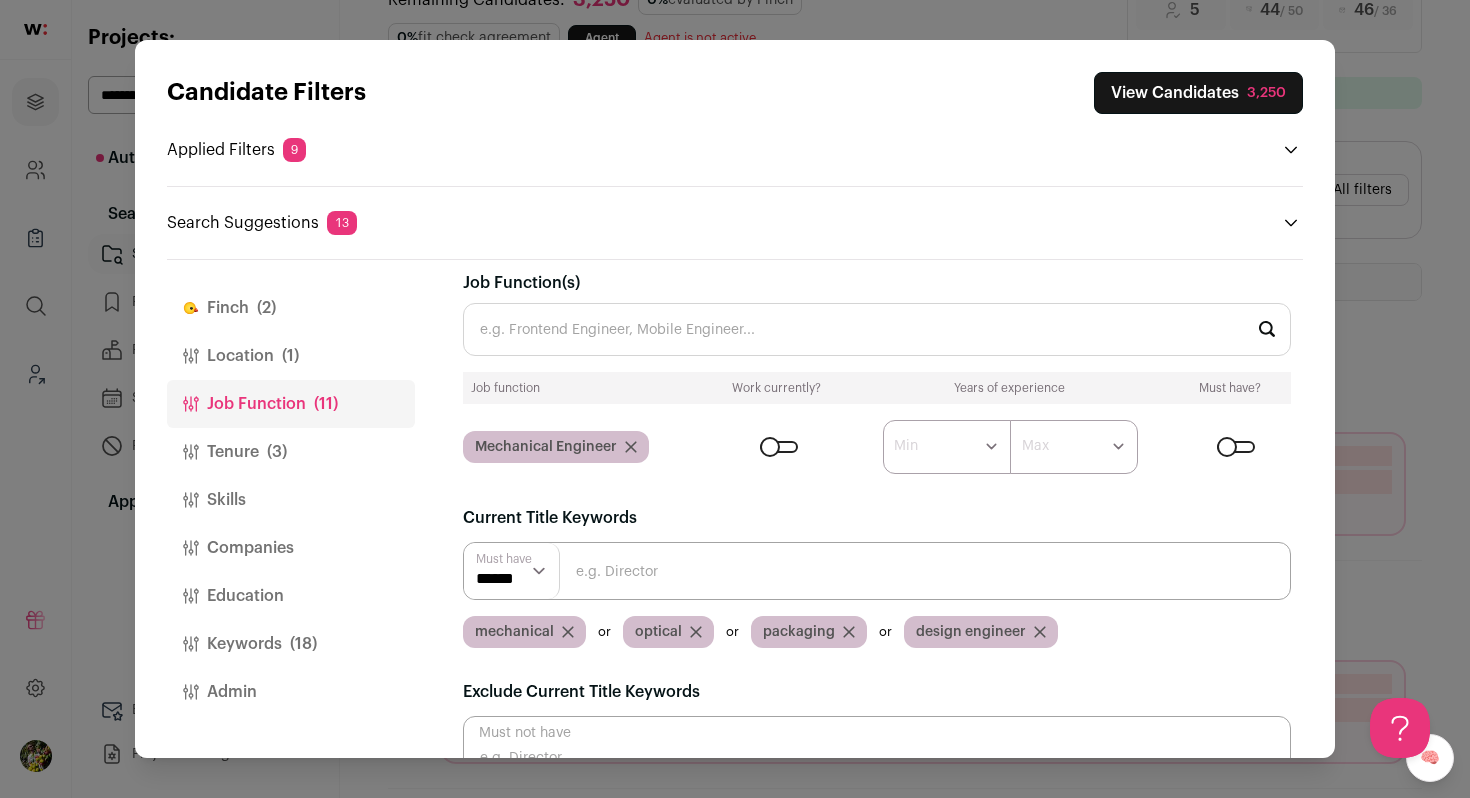 scroll, scrollTop: 105, scrollLeft: 0, axis: vertical 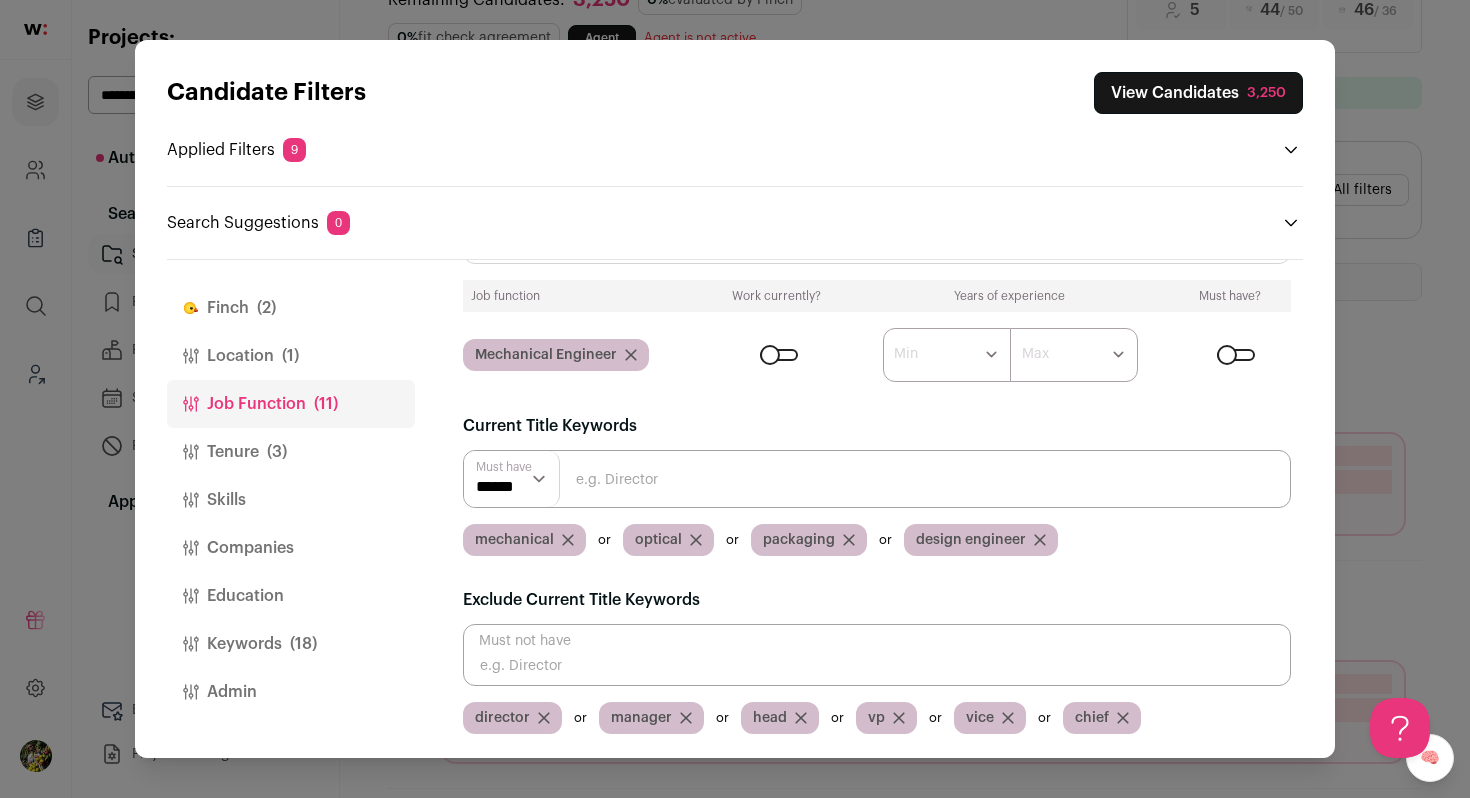 click on "Tenure
(3)" at bounding box center (291, 452) 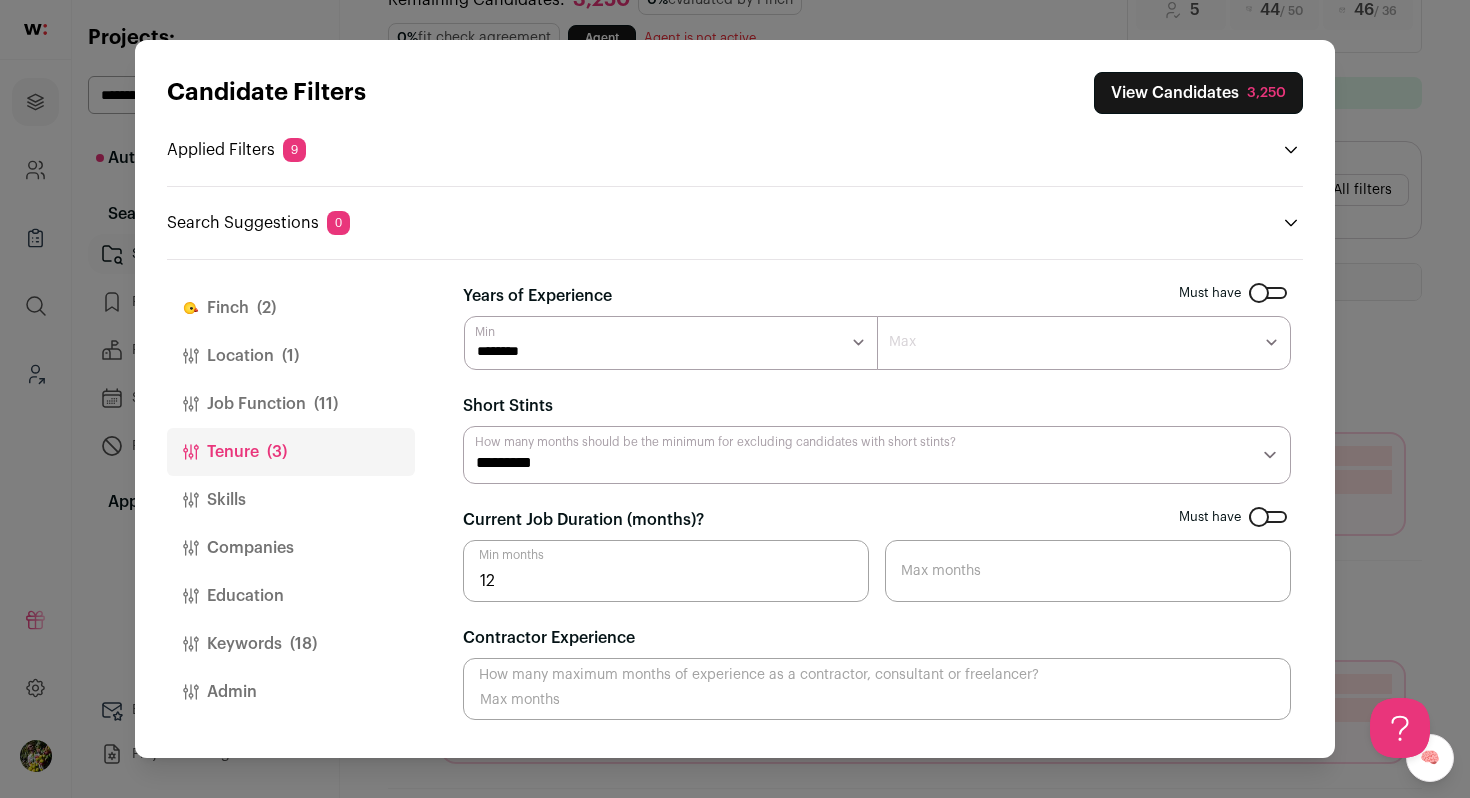 scroll, scrollTop: 0, scrollLeft: 0, axis: both 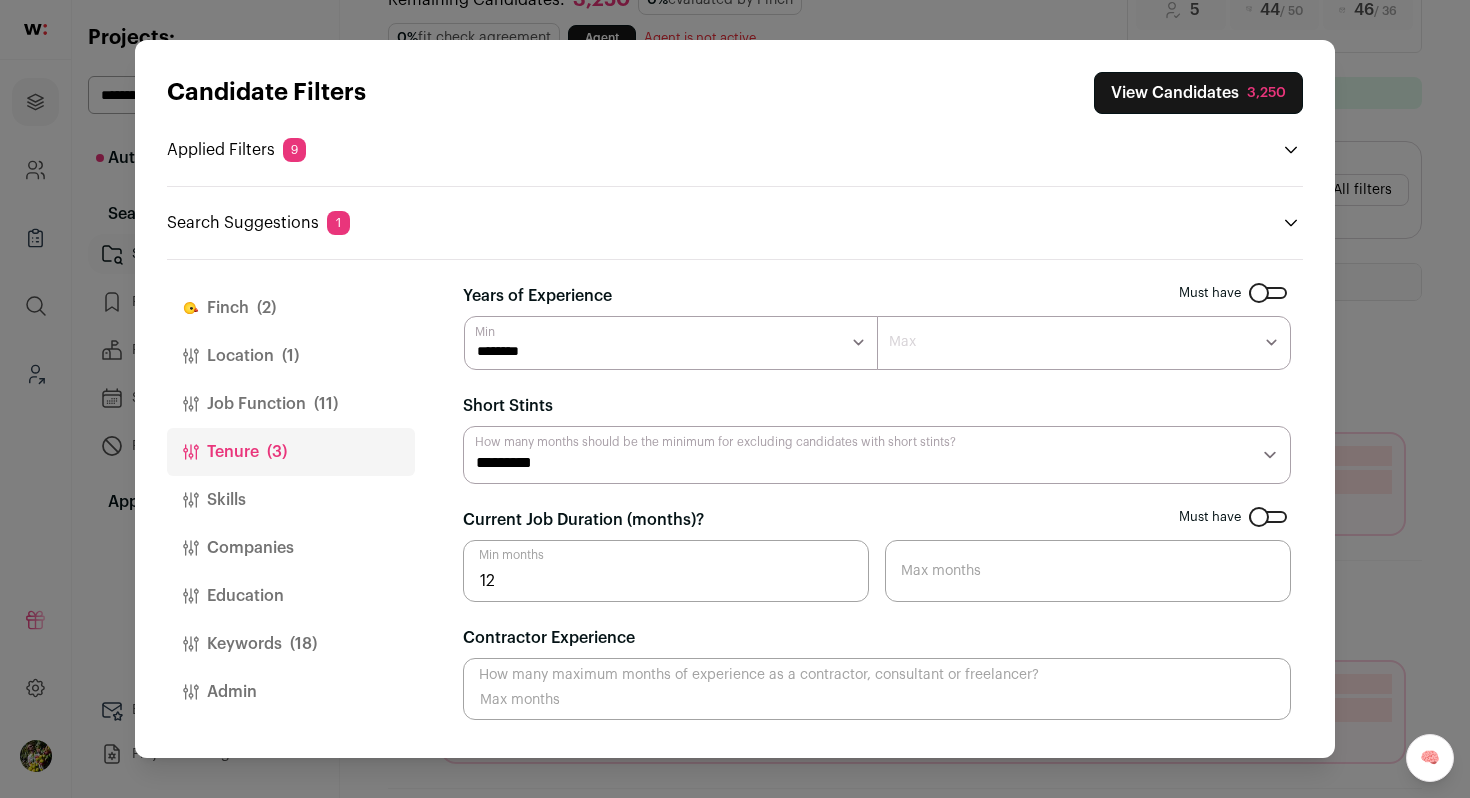 click on "Keywords
(18)" at bounding box center (291, 644) 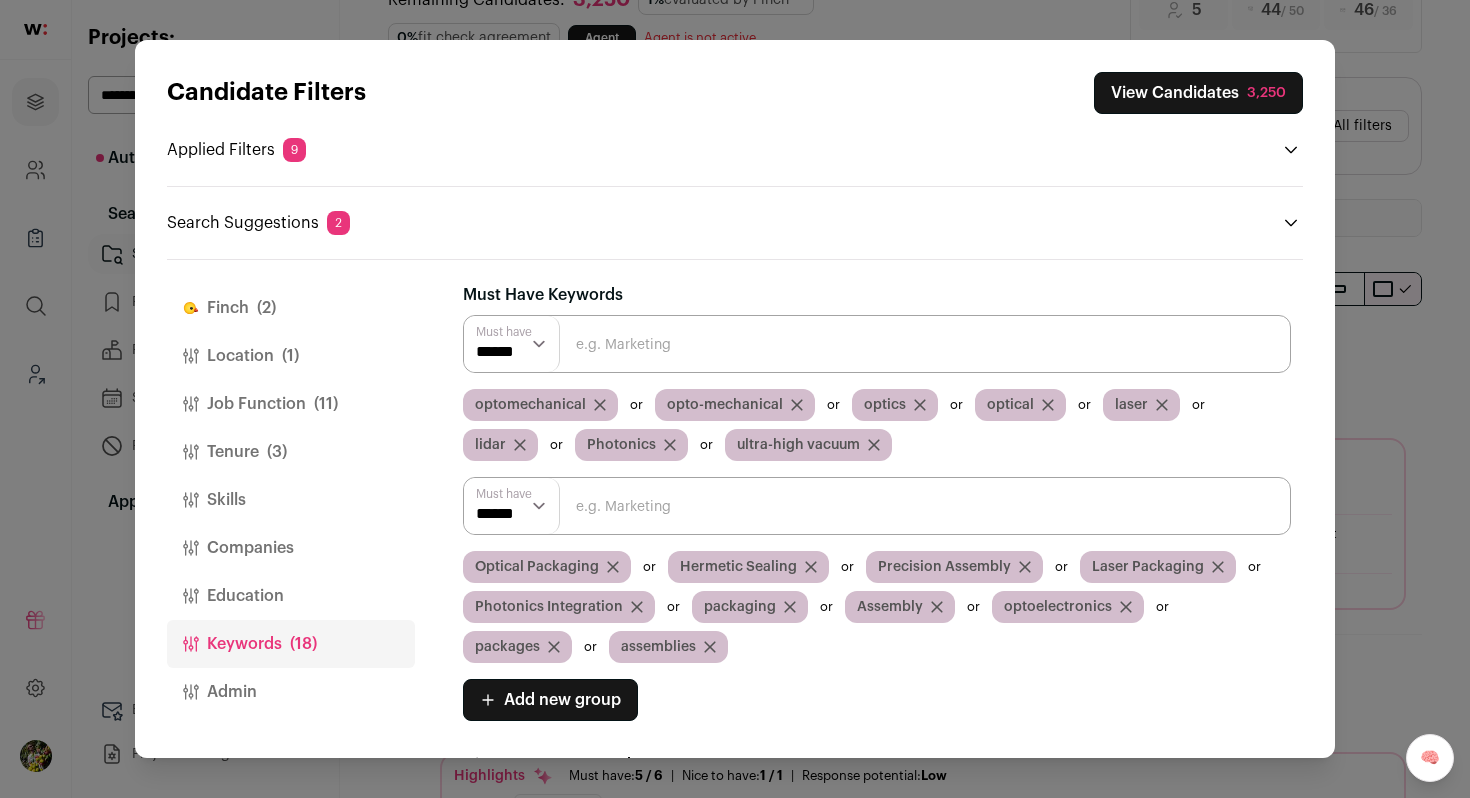 scroll, scrollTop: 11, scrollLeft: 0, axis: vertical 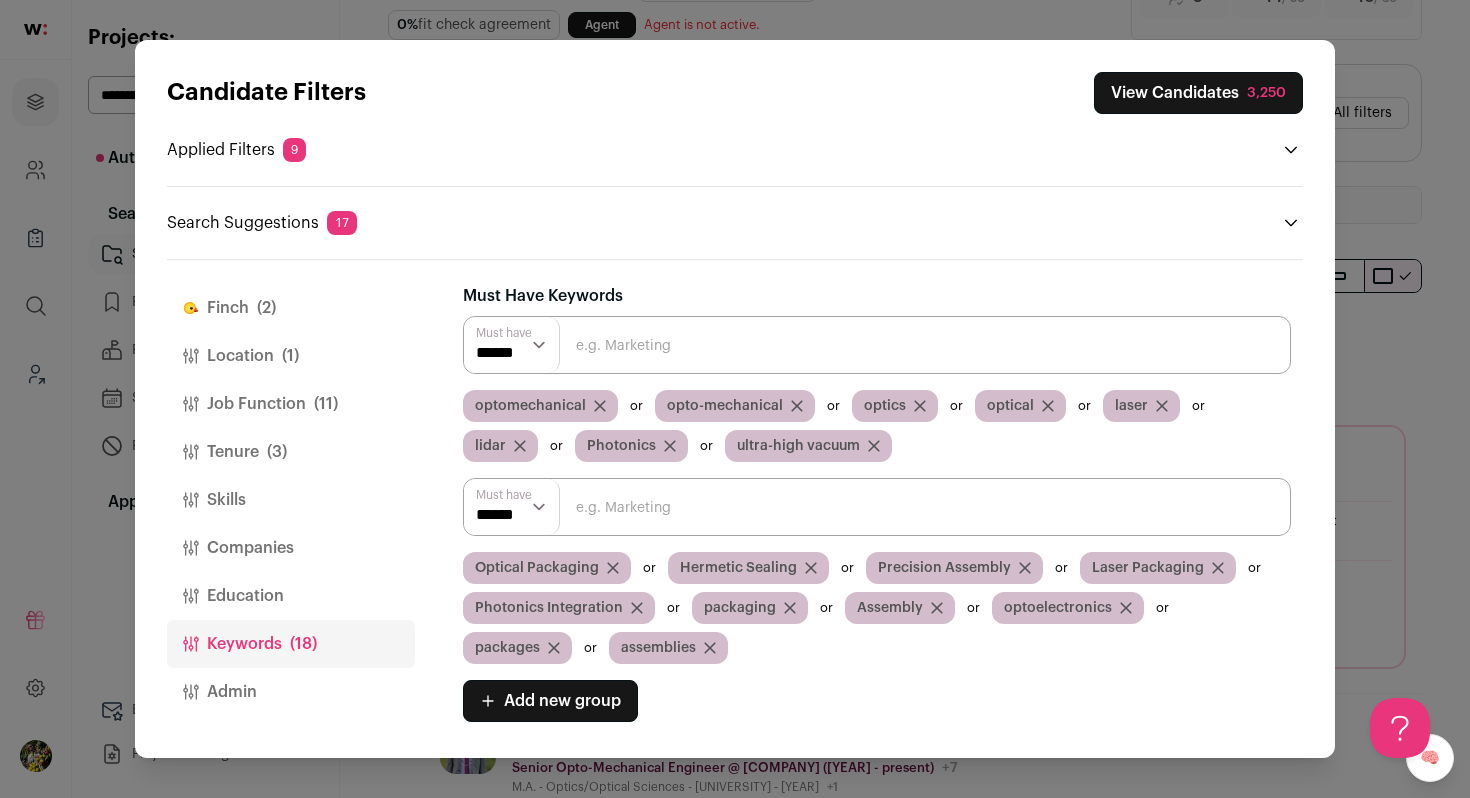 click on "Add new group" at bounding box center [562, 701] 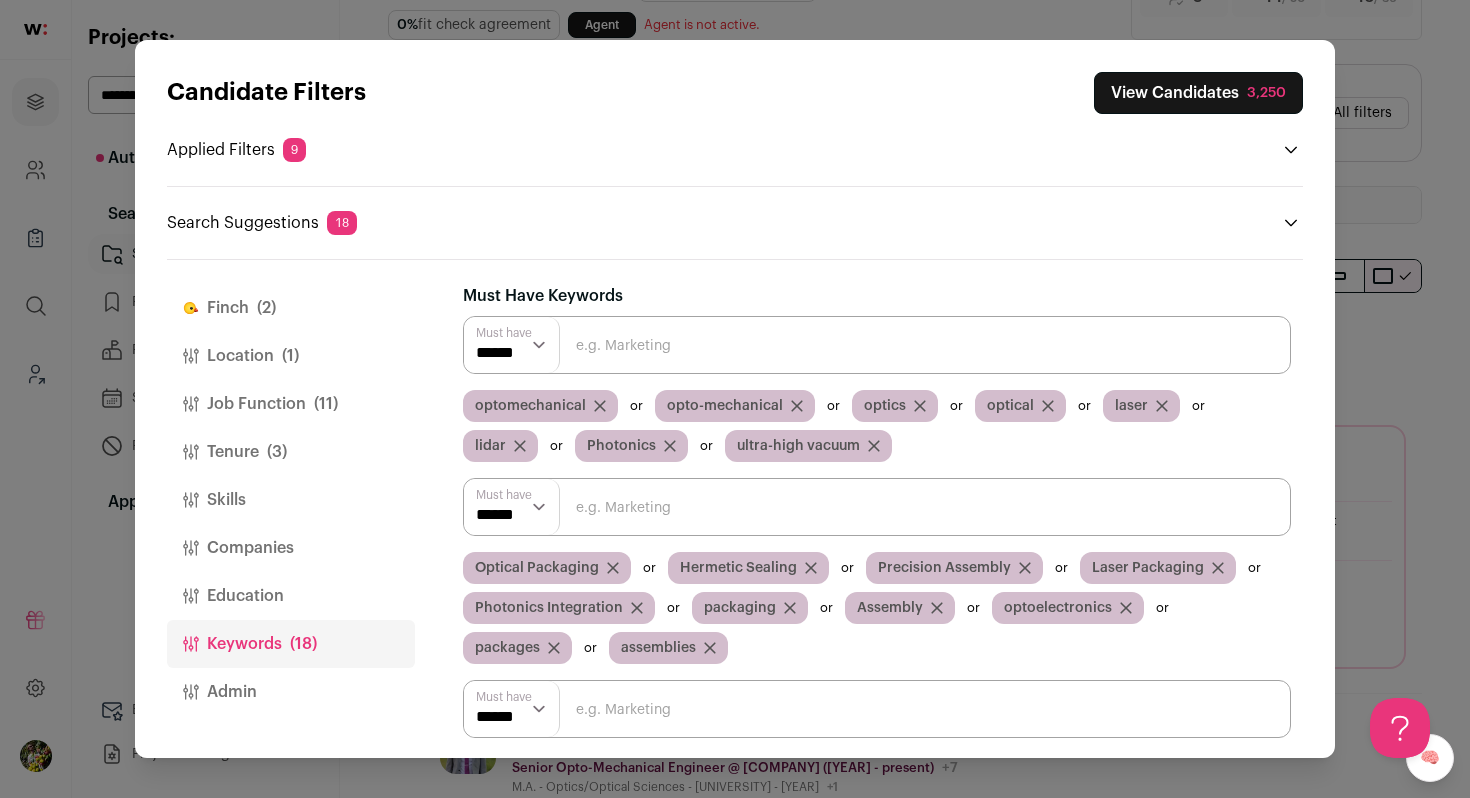 click at bounding box center [877, 709] 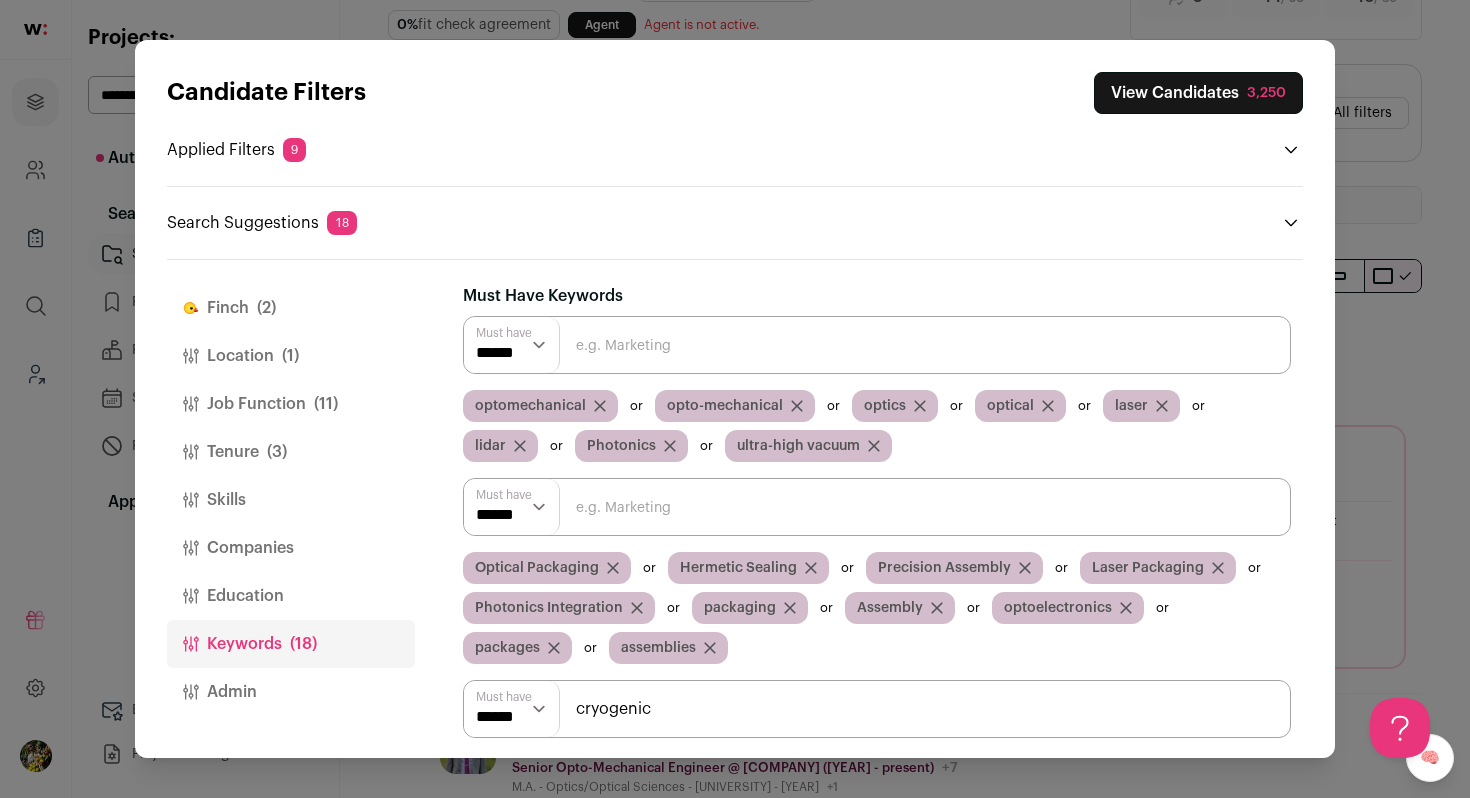 type on "cryogenic" 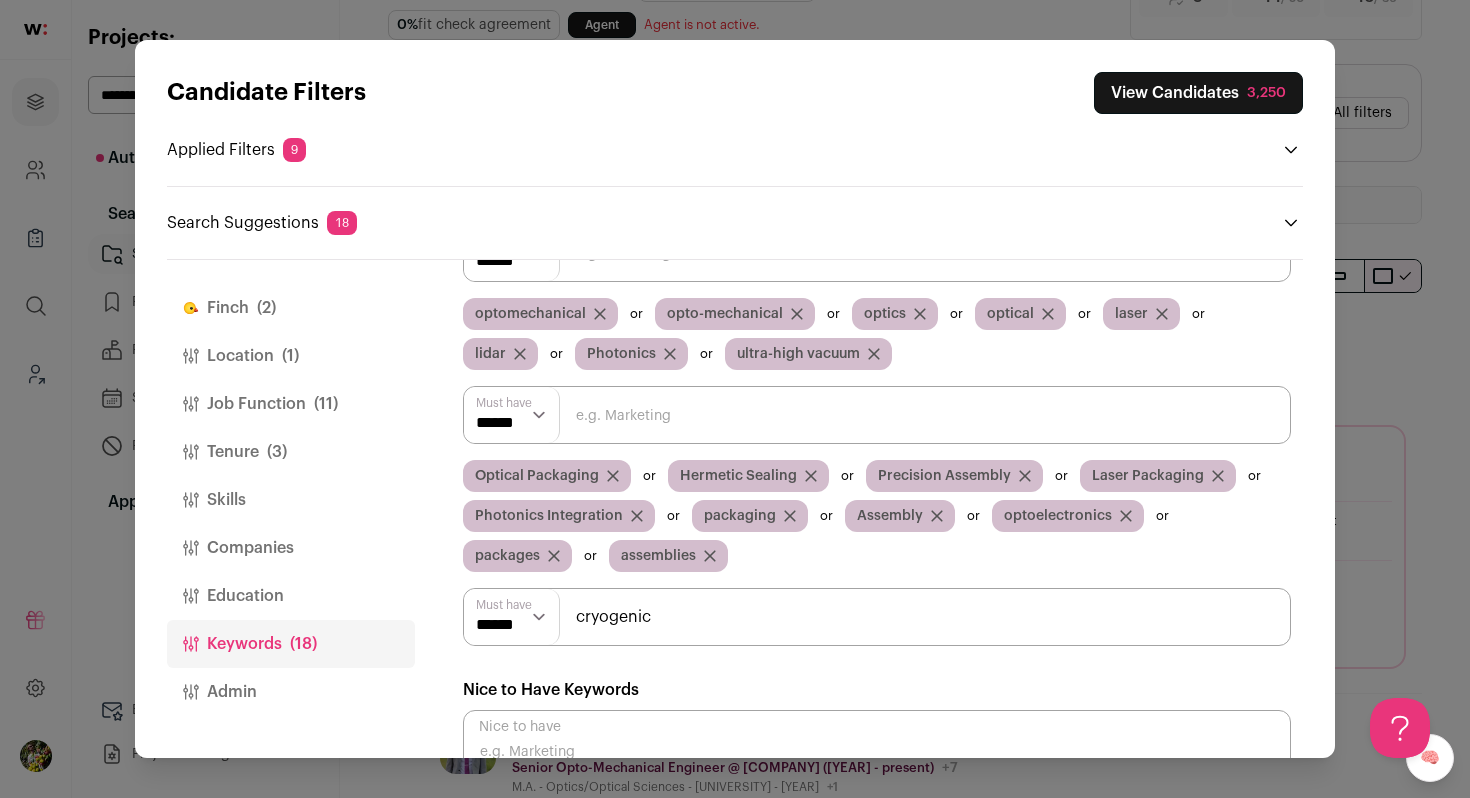 scroll, scrollTop: 130, scrollLeft: 0, axis: vertical 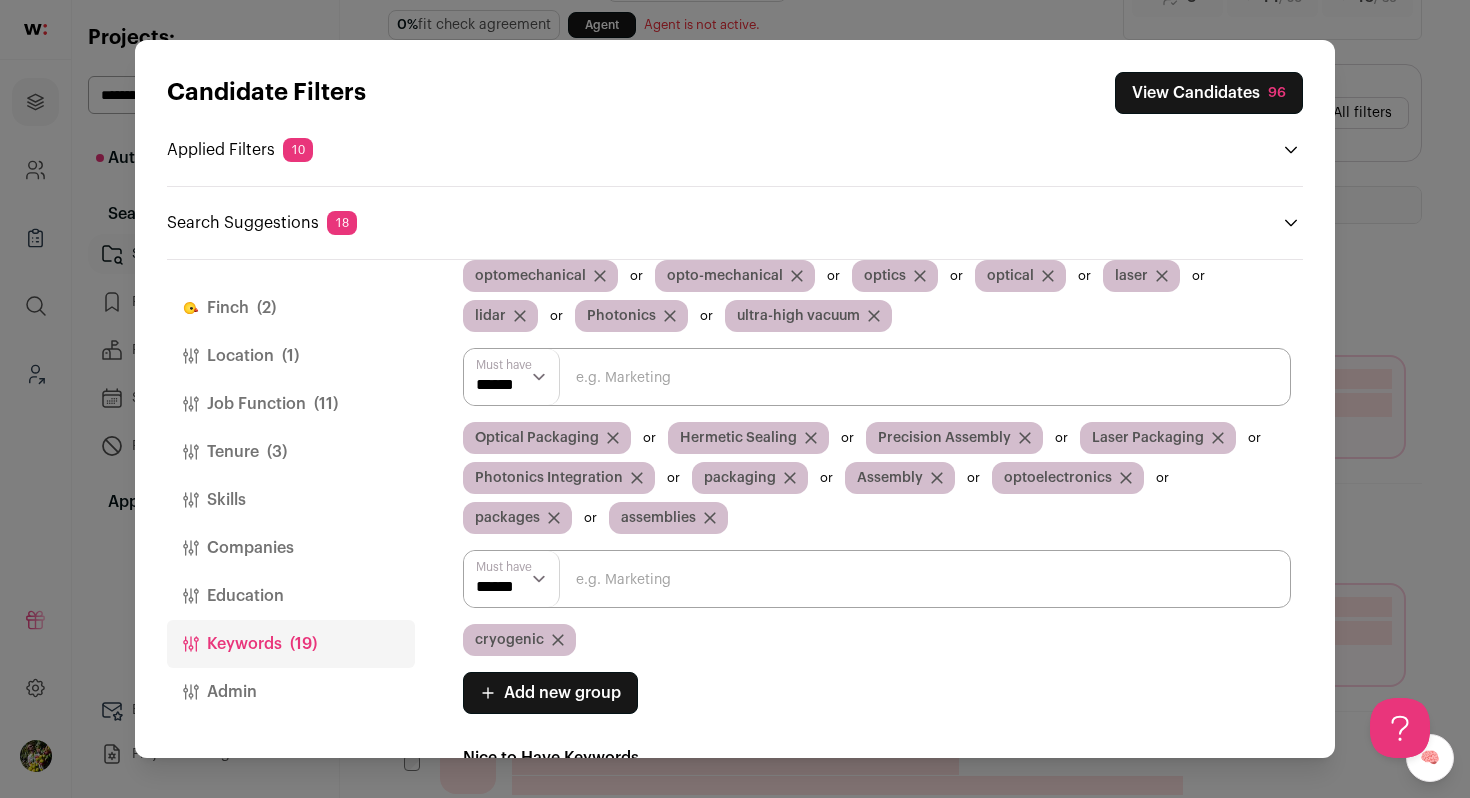 click on "cryogenic" at bounding box center [509, 640] 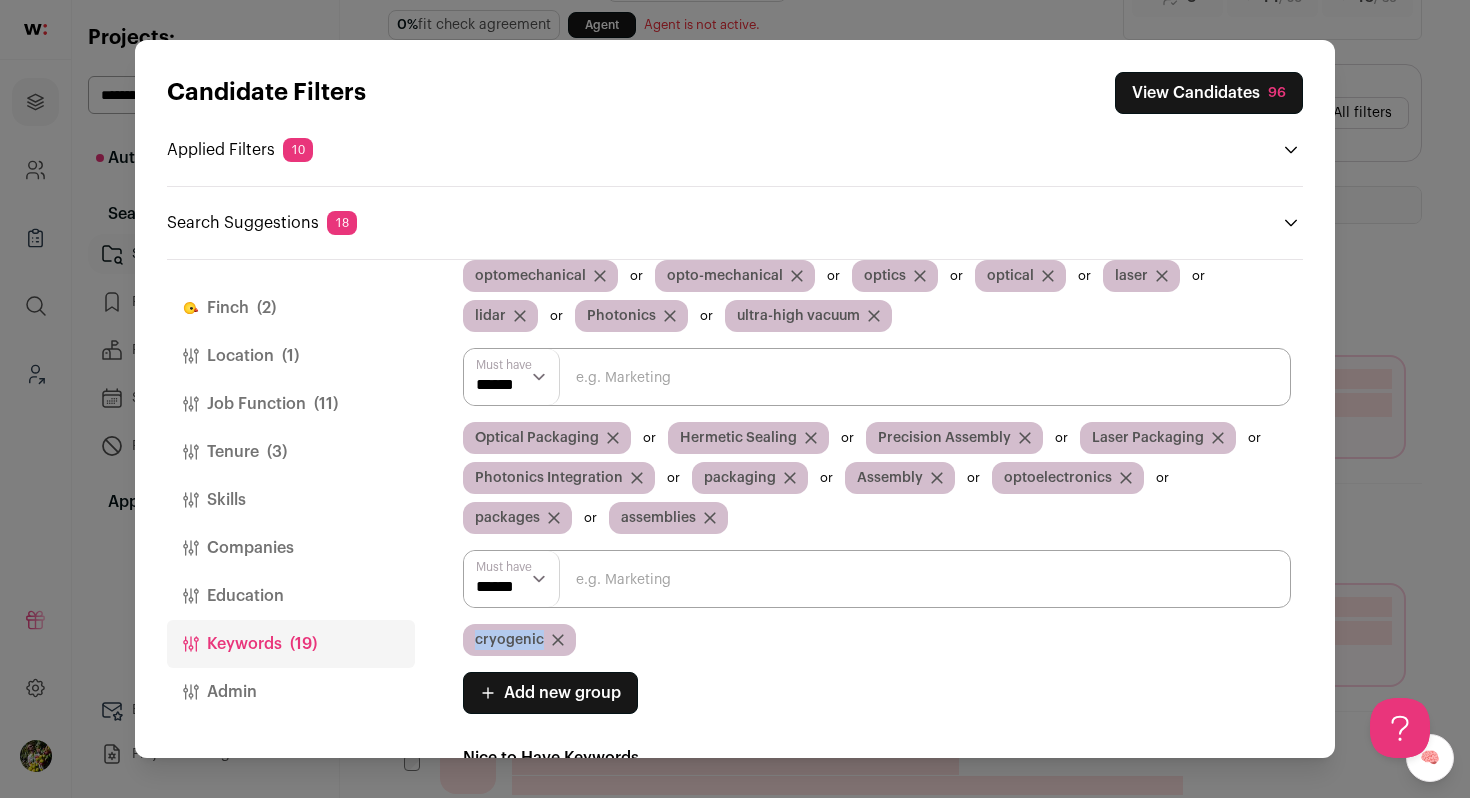 click on "cryogenic" at bounding box center [509, 640] 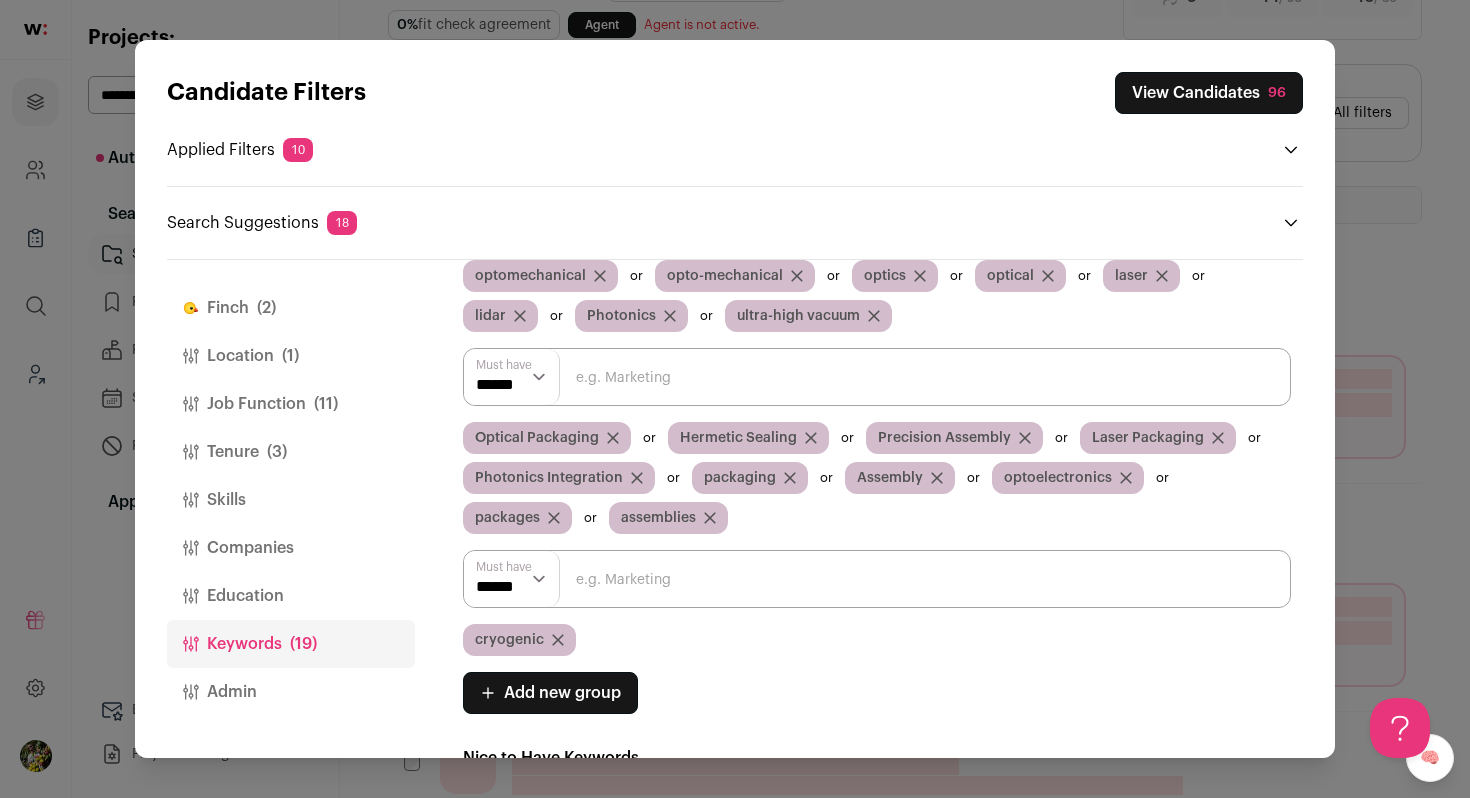 click at bounding box center [877, 579] 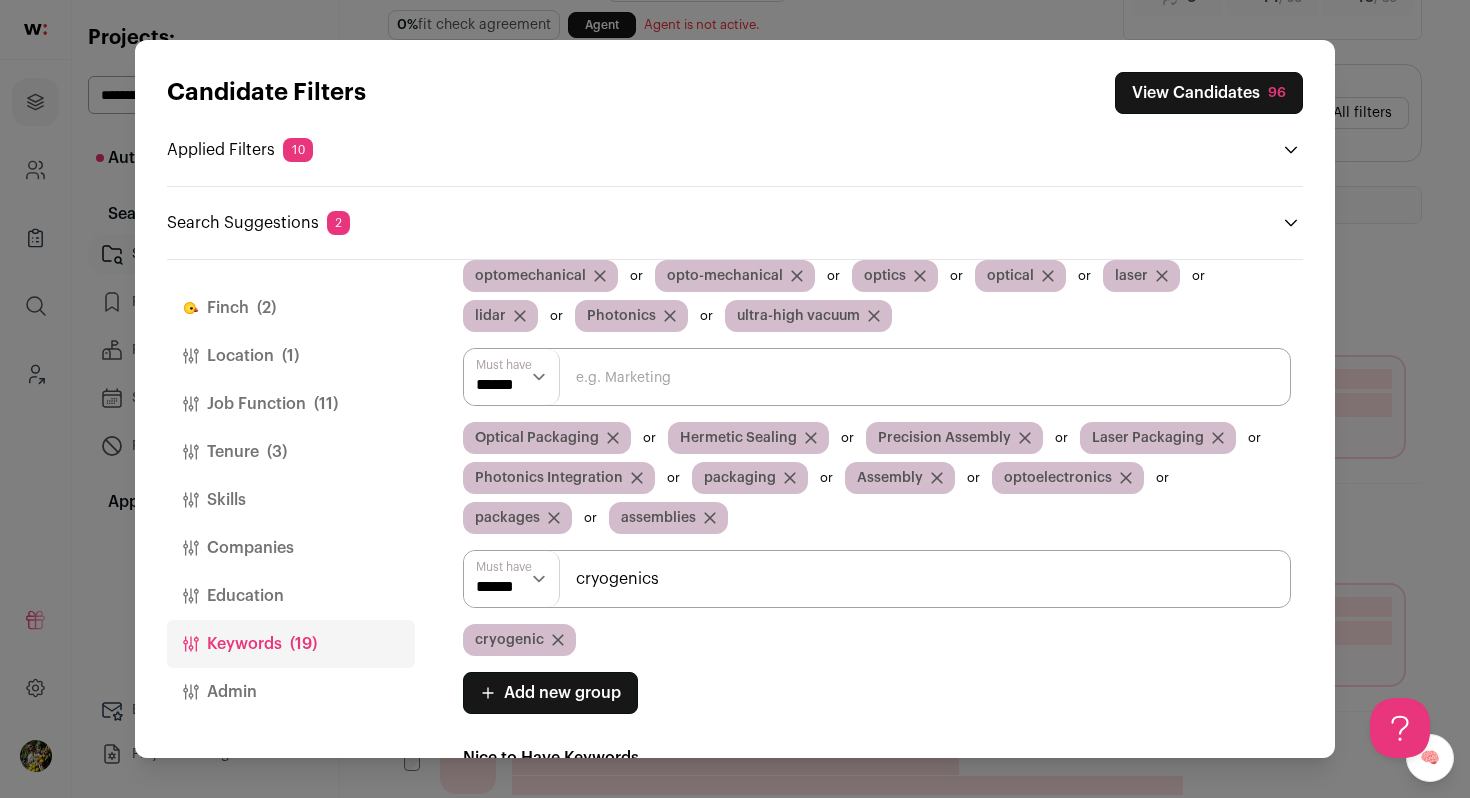 type on "cryogenics" 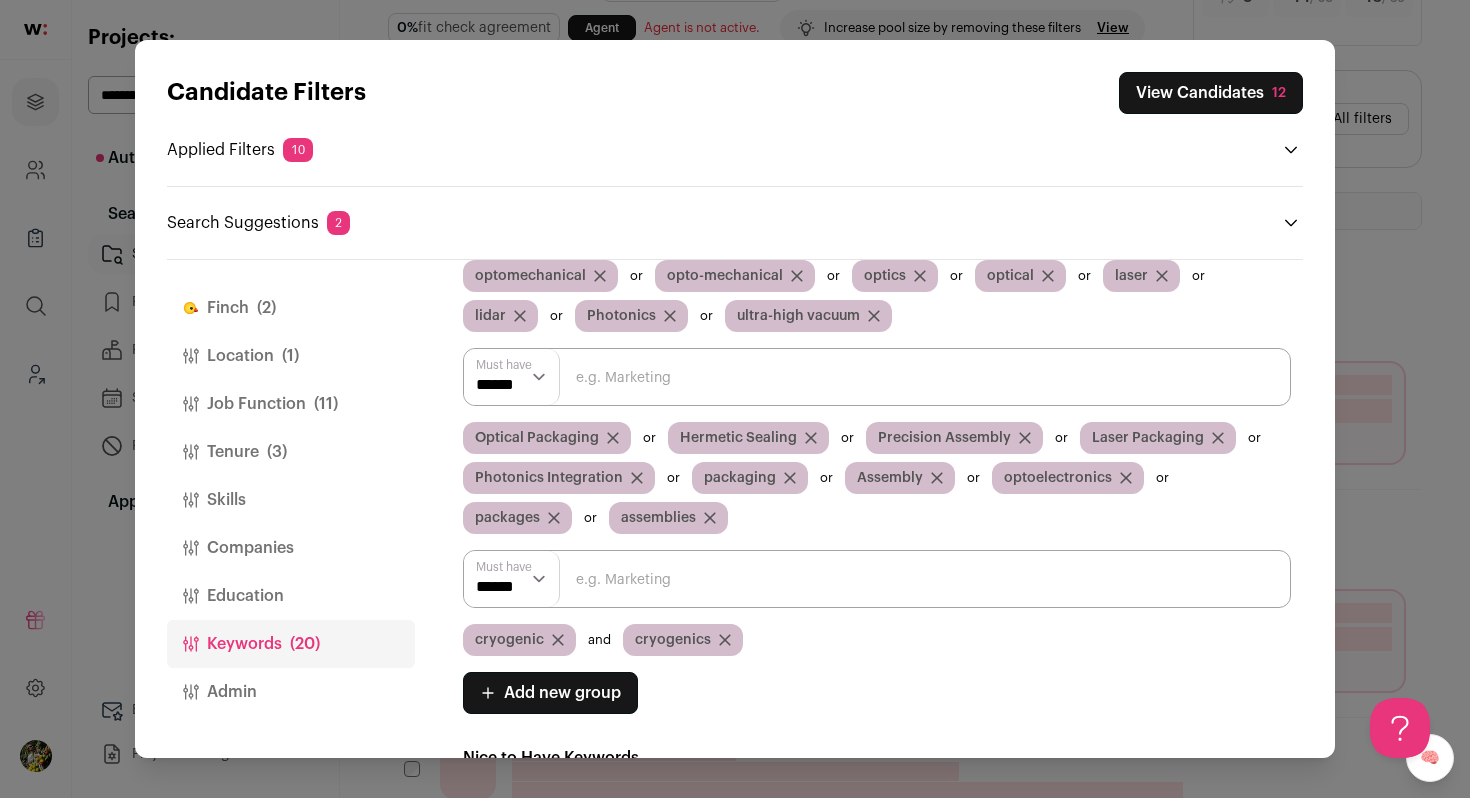click on "******
******" at bounding box center [512, 579] 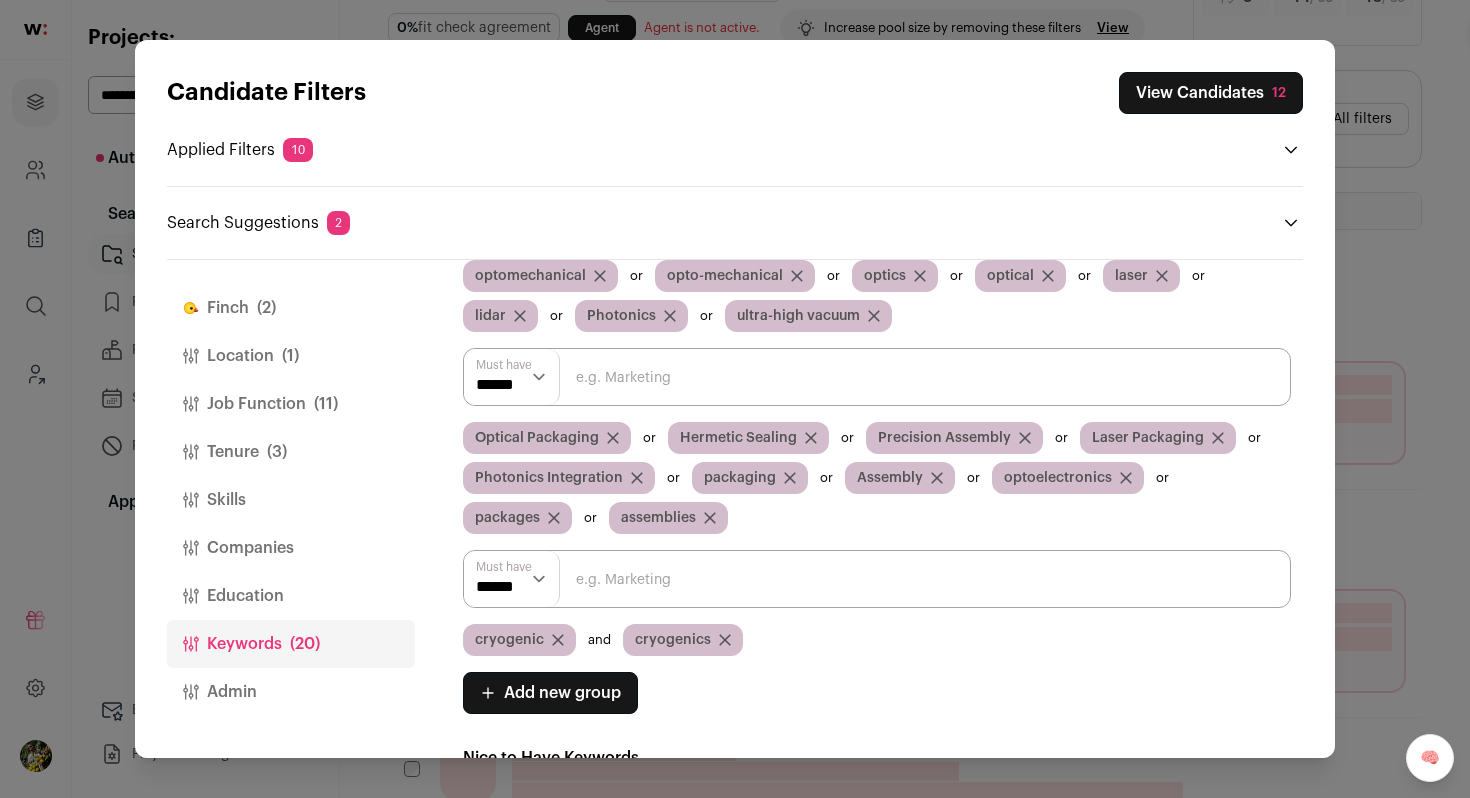 select on "**" 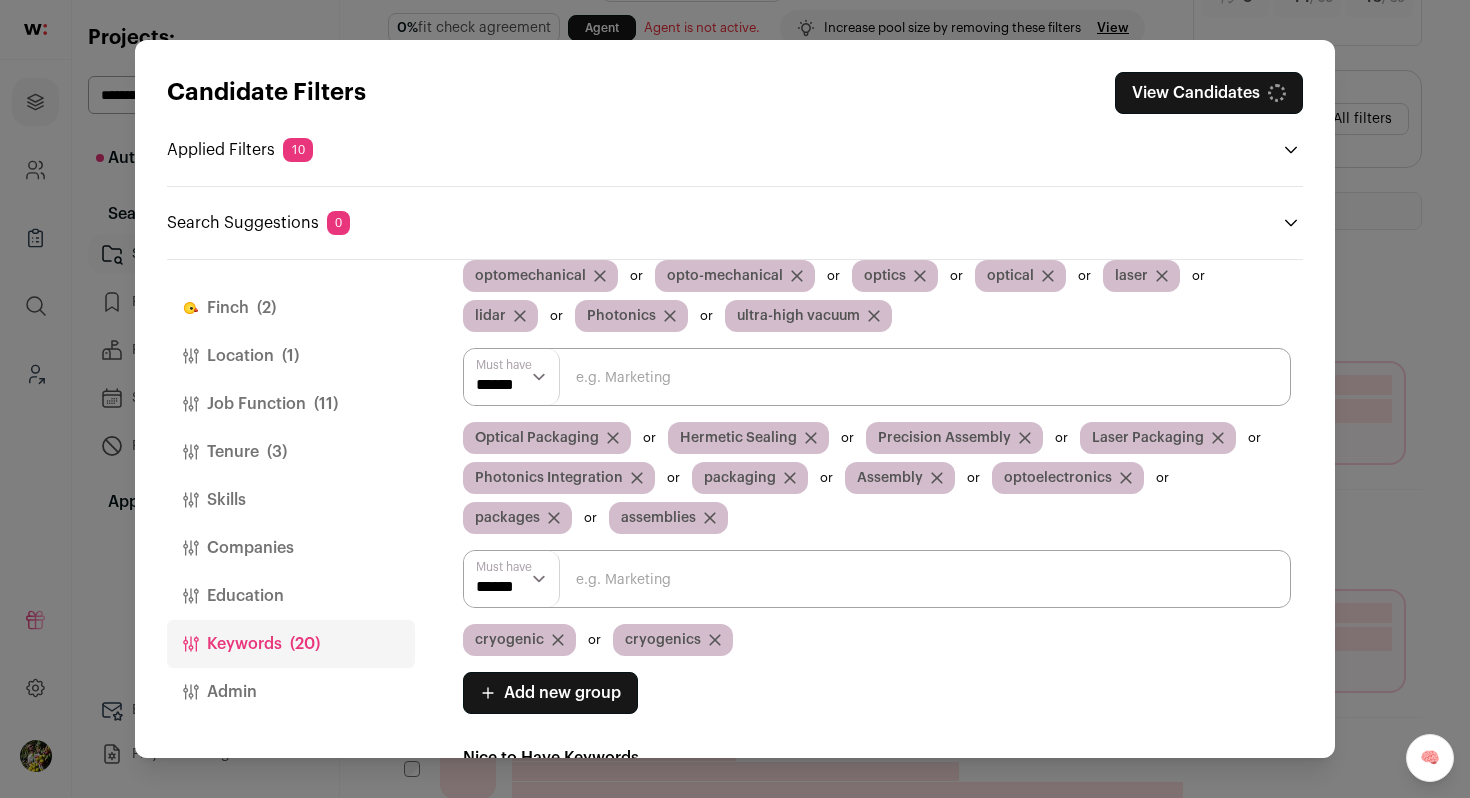 scroll, scrollTop: 0, scrollLeft: 0, axis: both 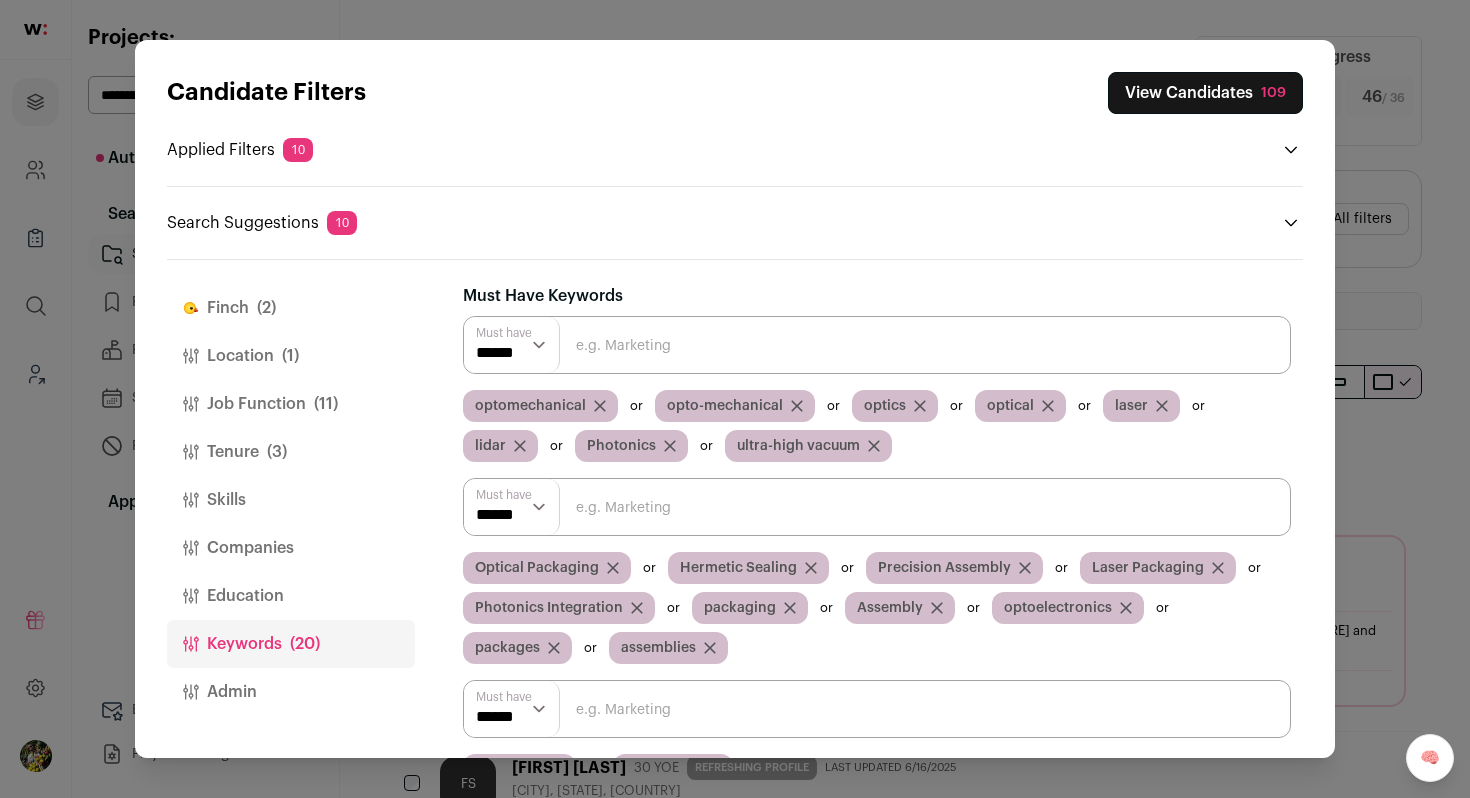 click on "View Candidates
109" at bounding box center (1205, 93) 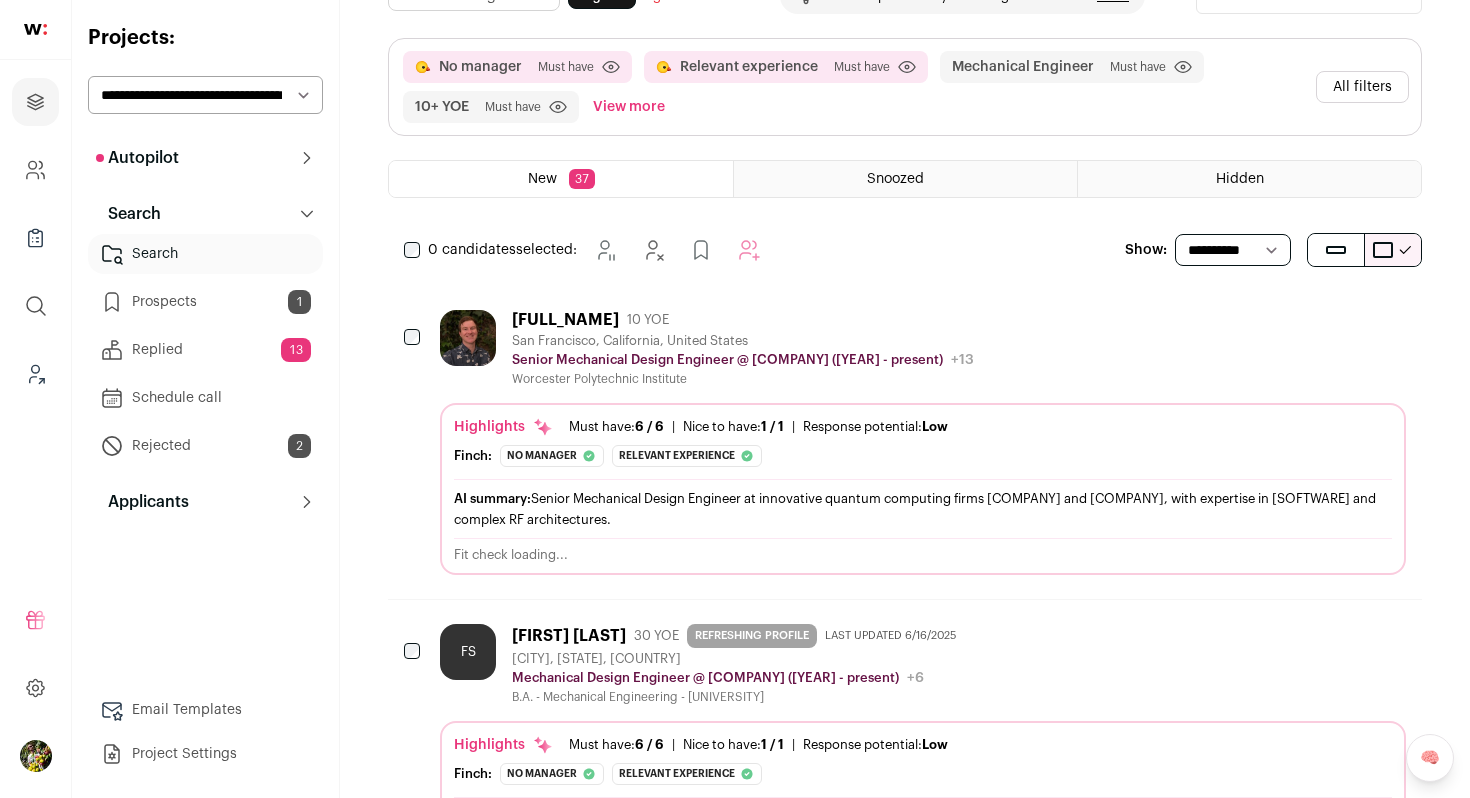 scroll, scrollTop: 145, scrollLeft: 0, axis: vertical 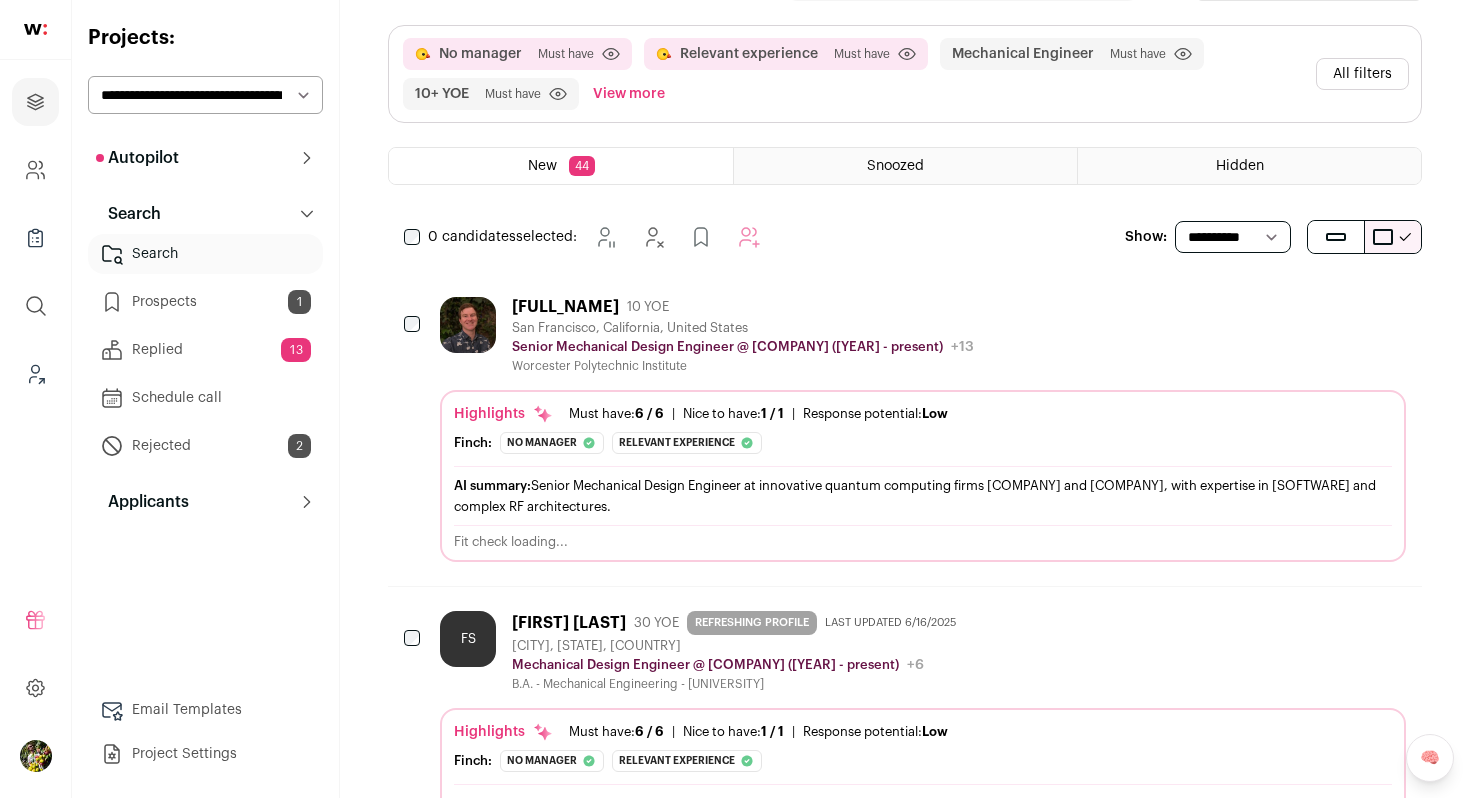 click on "Bryan J. Manning
10 YOE
San Francisco, California, United States
Senior Mechanical Design Engineer @ PsiQuantum
(2023 - present)
PsiQuantum
Public / Private
Private
Valuation
$3.15B
Company size
251-500
Founded
2016
Tags" at bounding box center [923, 335] 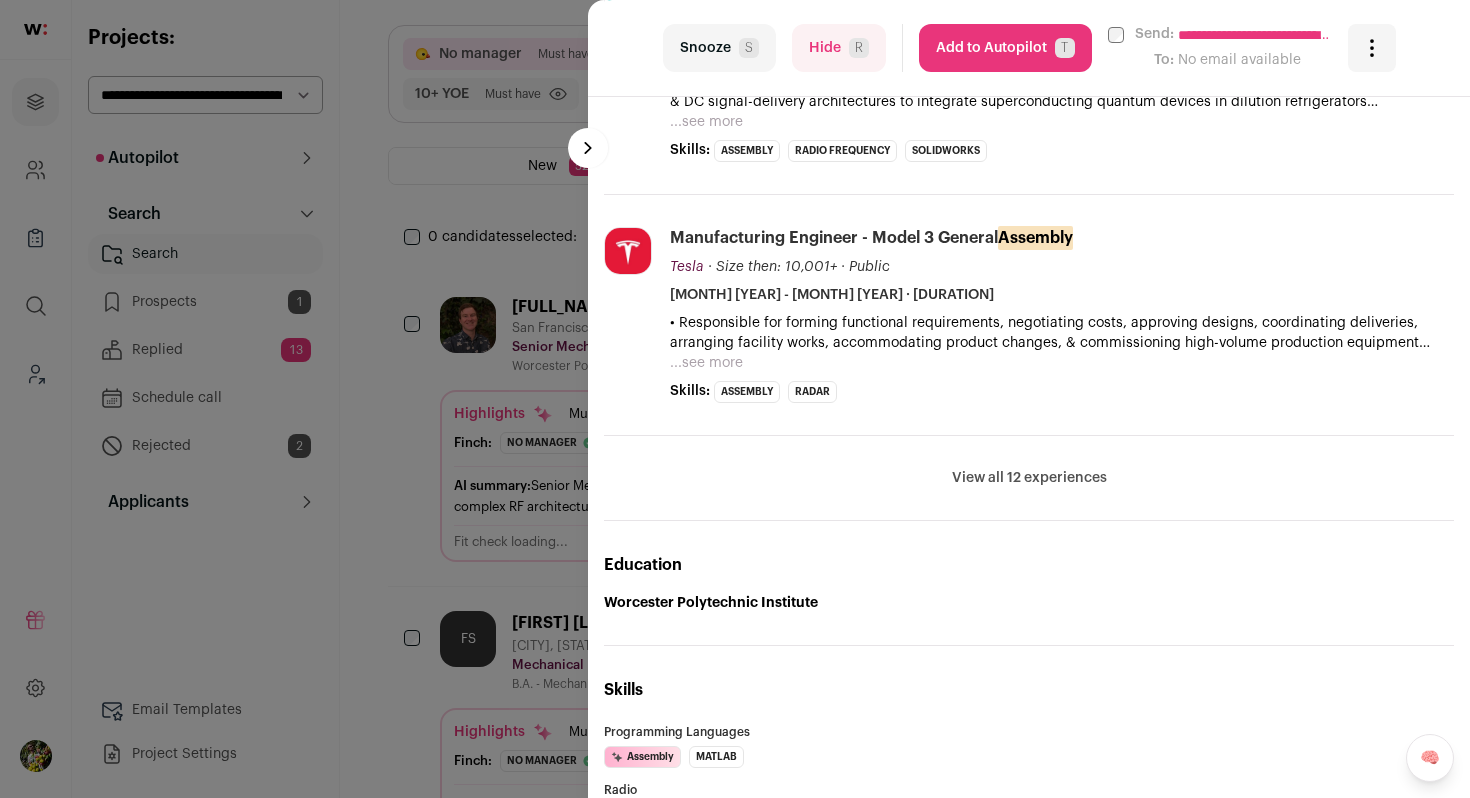 scroll, scrollTop: 952, scrollLeft: 0, axis: vertical 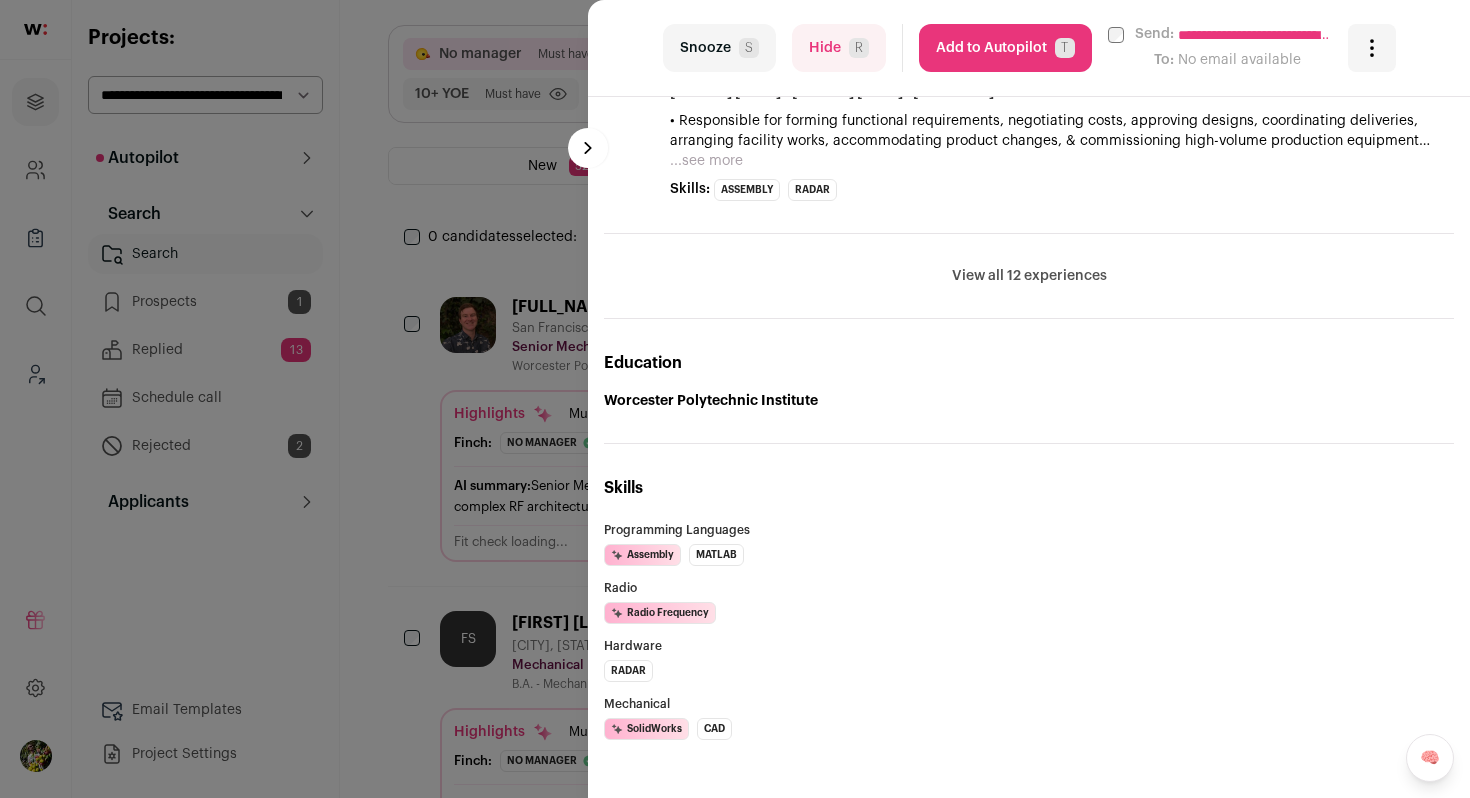 click on "View all 12 experiences" at bounding box center [1029, 276] 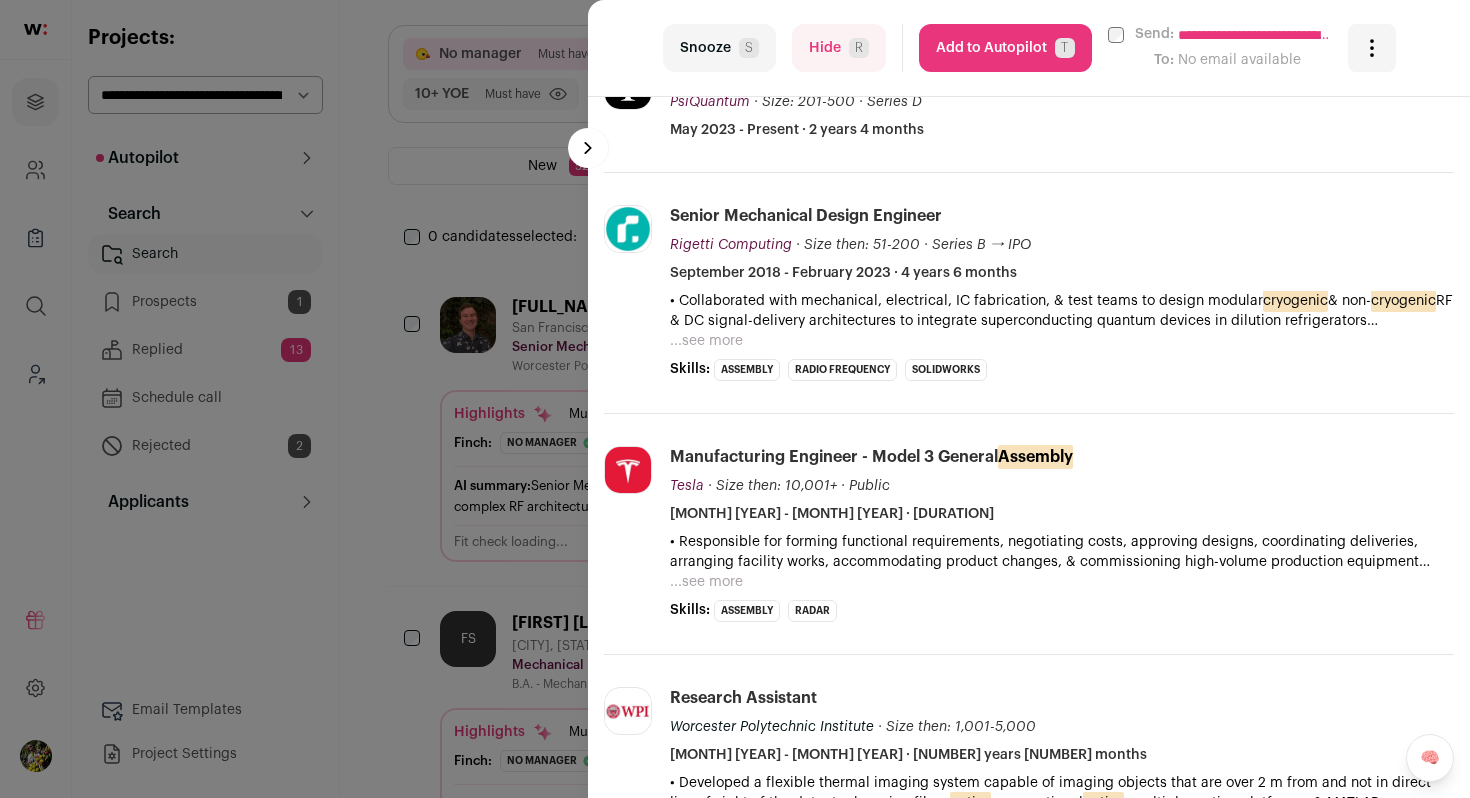 scroll, scrollTop: 0, scrollLeft: 0, axis: both 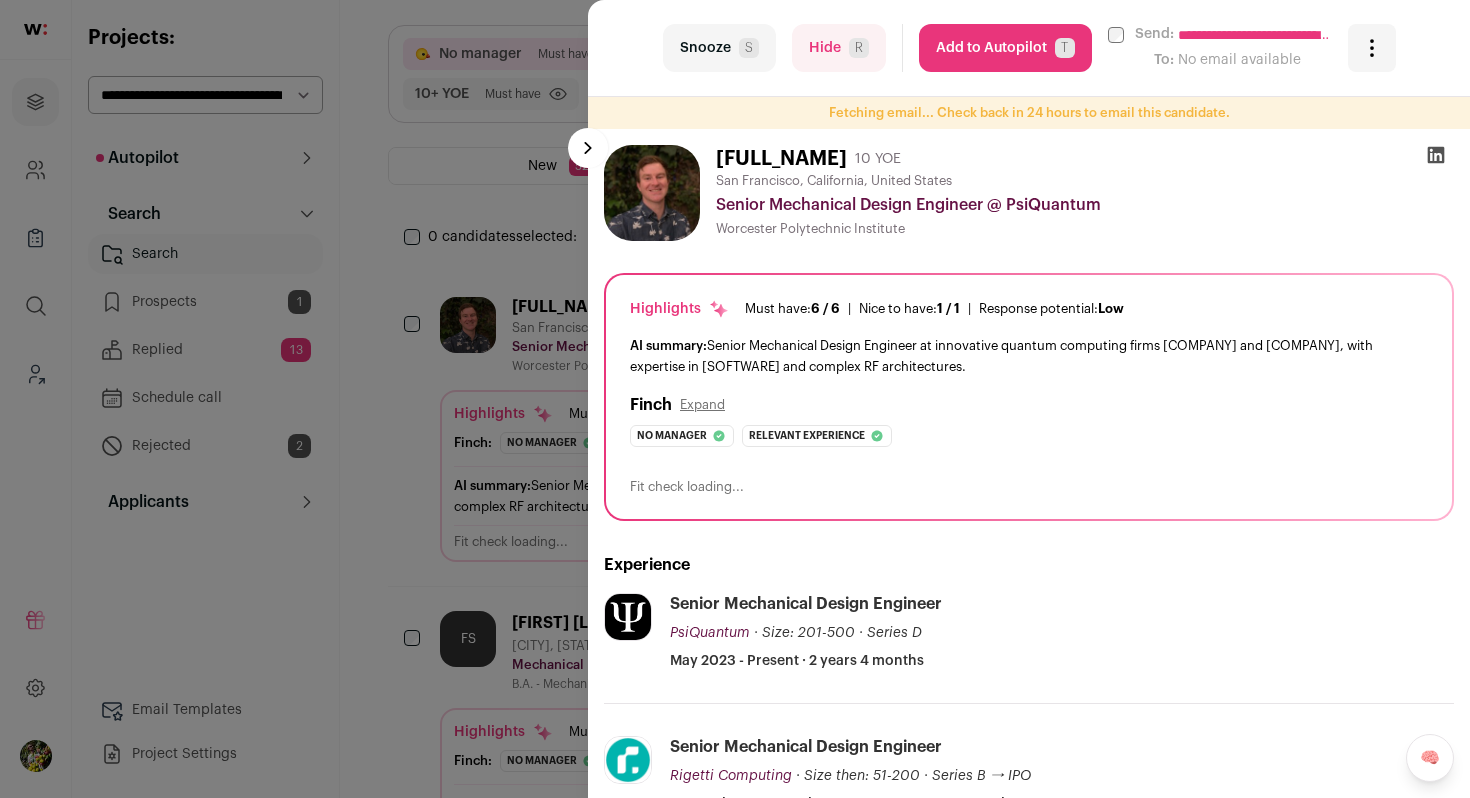 click 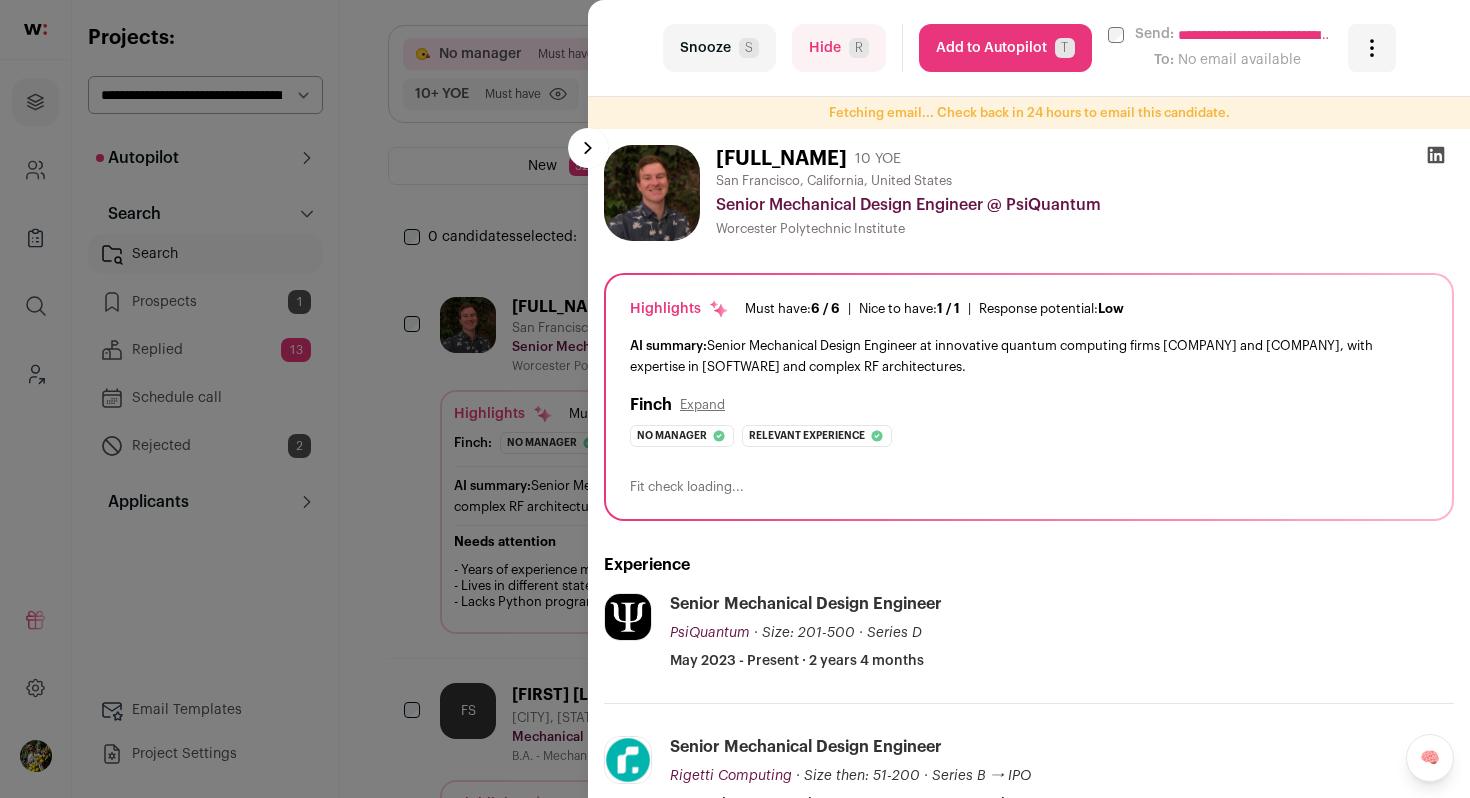 click on "**********" at bounding box center [735, 399] 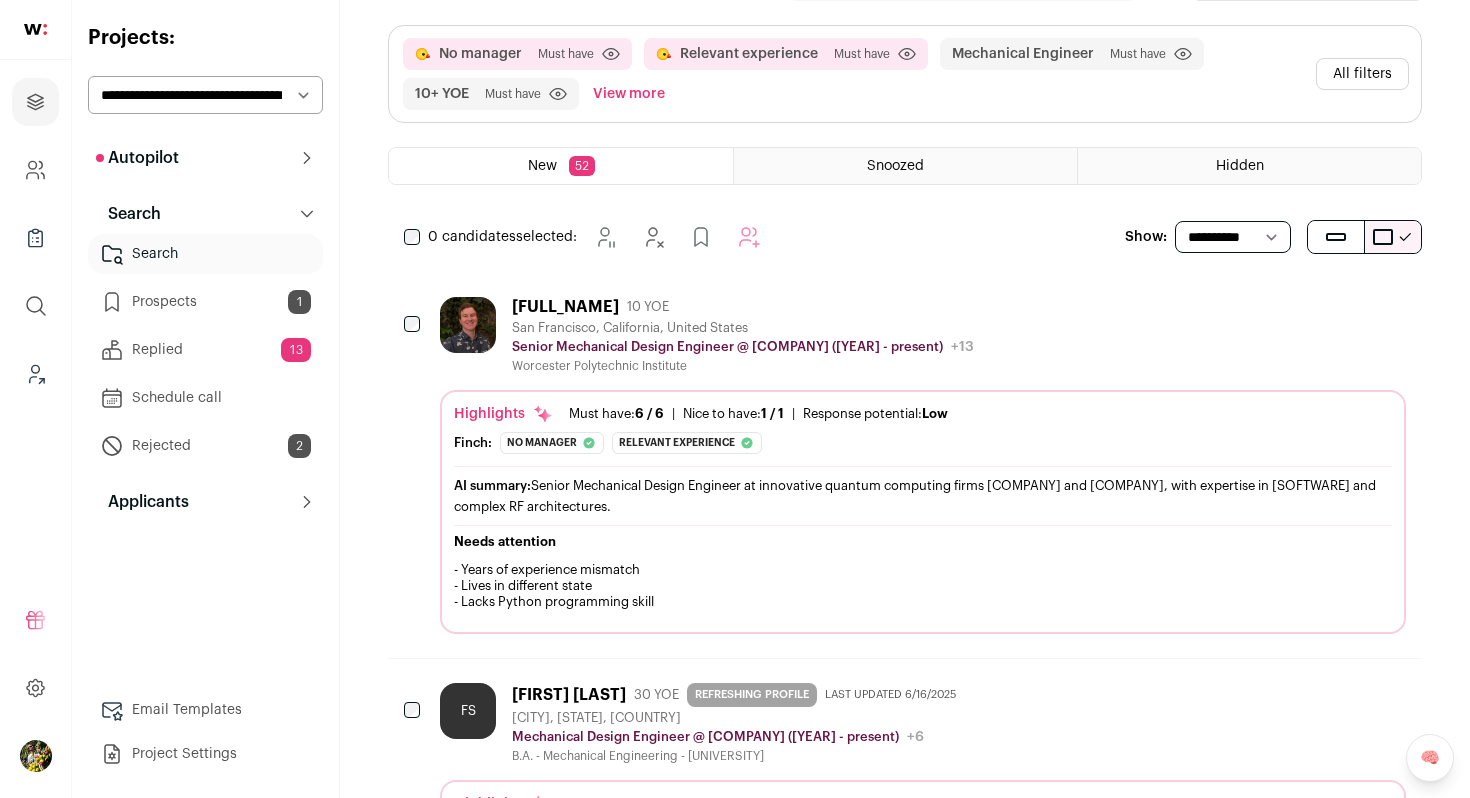 click 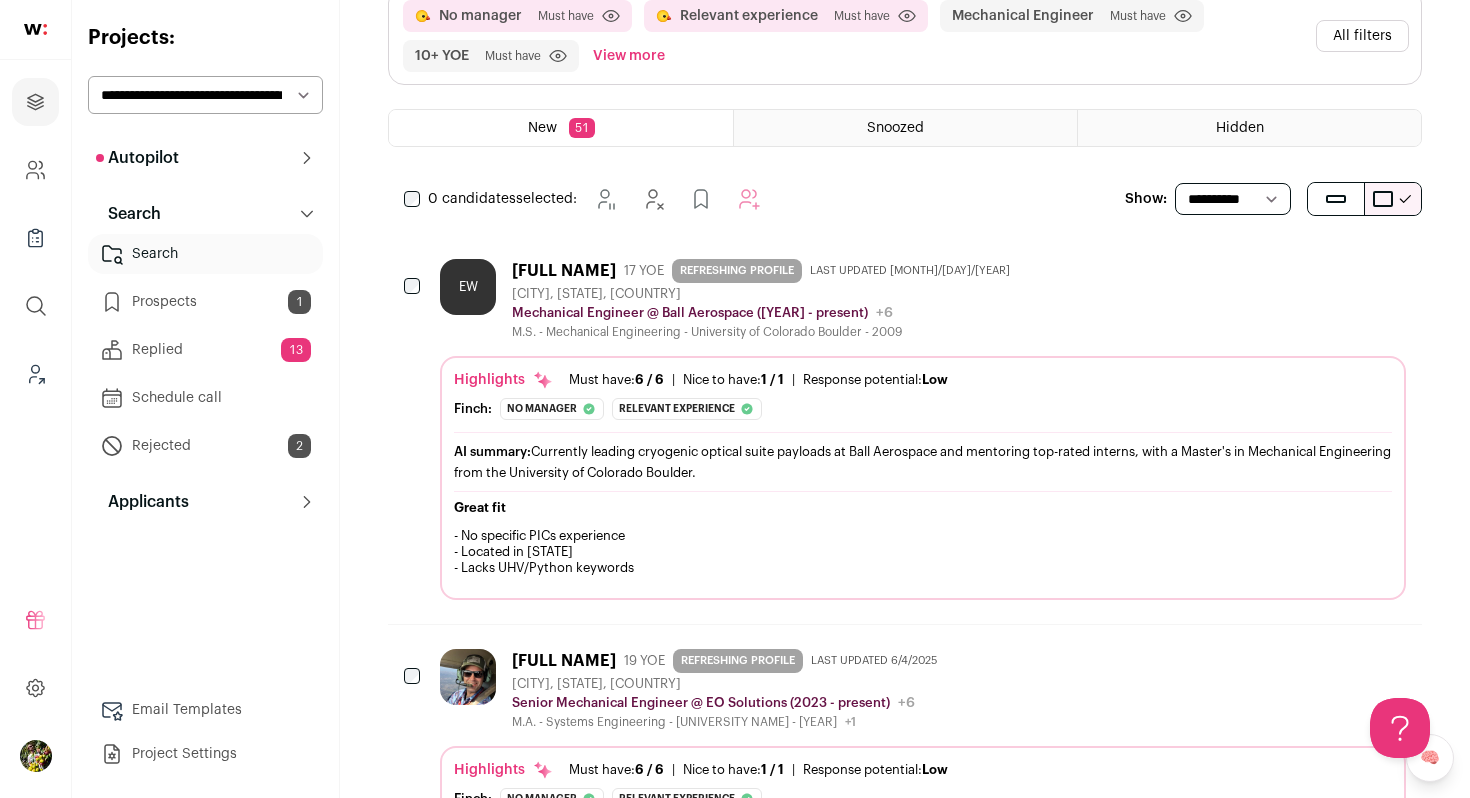 scroll, scrollTop: 132, scrollLeft: 0, axis: vertical 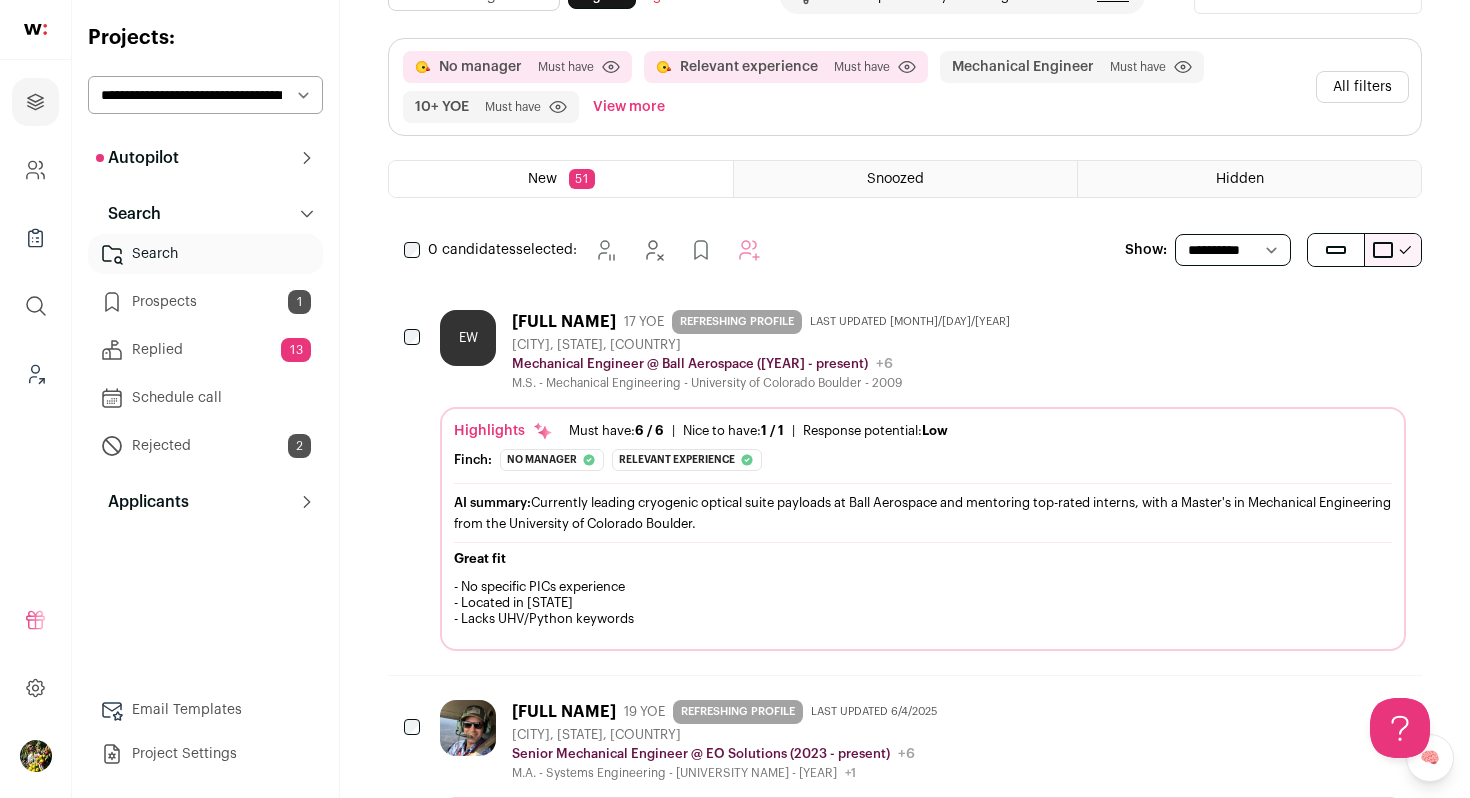 click on "Search" at bounding box center [205, 254] 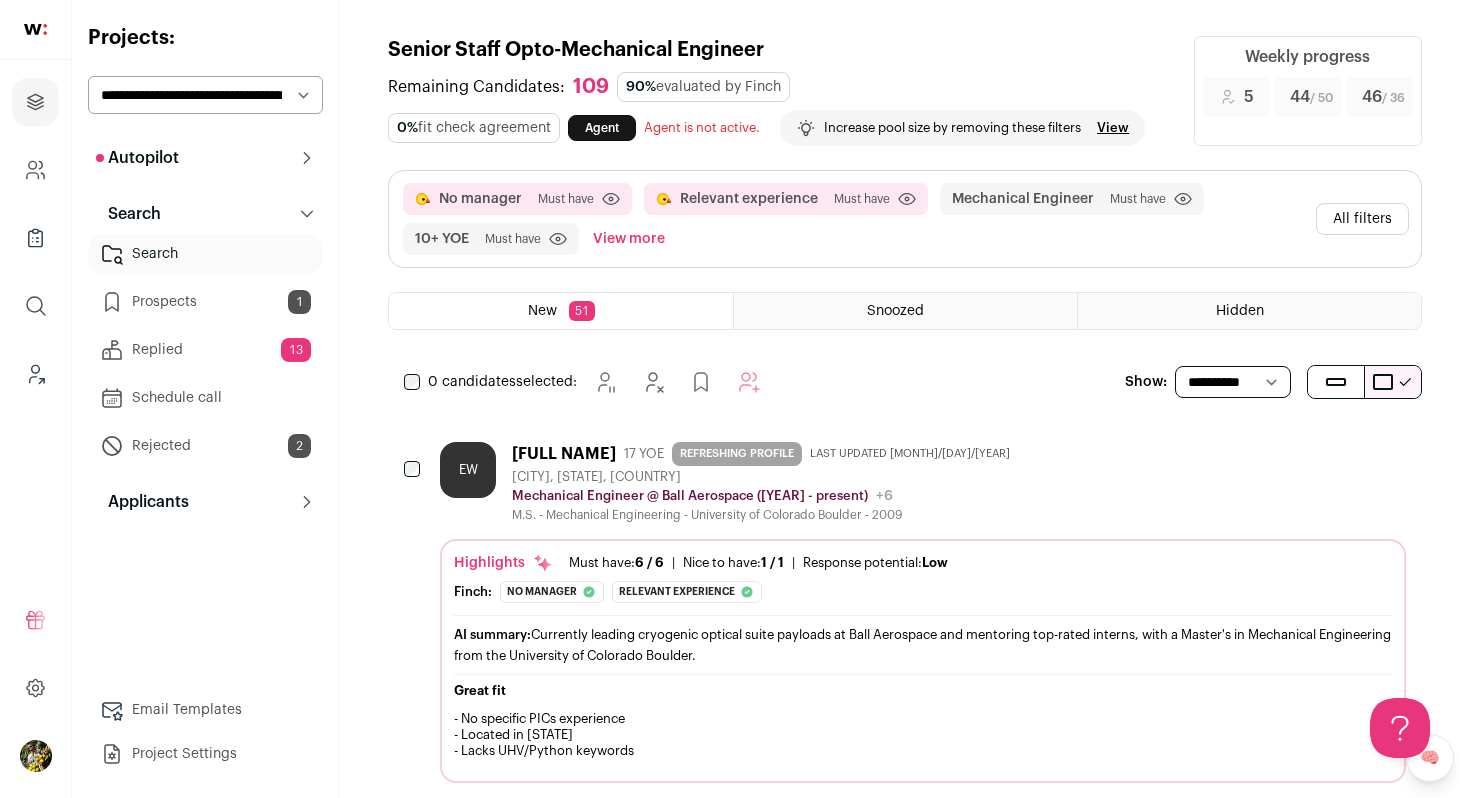 scroll, scrollTop: 0, scrollLeft: 0, axis: both 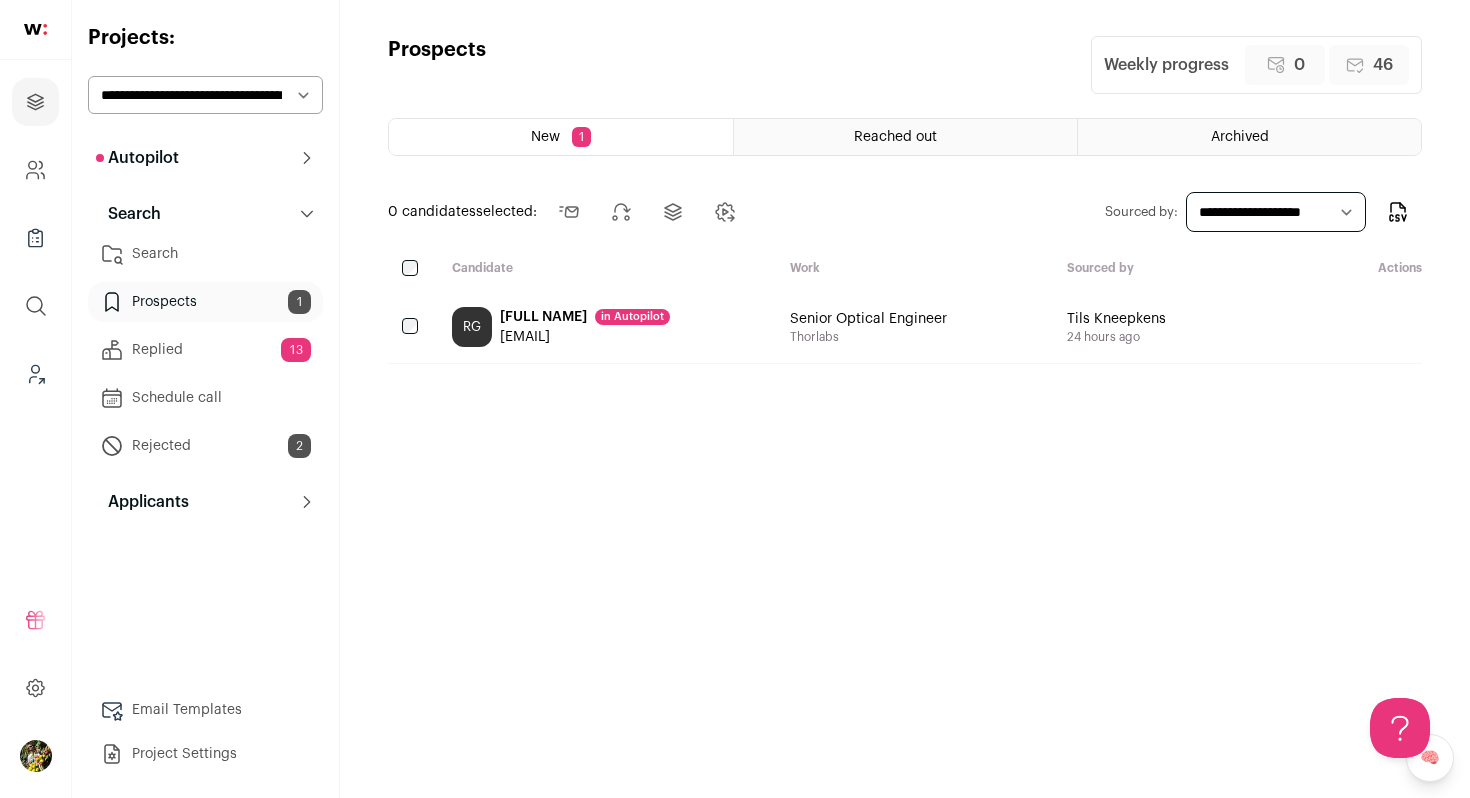 click on "[EMAIL]" at bounding box center [585, 337] 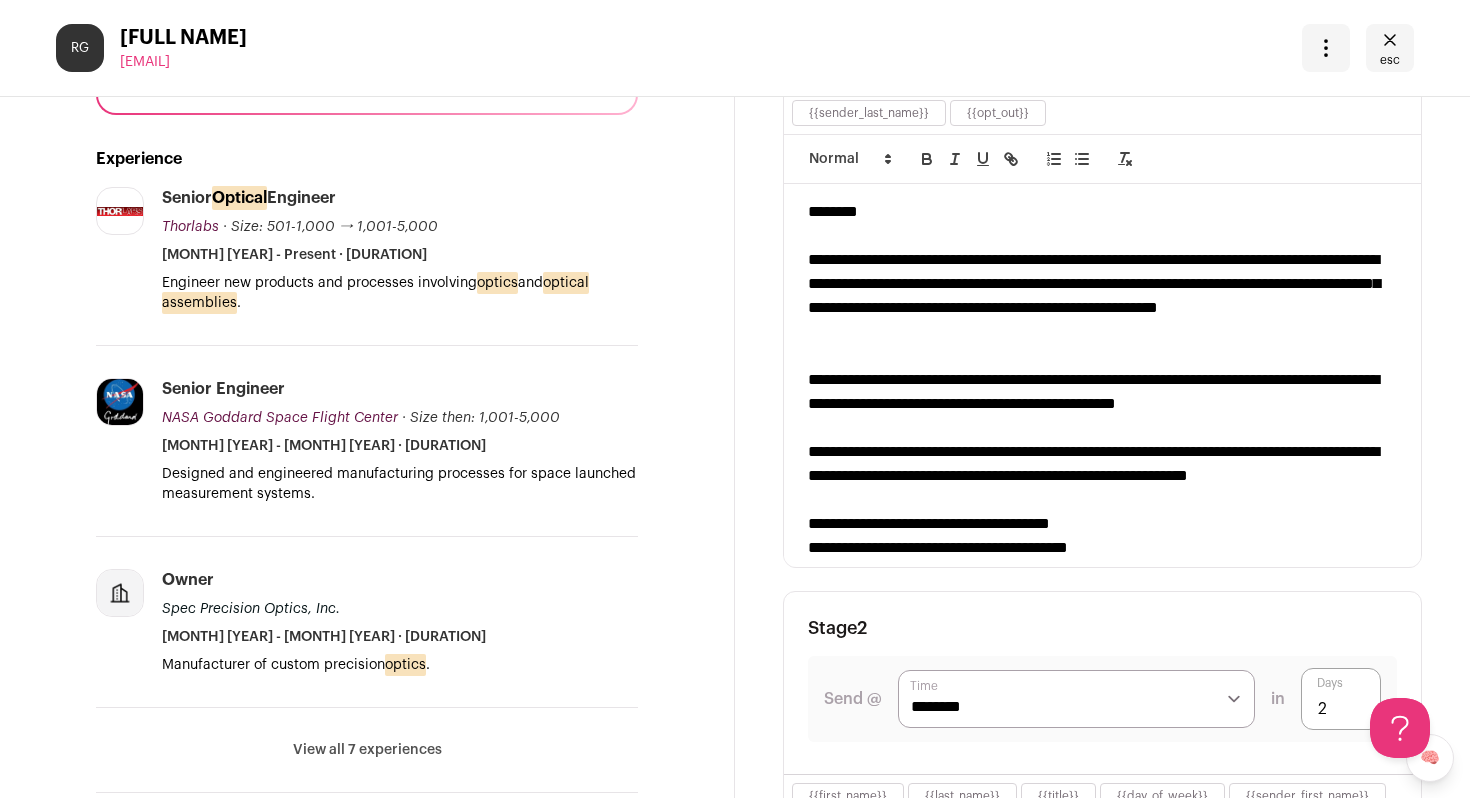 scroll, scrollTop: 528, scrollLeft: 0, axis: vertical 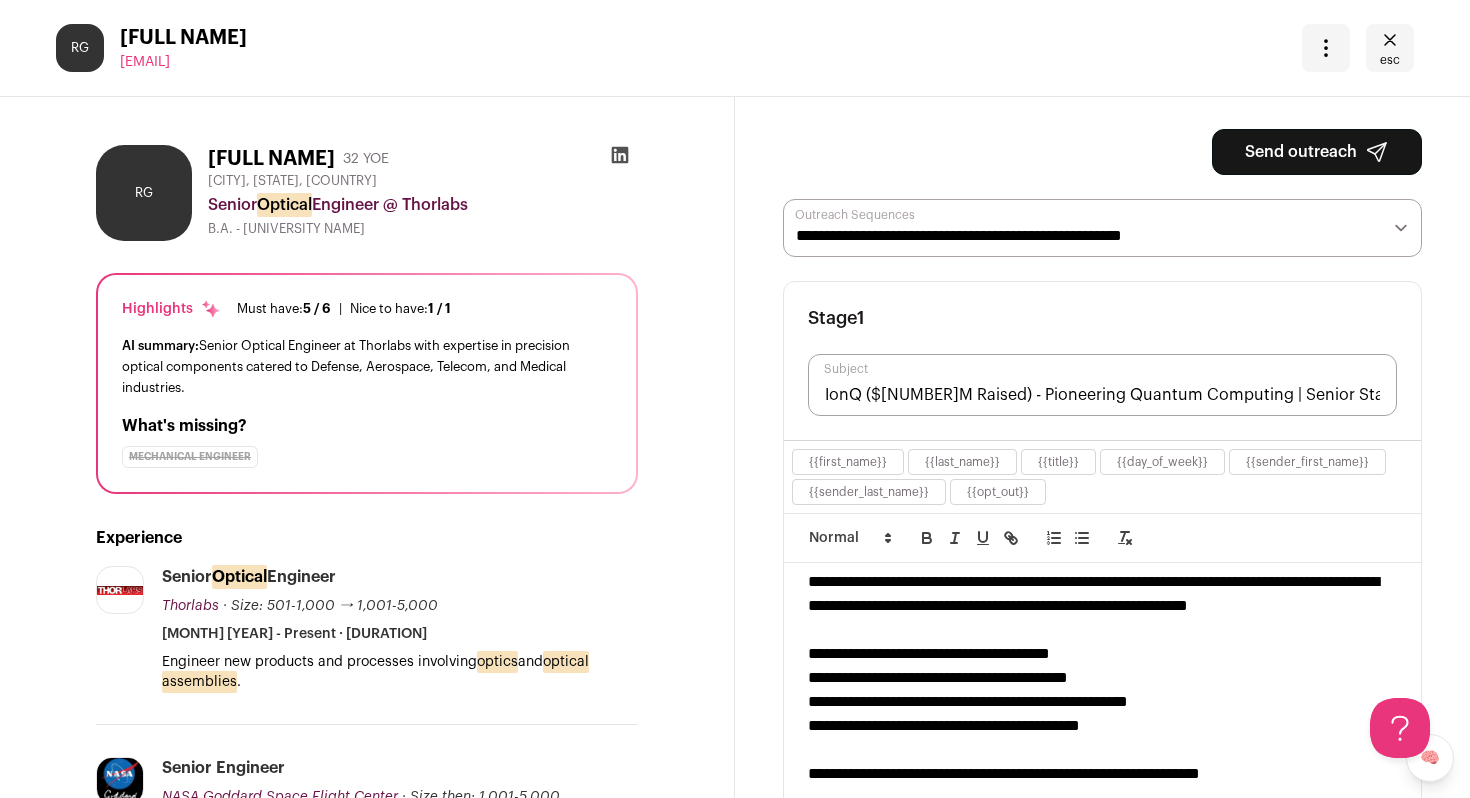 click on "Send outreach" at bounding box center [1317, 152] 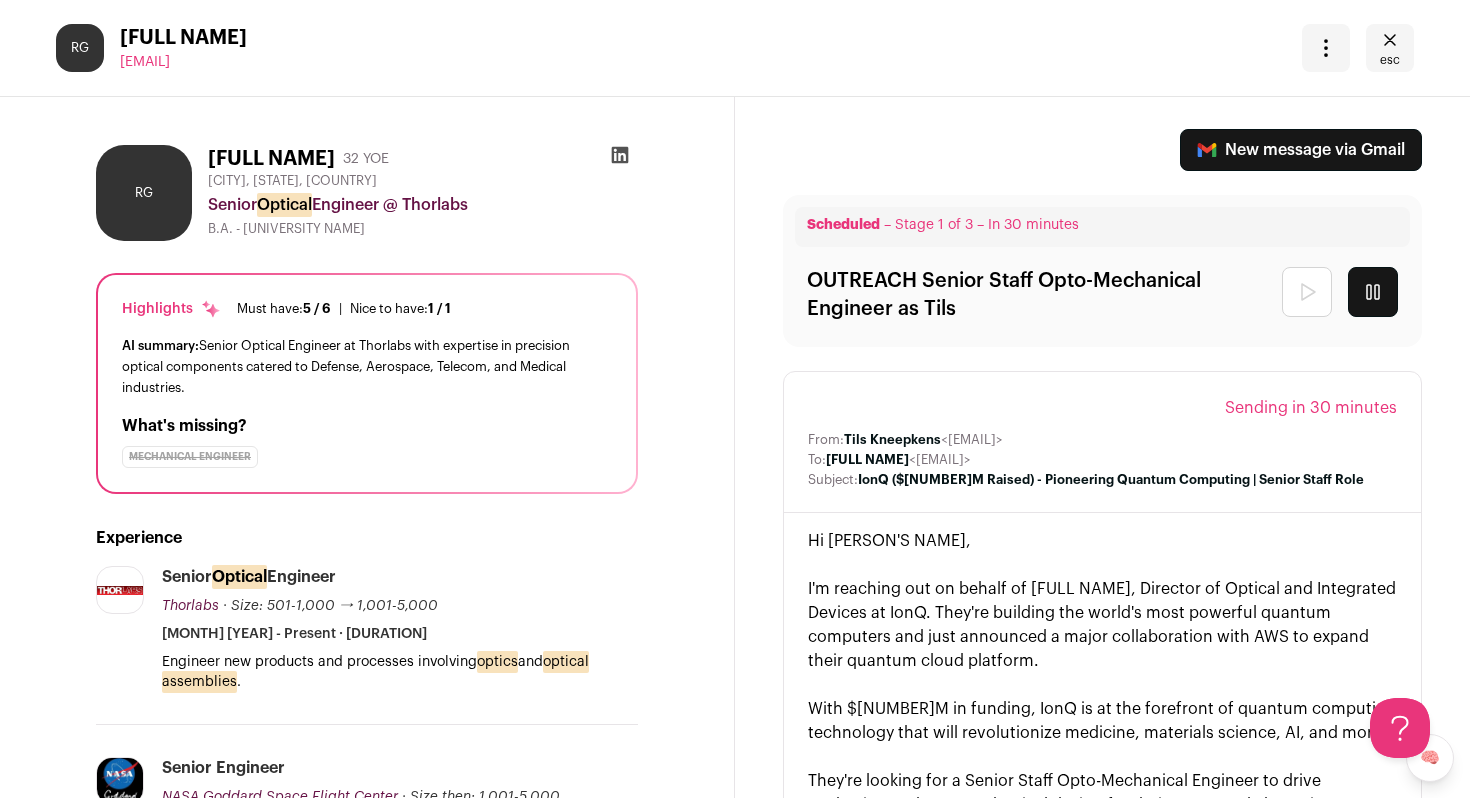 click 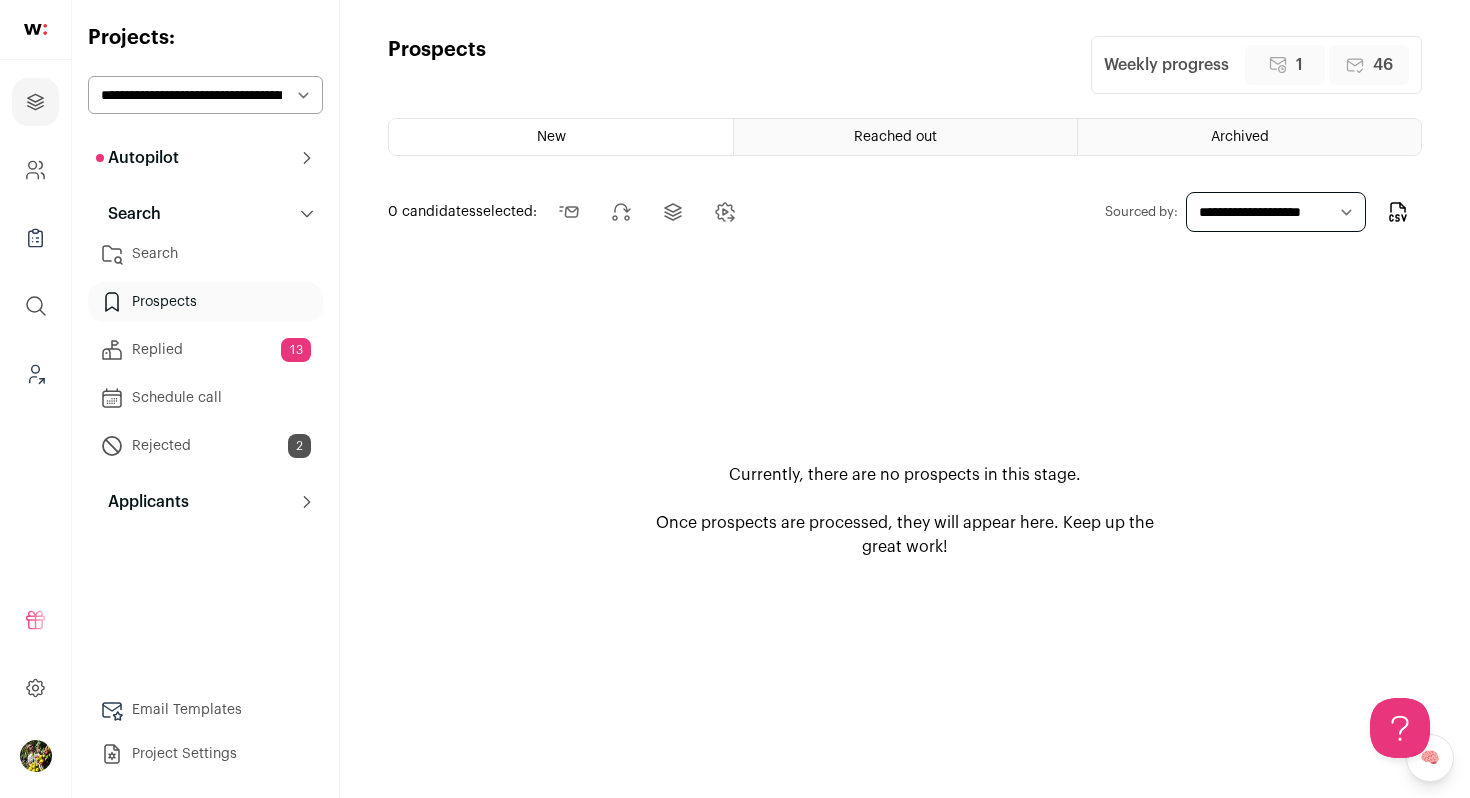 scroll, scrollTop: 0, scrollLeft: 0, axis: both 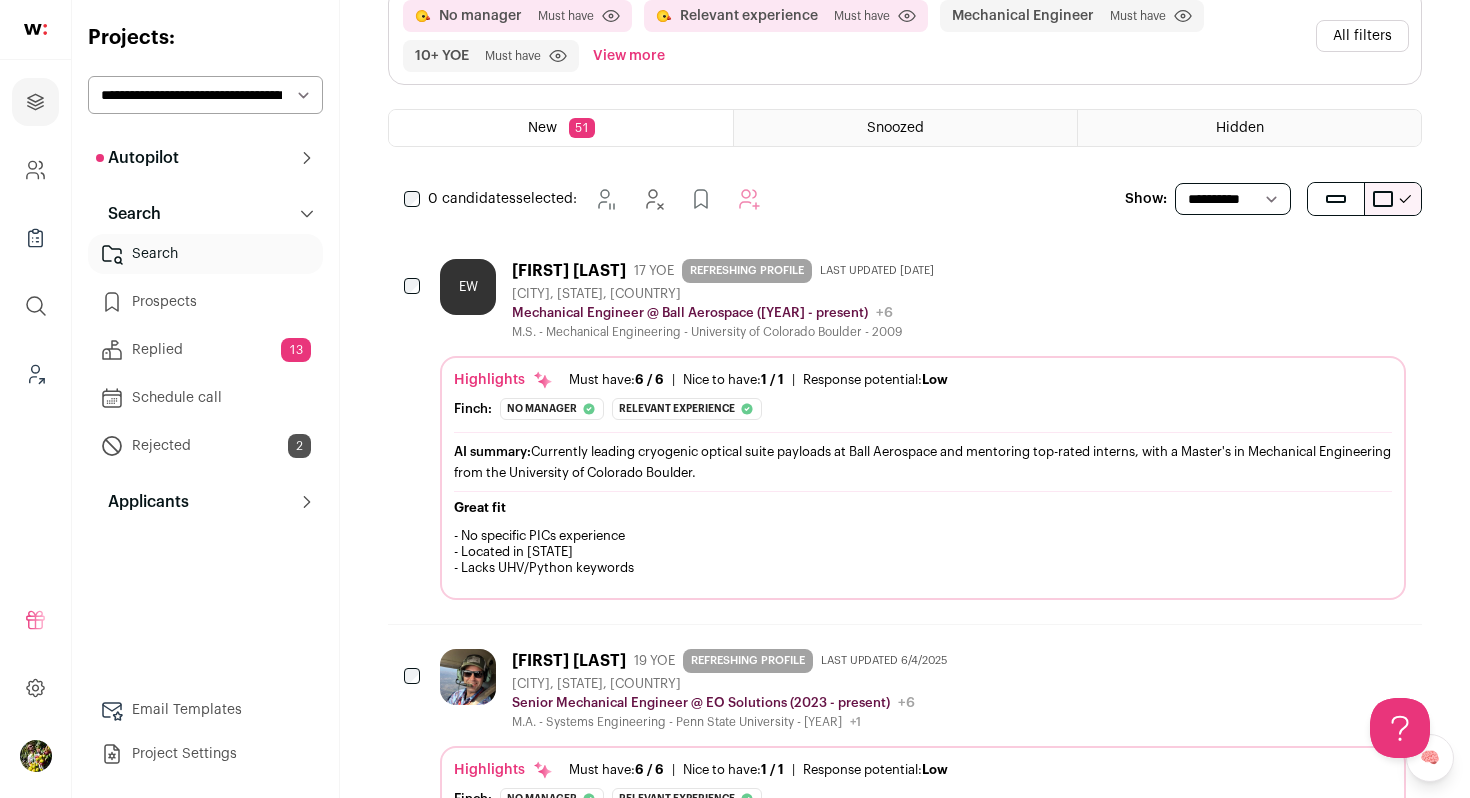 click on "[INITIALS]
[FIRST] [LAST]
[NUMBER] YOE
REFRESHING PROFILE
Last updated
[MONTH]/[NUMBER]/[YEAR]
[CITY], [STATE], [COUNTRY]
Mechanical Engineer @ [COMPANY]
([YEAR] - present)
[COMPANY]
Public / Private
Private
Valuation
[CURRENCY][NUMBER]
Company size
[NUMBER]-[NUMBER]
Founded [YEAR] B2B" at bounding box center (923, 299) 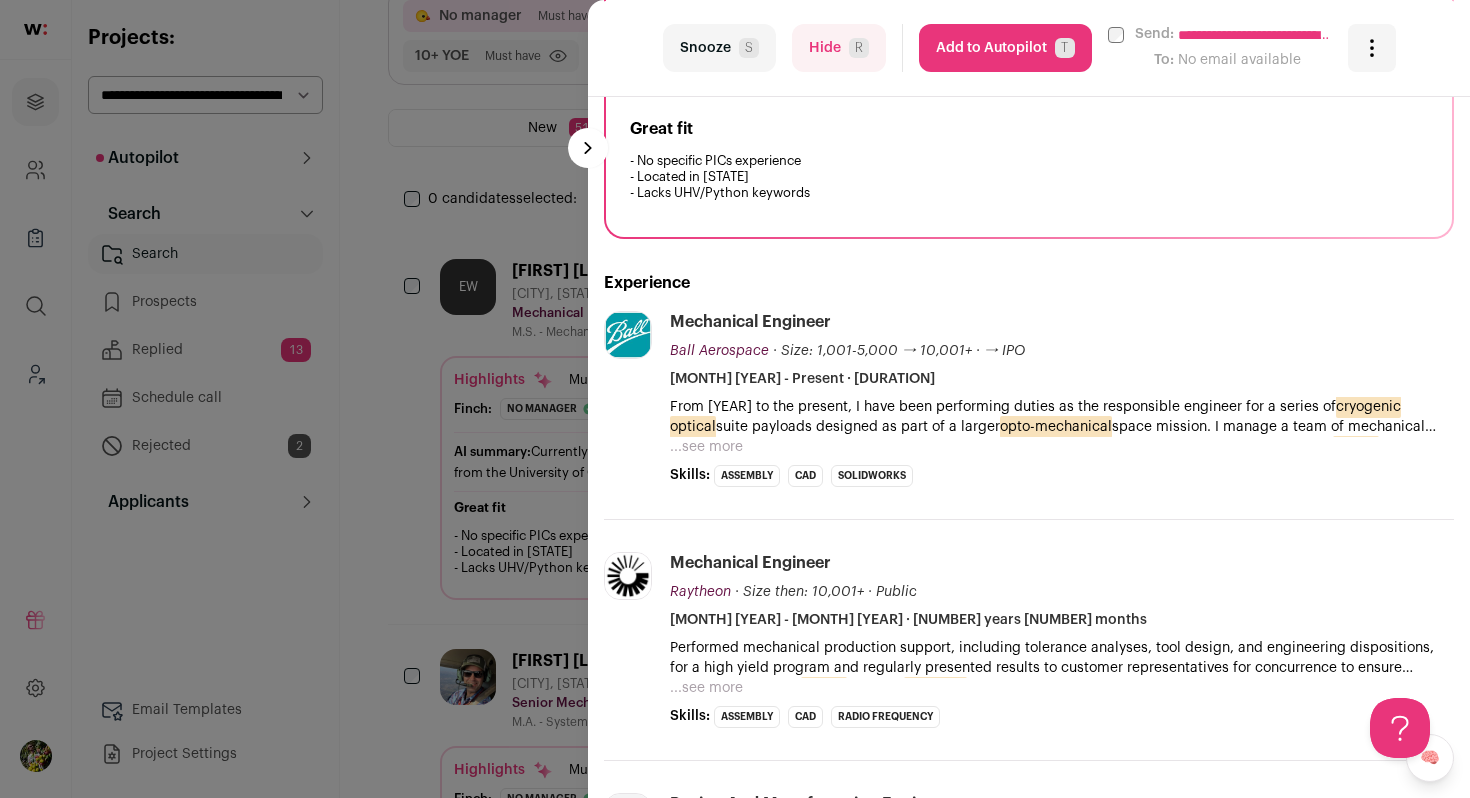 scroll, scrollTop: 412, scrollLeft: 0, axis: vertical 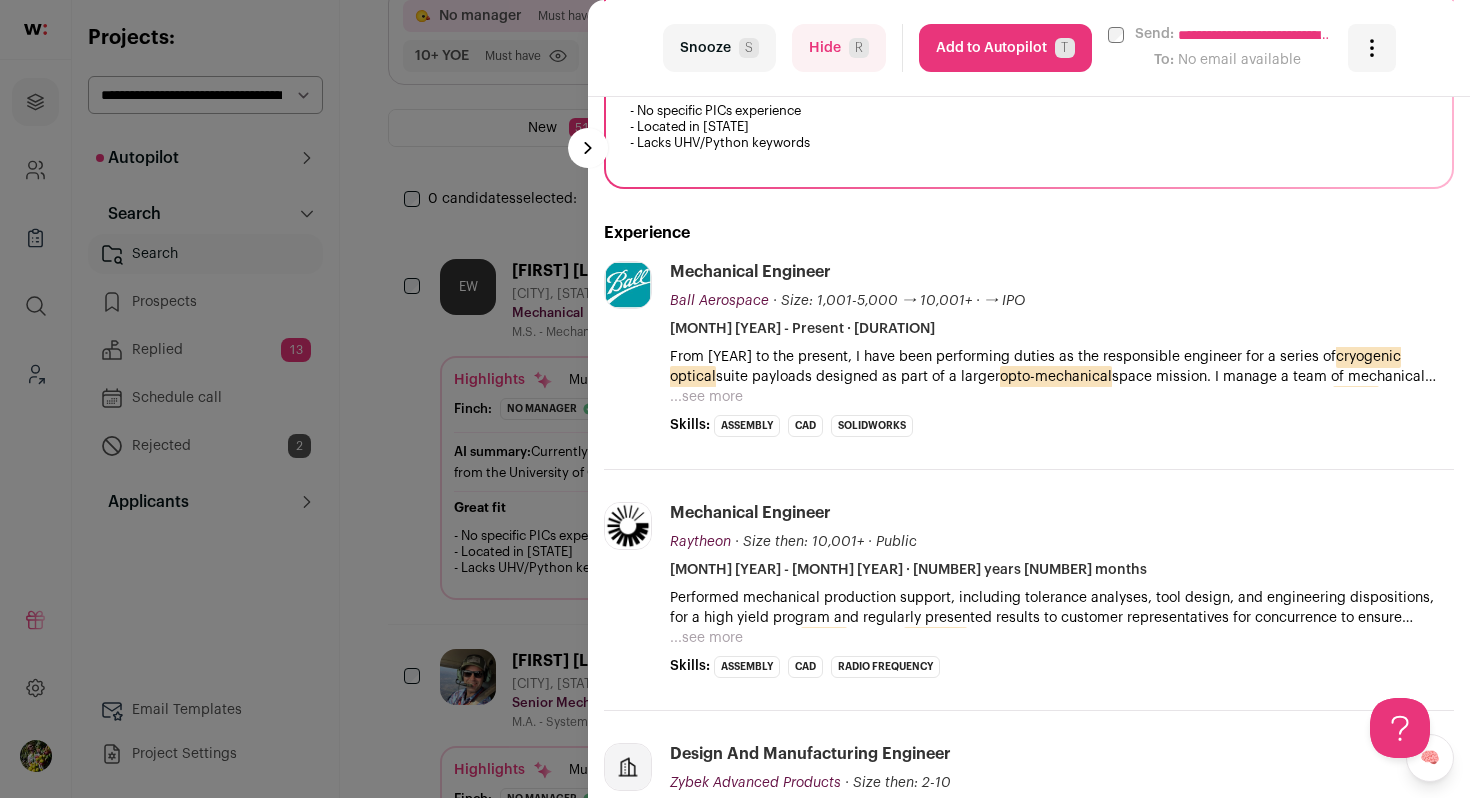 click on "...see more" at bounding box center (706, 397) 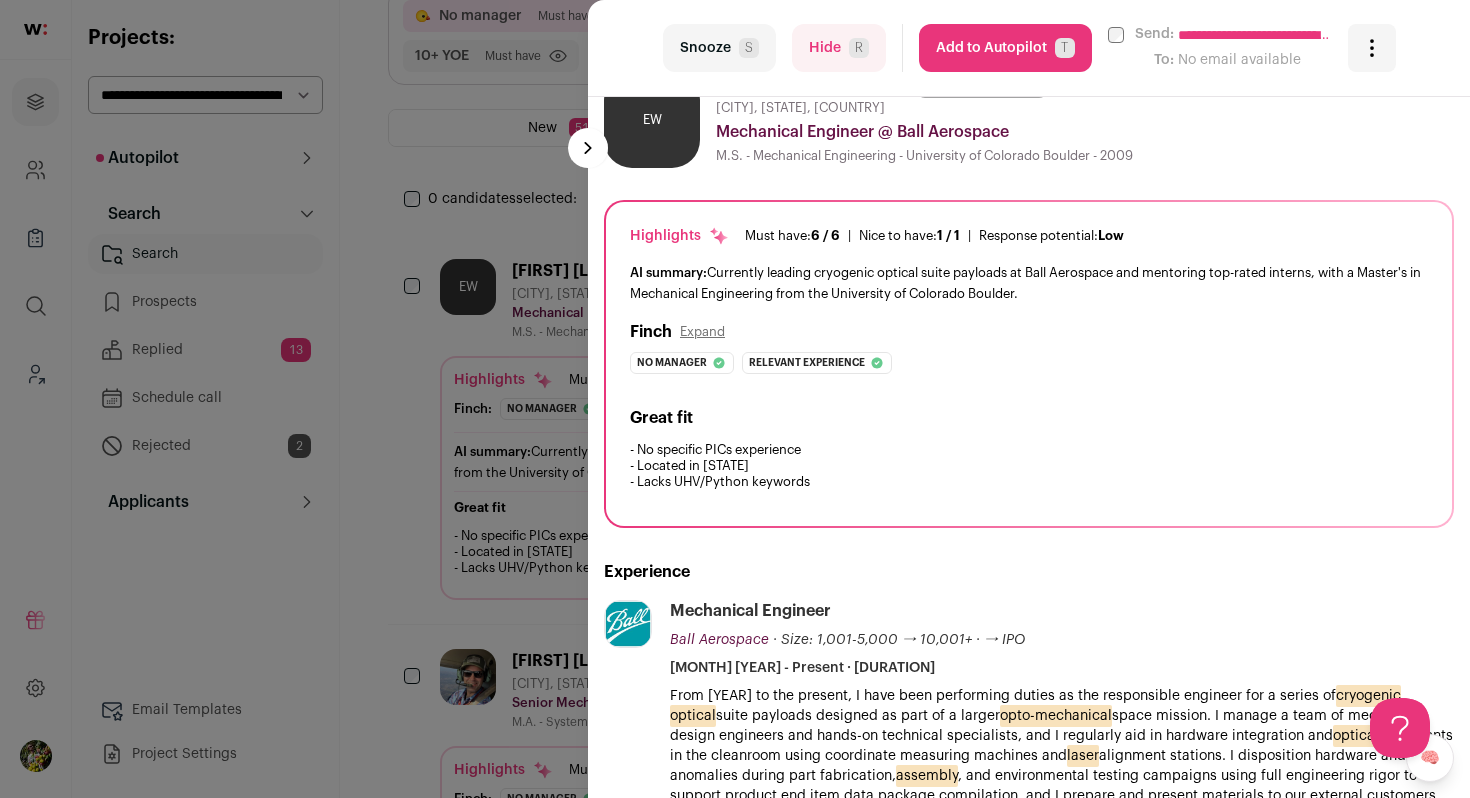 scroll, scrollTop: 0, scrollLeft: 0, axis: both 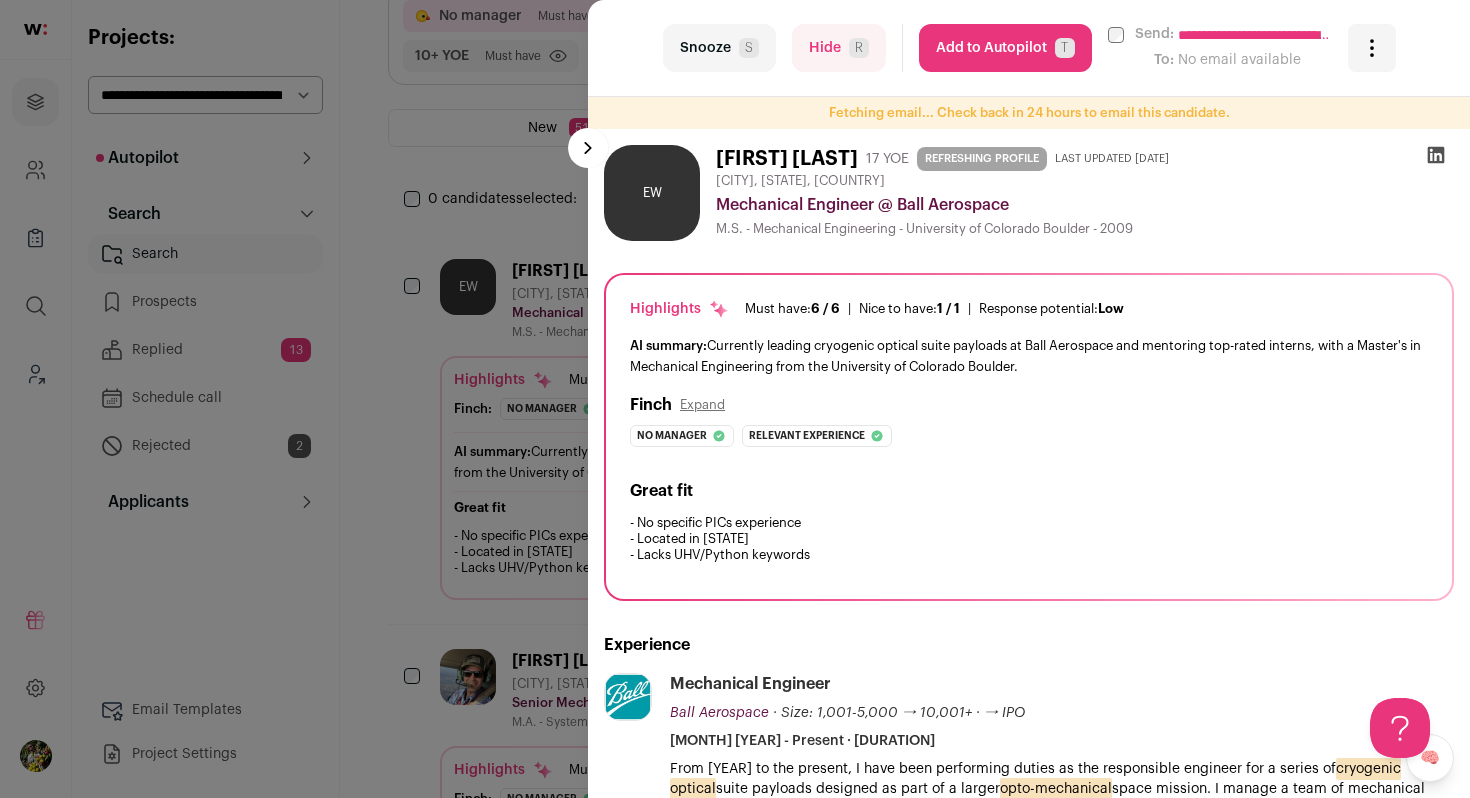 click 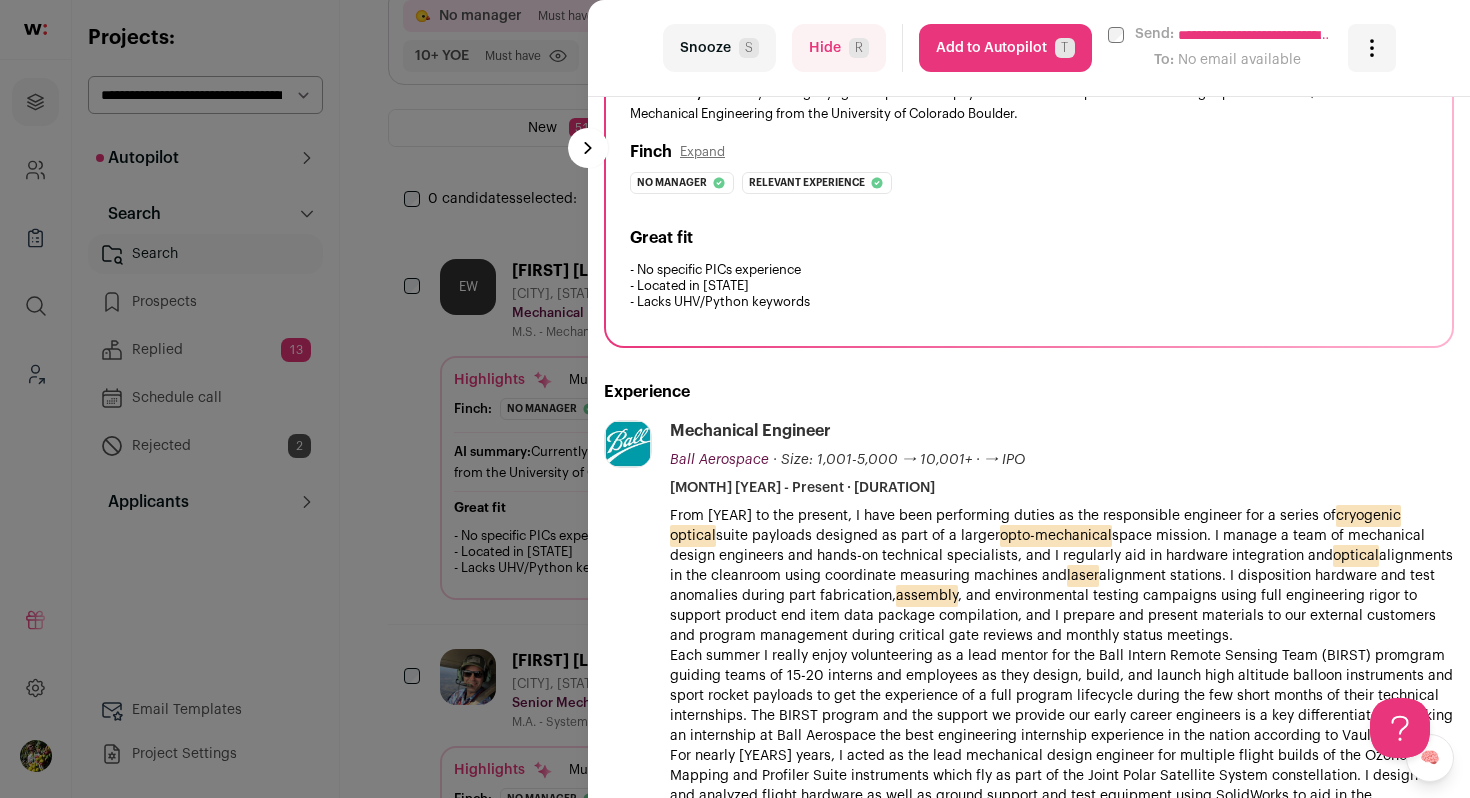 scroll, scrollTop: 318, scrollLeft: 0, axis: vertical 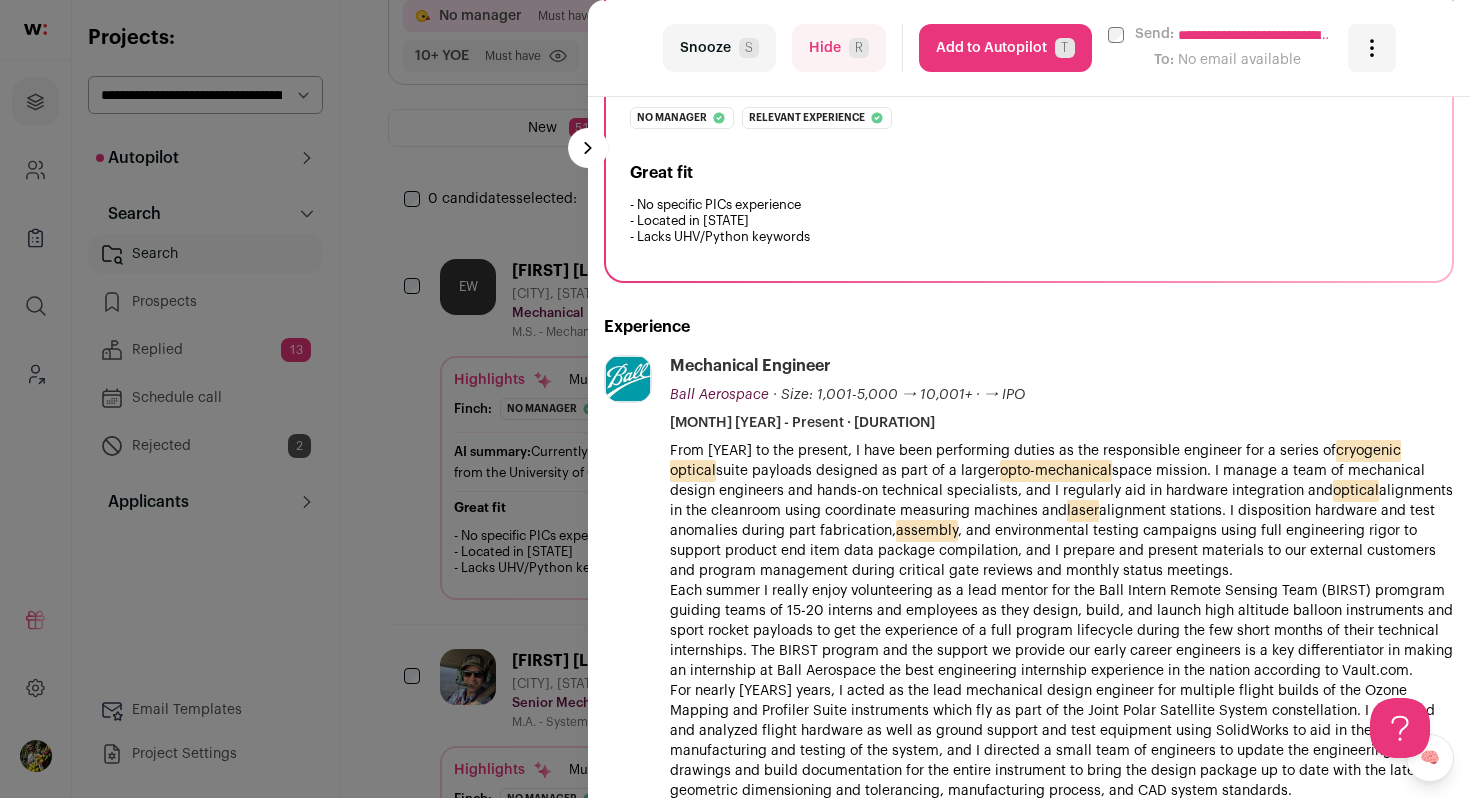 click on "**********" at bounding box center [735, 399] 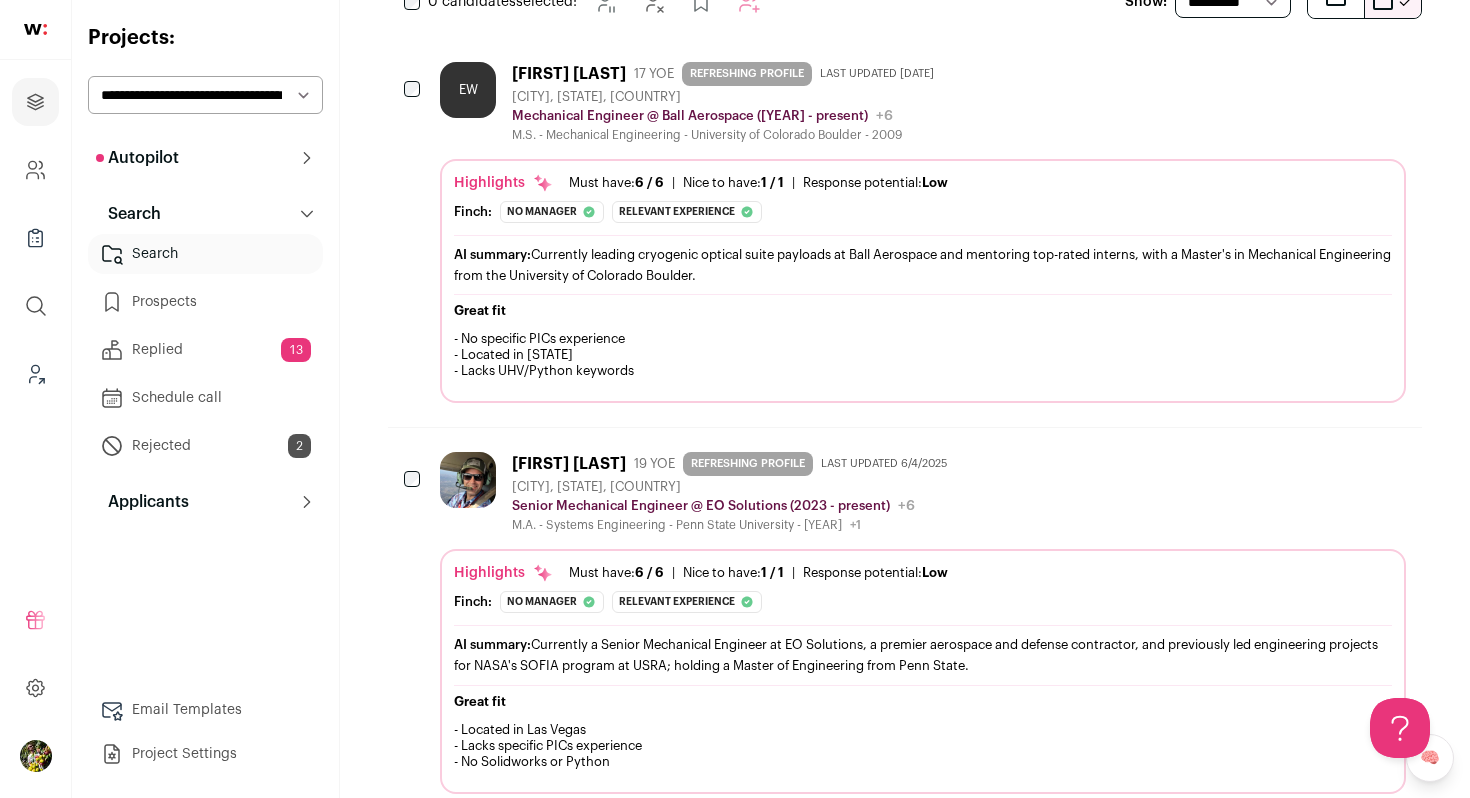 scroll, scrollTop: 0, scrollLeft: 0, axis: both 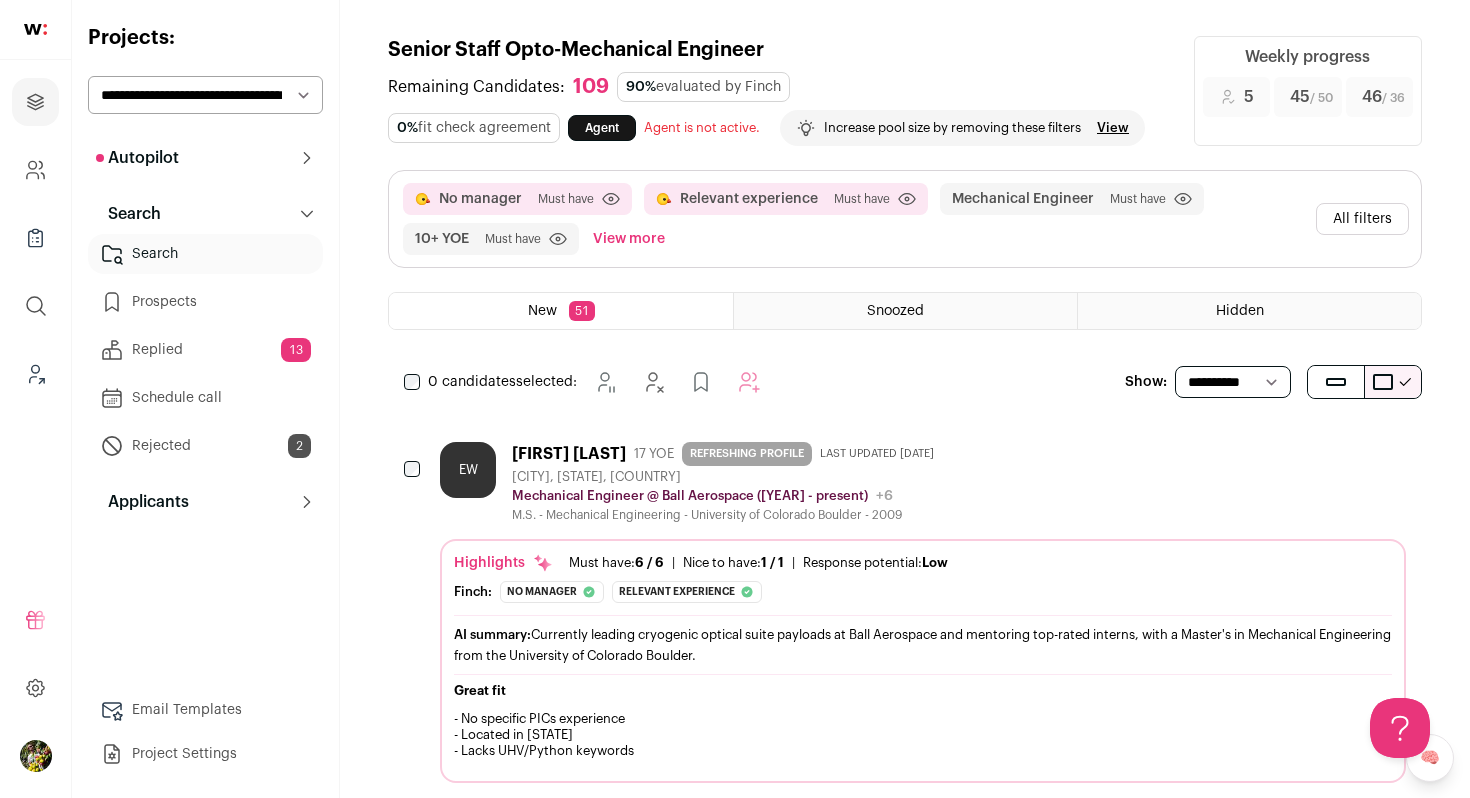 click on "All filters" at bounding box center [1362, 219] 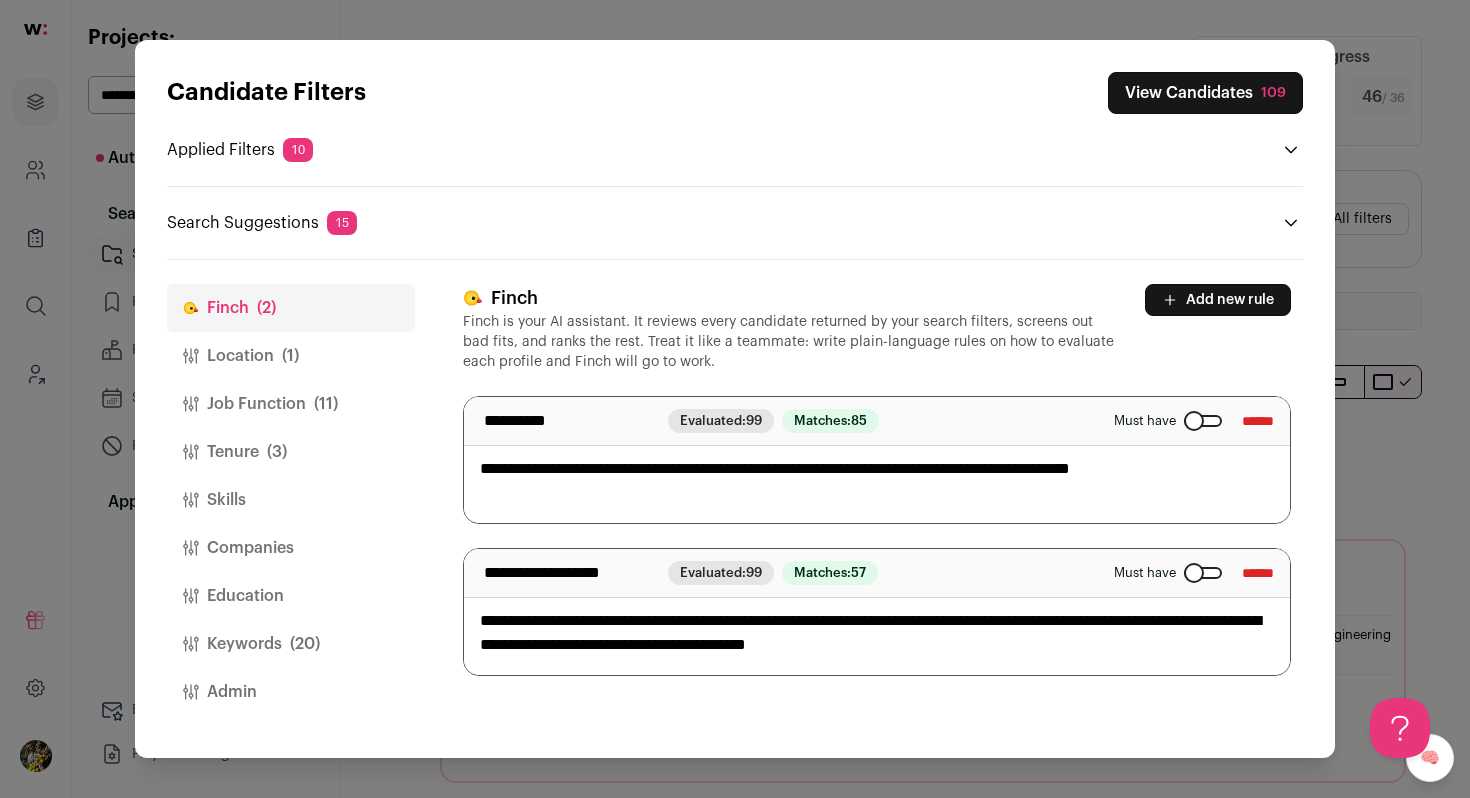 click on "Add new rule" at bounding box center [1218, 300] 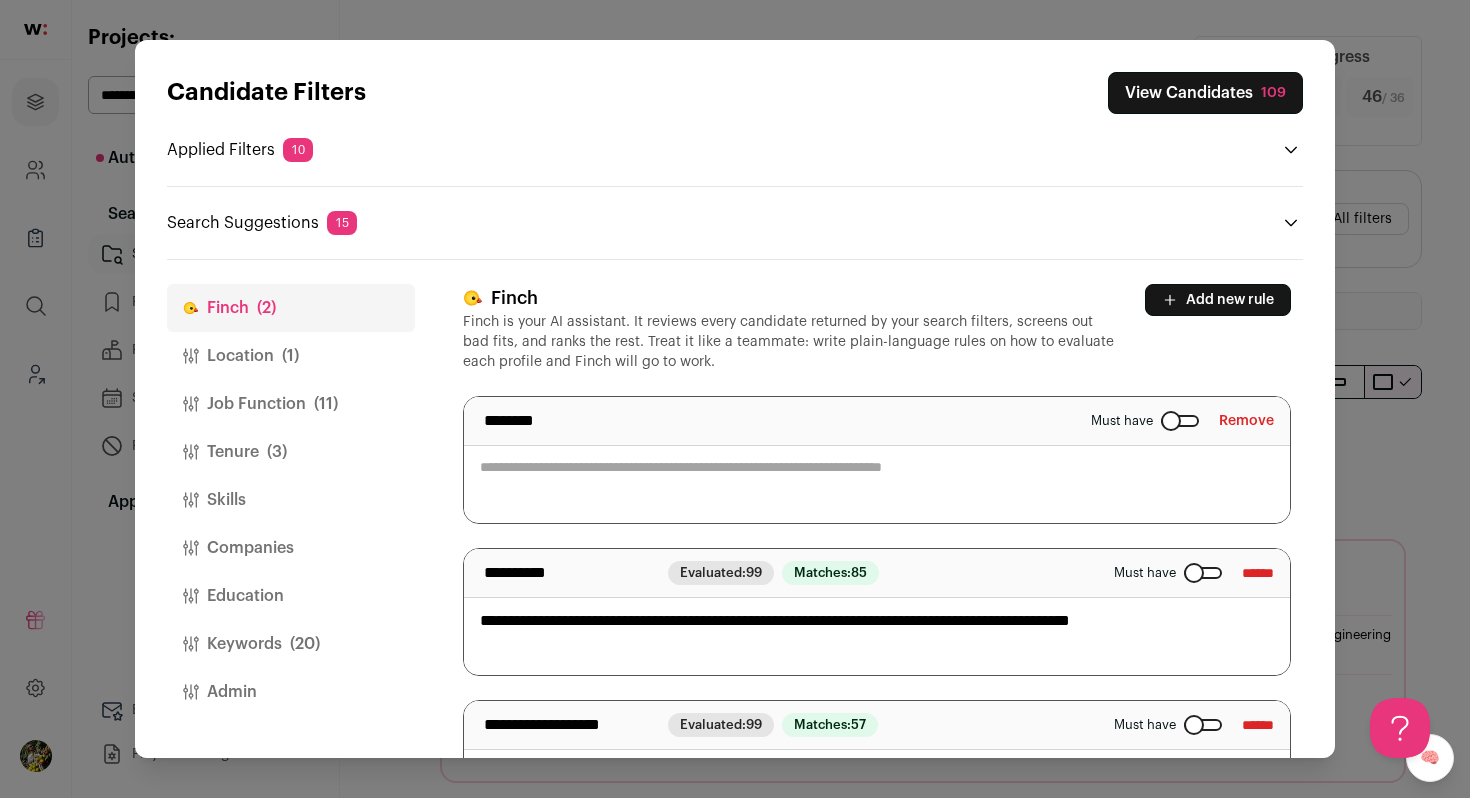 click on "********
Must have
Remove" at bounding box center [877, 421] 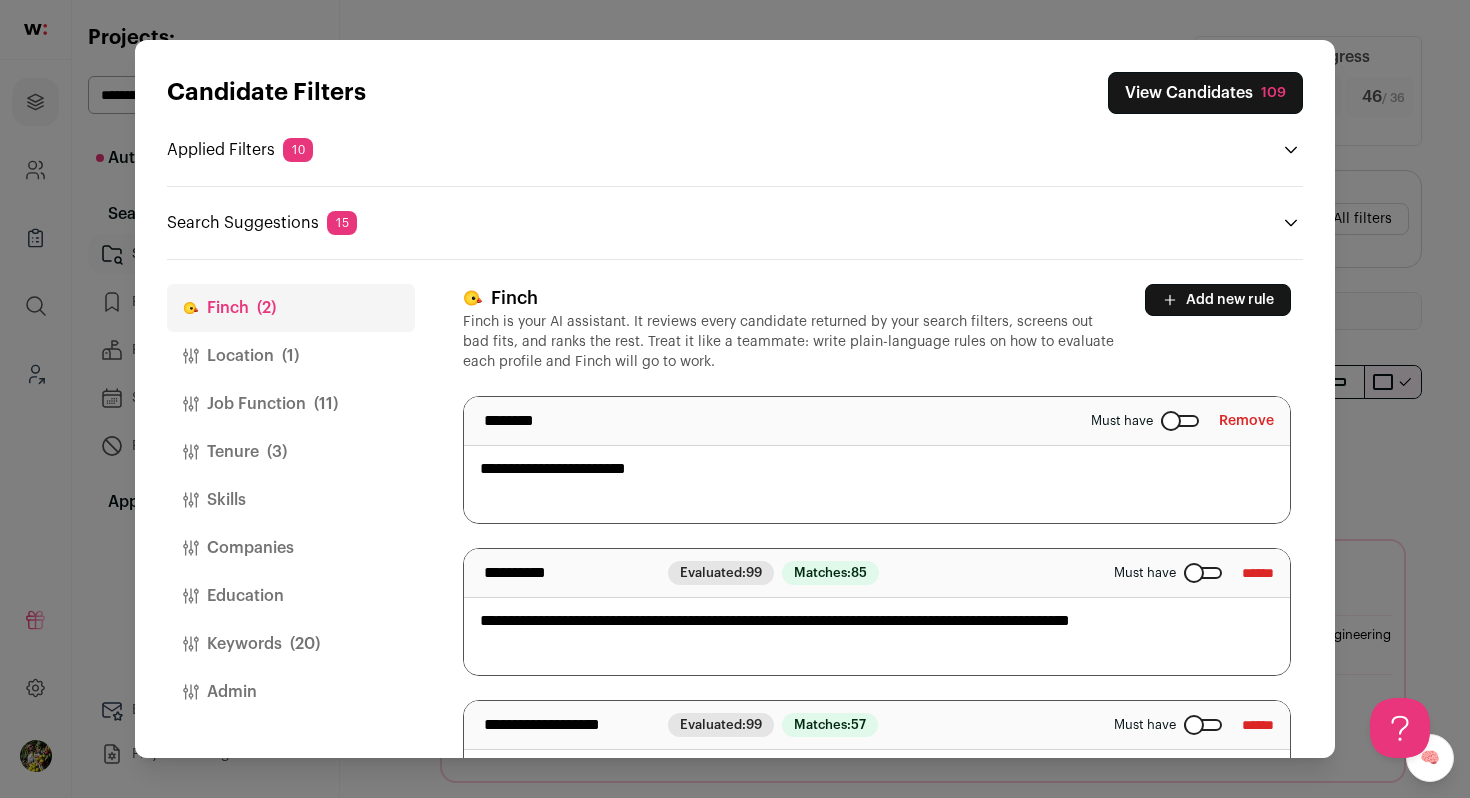 click on "**********" at bounding box center (877, 460) 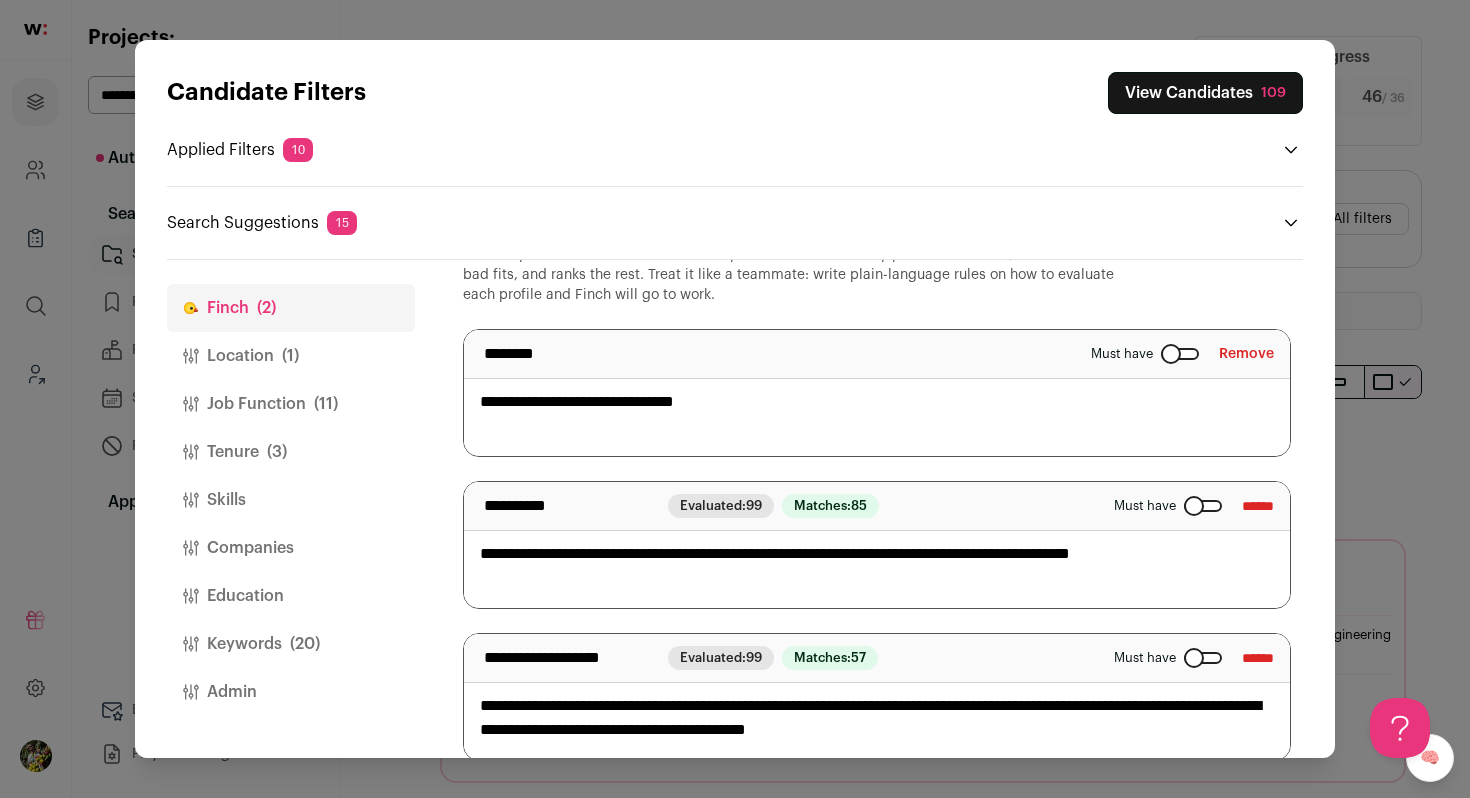 scroll, scrollTop: 94, scrollLeft: 0, axis: vertical 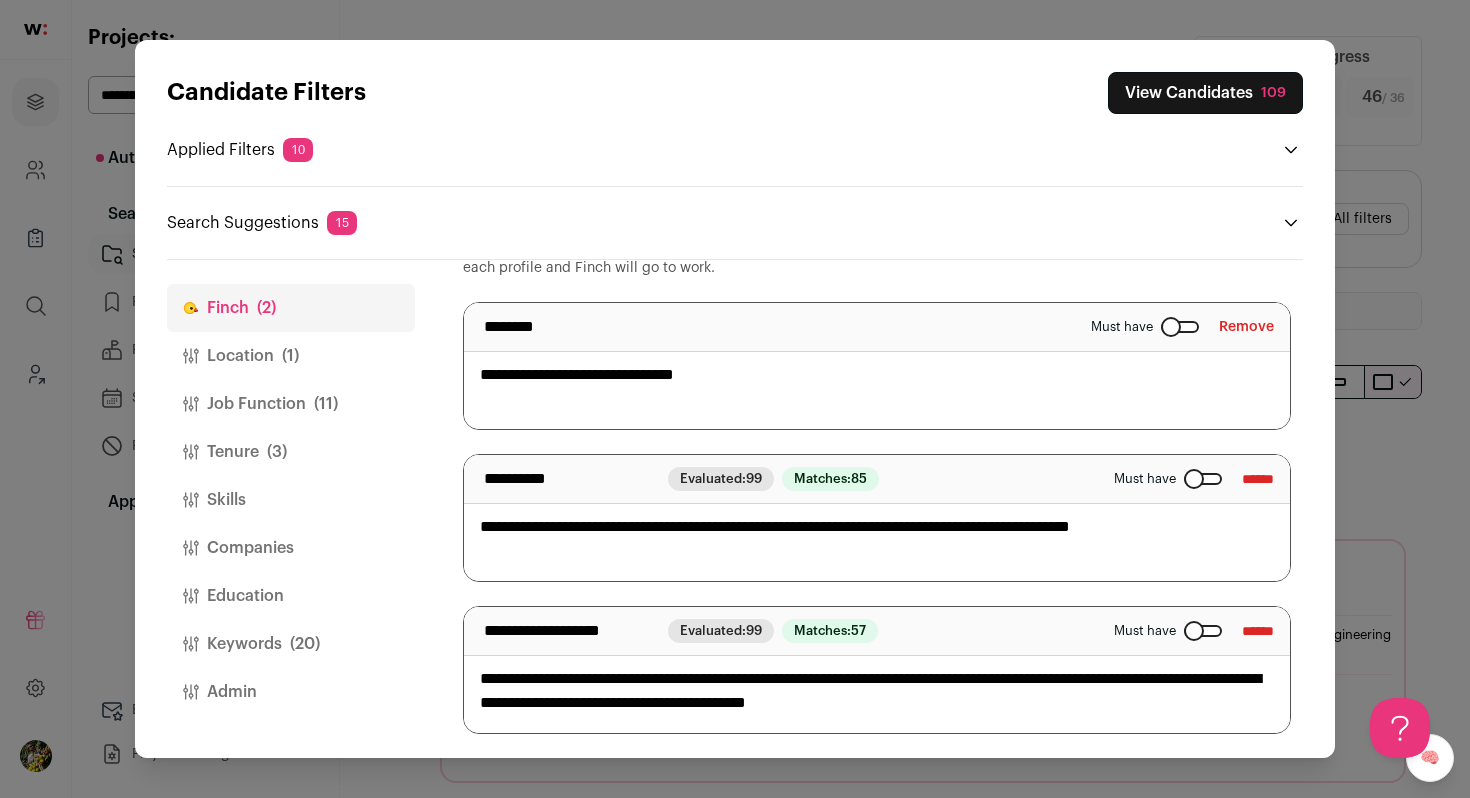 type on "**********" 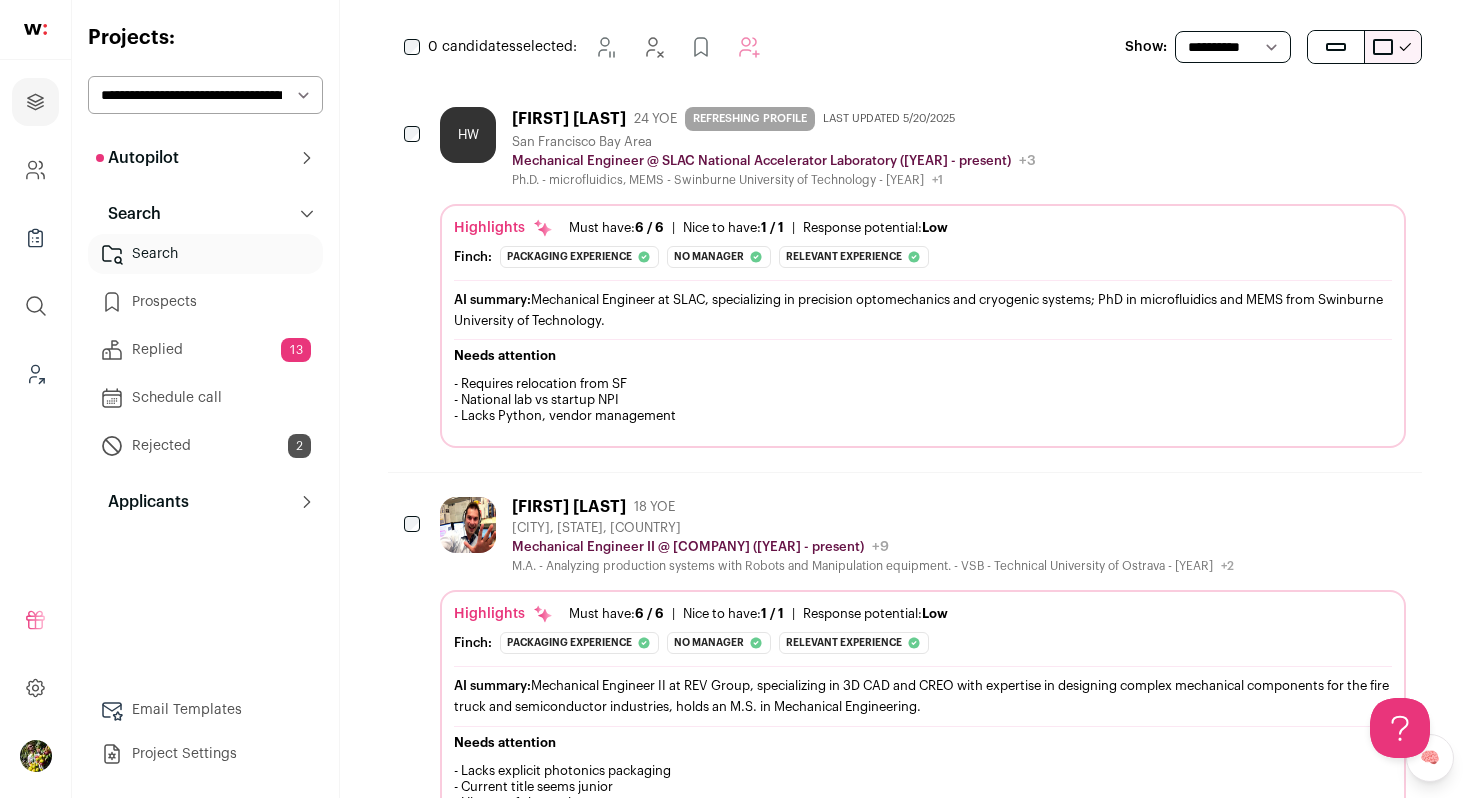 scroll, scrollTop: 336, scrollLeft: 0, axis: vertical 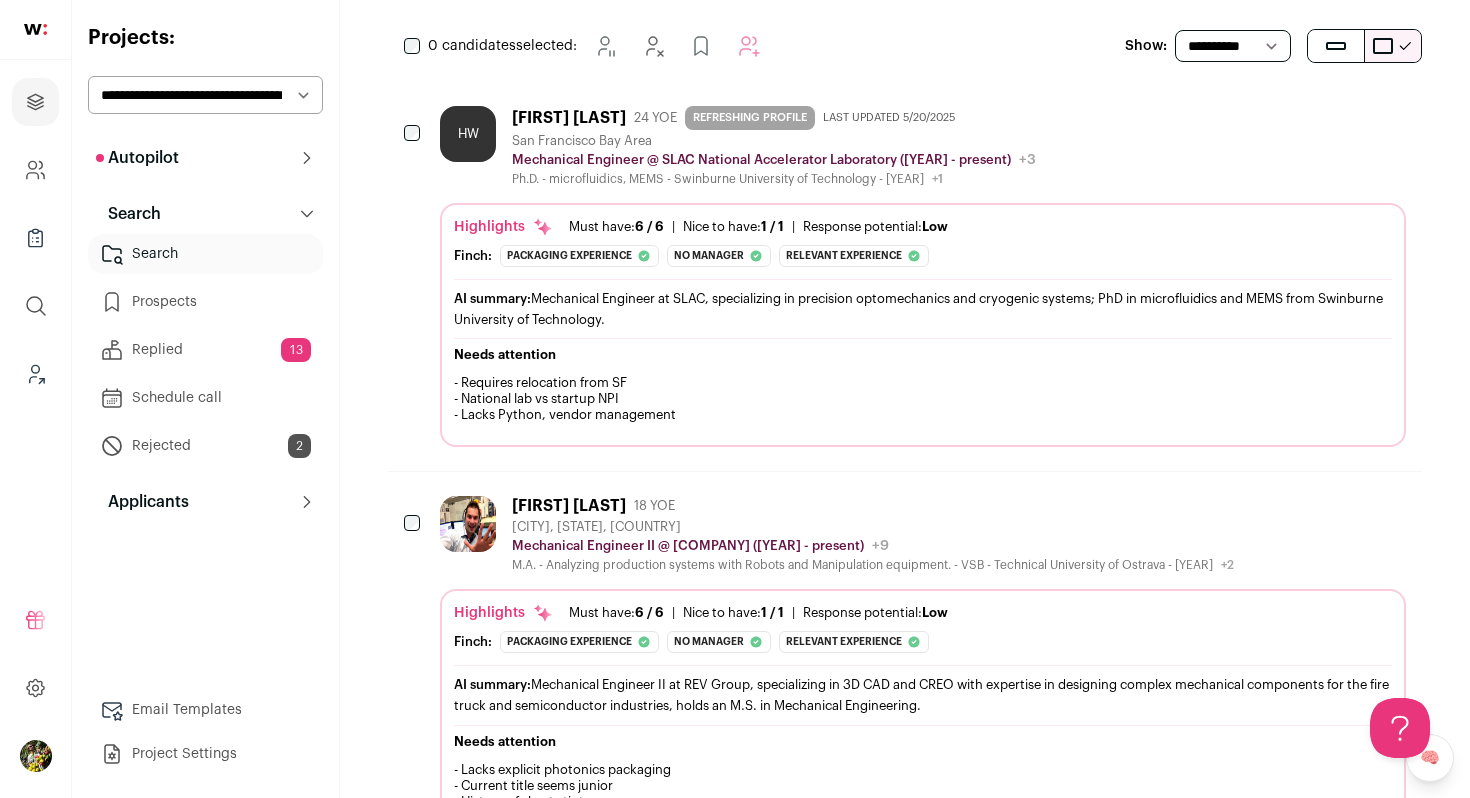 click on "AI summary:  Mechanical Engineer at SLAC, specializing in precision optomechanics and cryogenic systems; PhD in microfluidics and MEMS from Swinburne University of Technology." at bounding box center [923, 309] 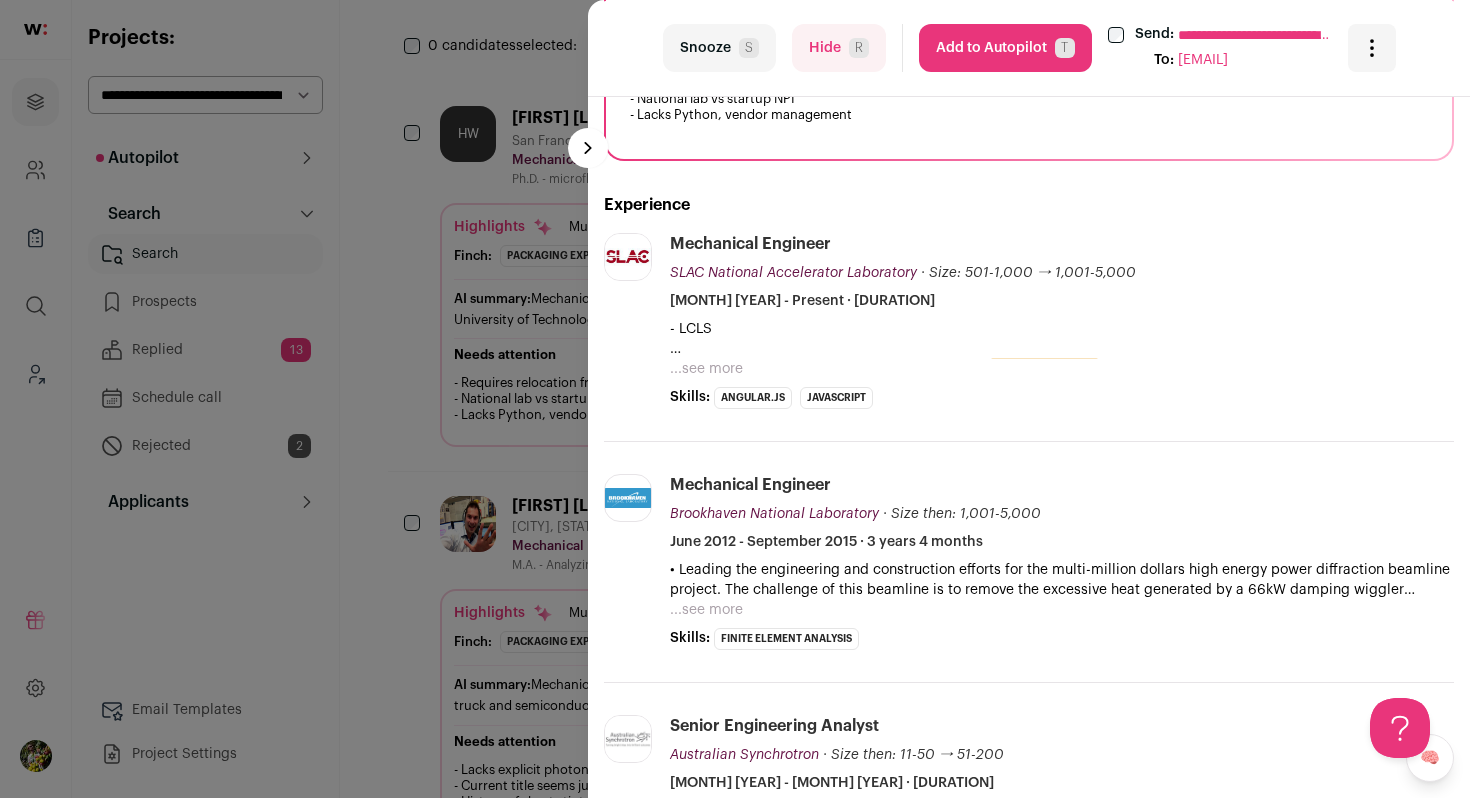 scroll, scrollTop: 422, scrollLeft: 0, axis: vertical 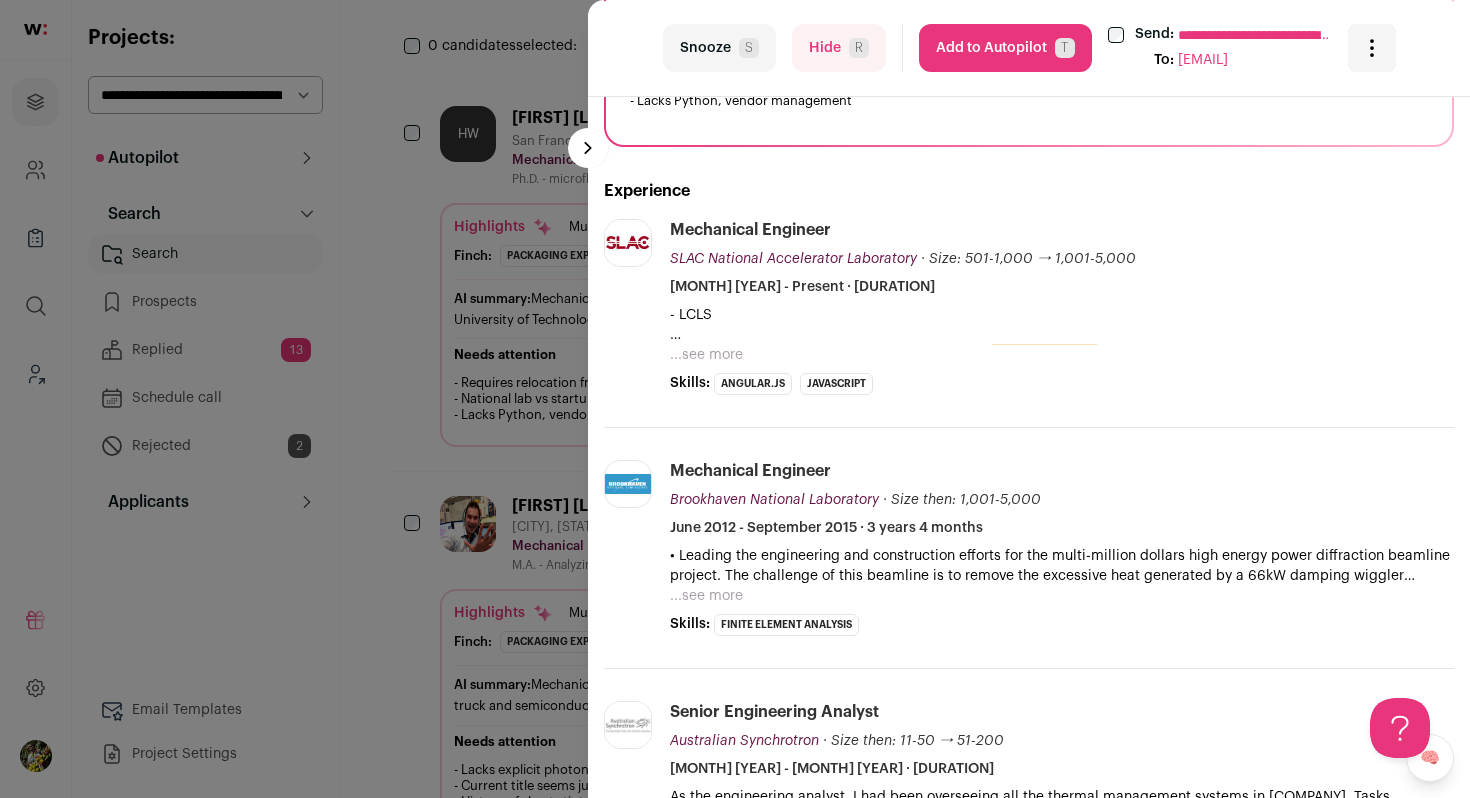 click on "...see more" at bounding box center (706, 355) 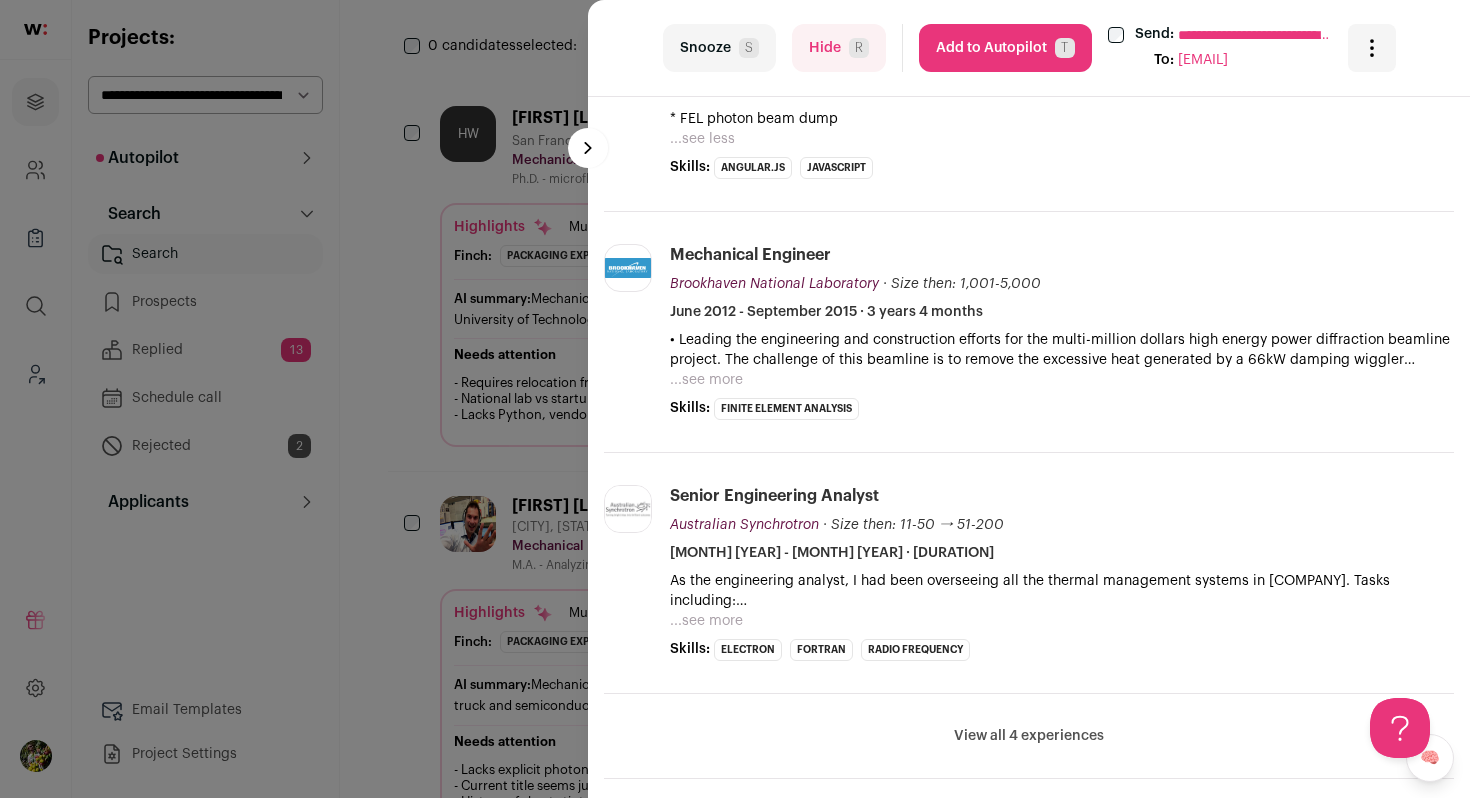 scroll, scrollTop: 1198, scrollLeft: 0, axis: vertical 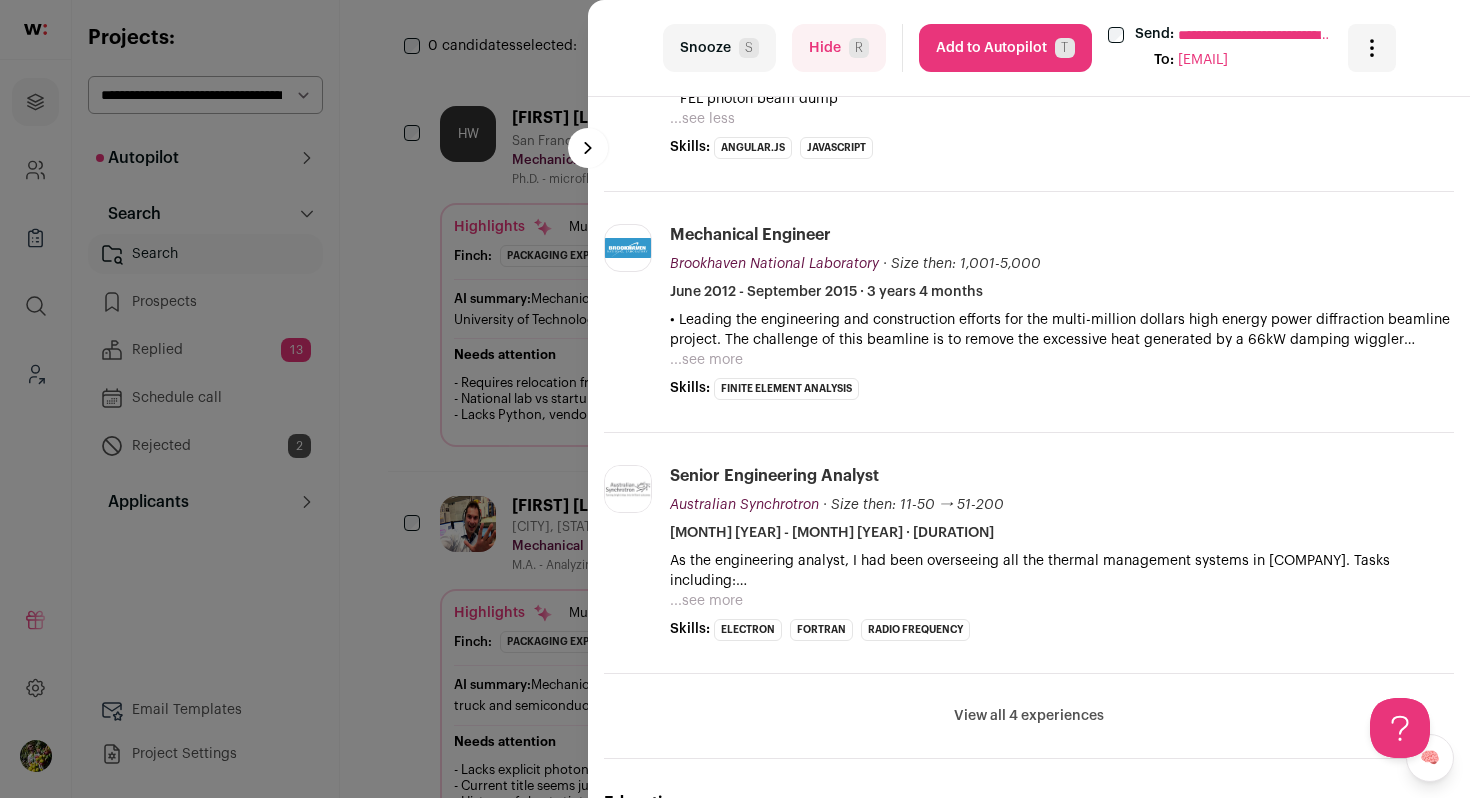 click on "...see more" at bounding box center (706, 360) 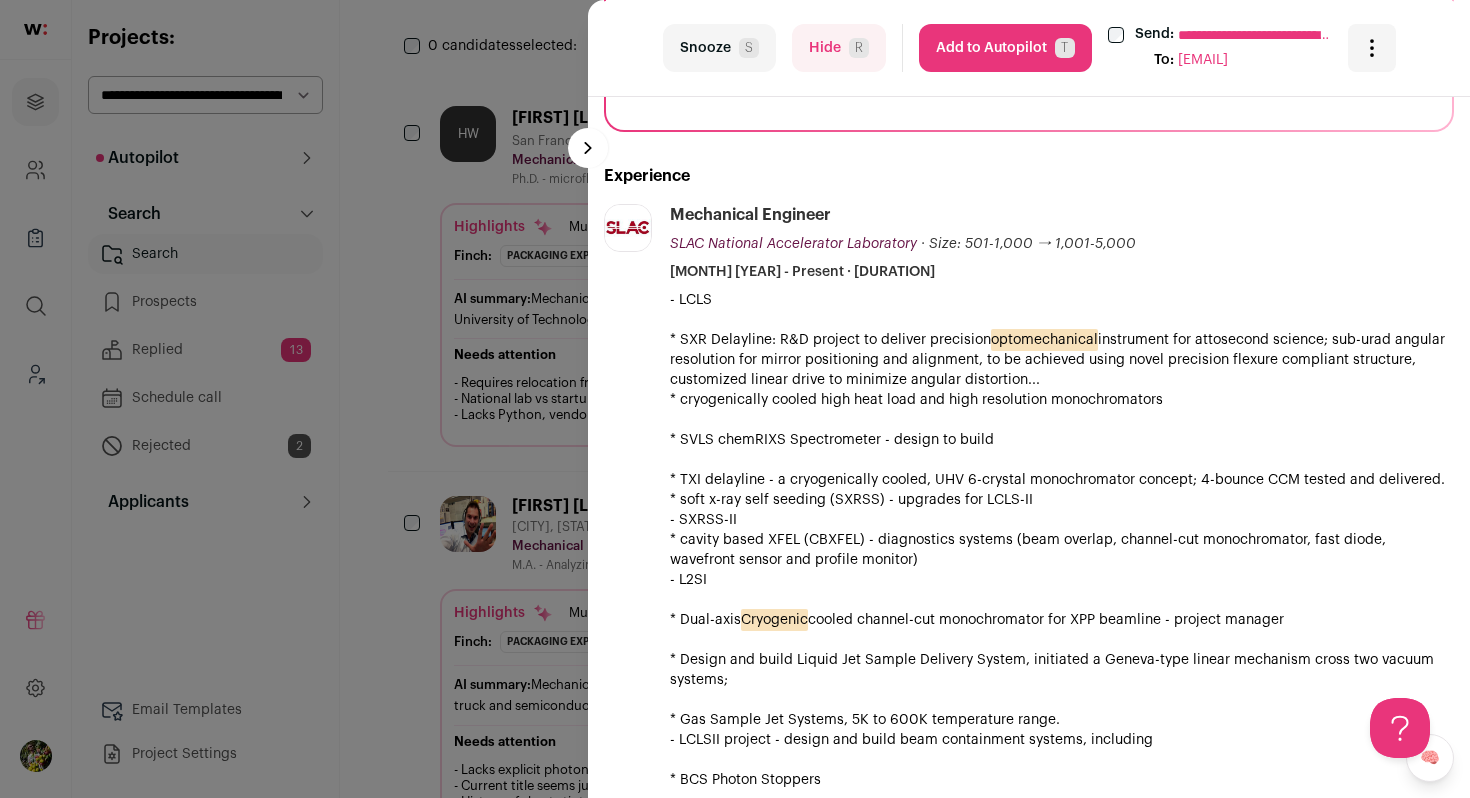 scroll, scrollTop: 0, scrollLeft: 0, axis: both 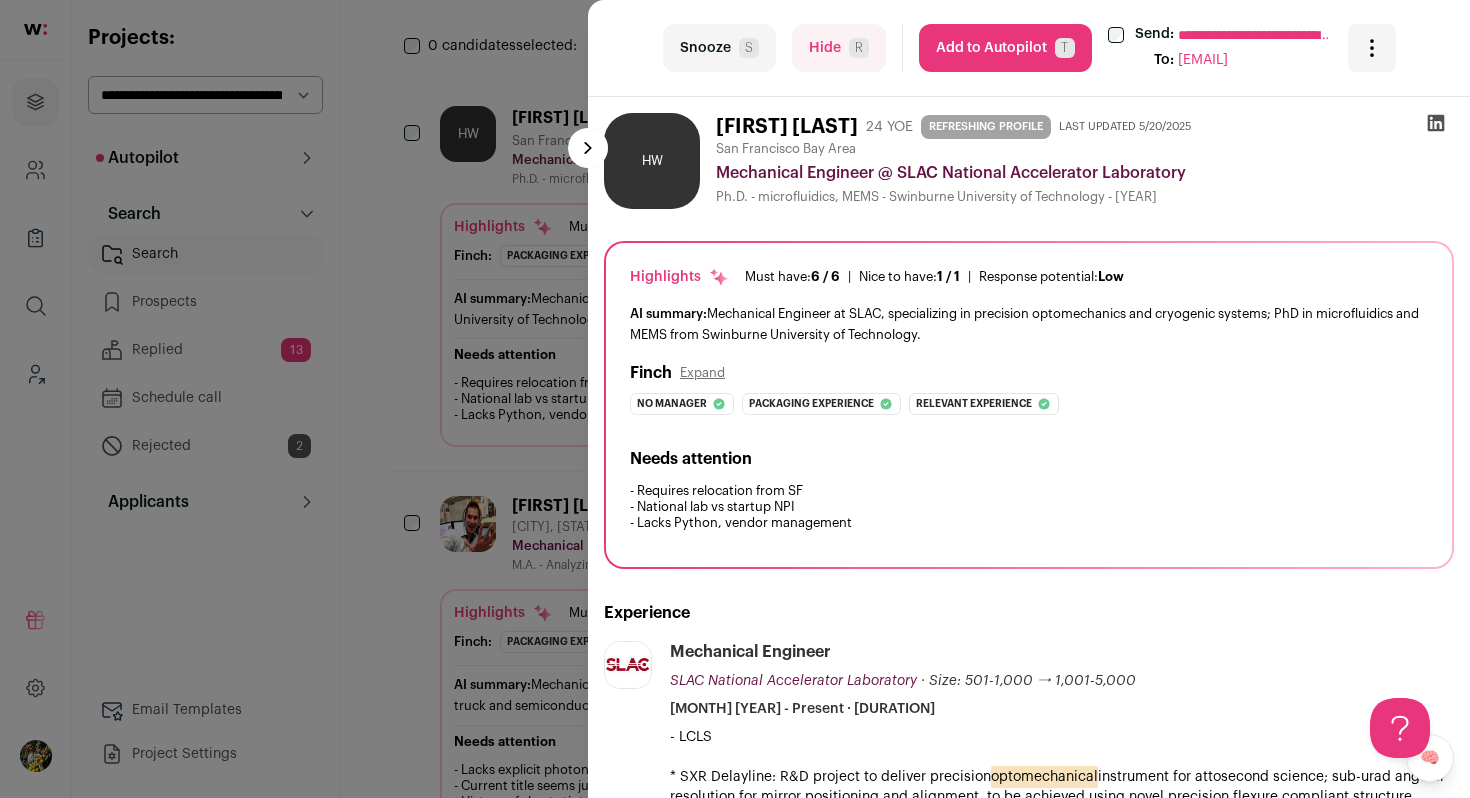click on "Add to Autopilot
T" at bounding box center (1005, 48) 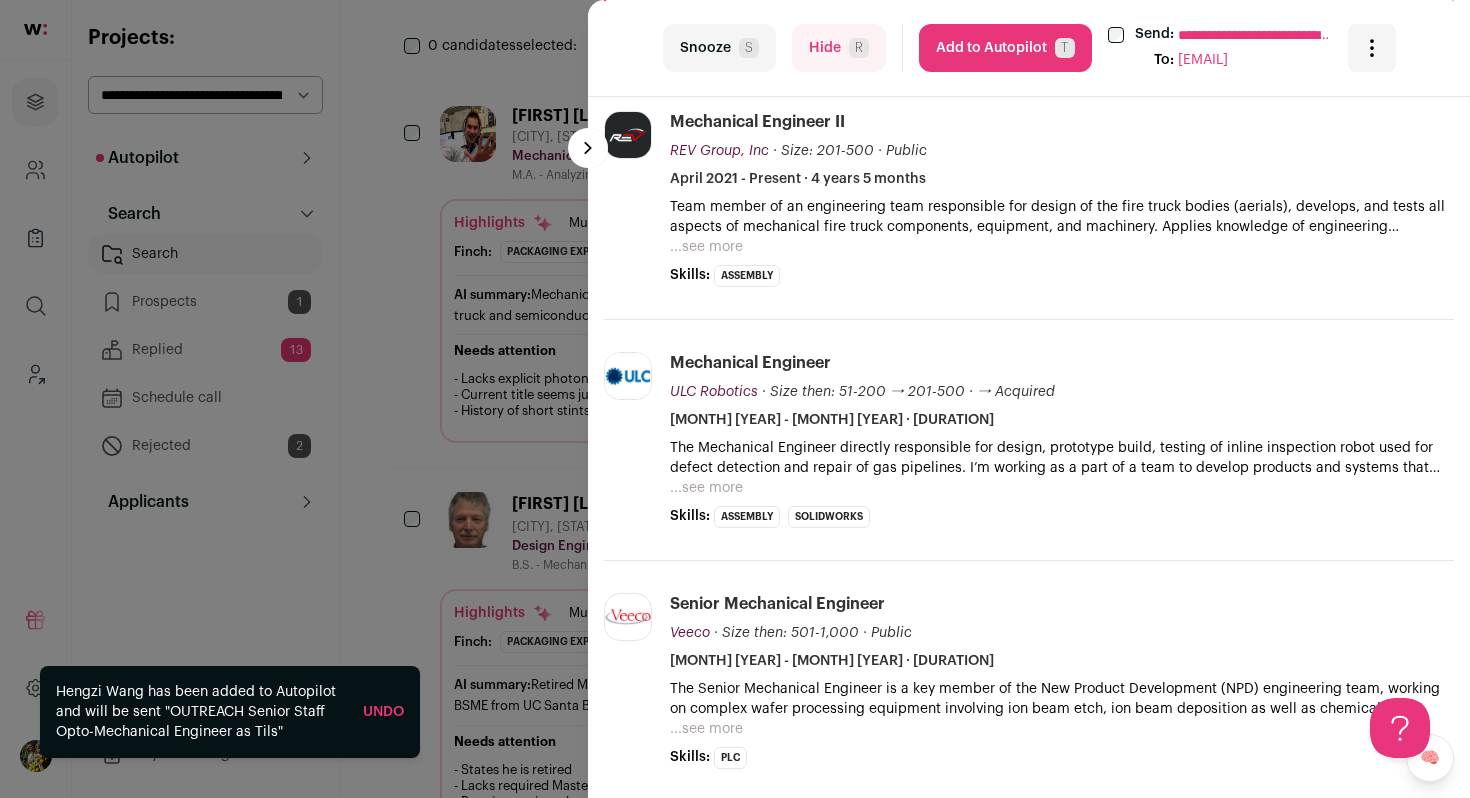 scroll, scrollTop: 544, scrollLeft: 0, axis: vertical 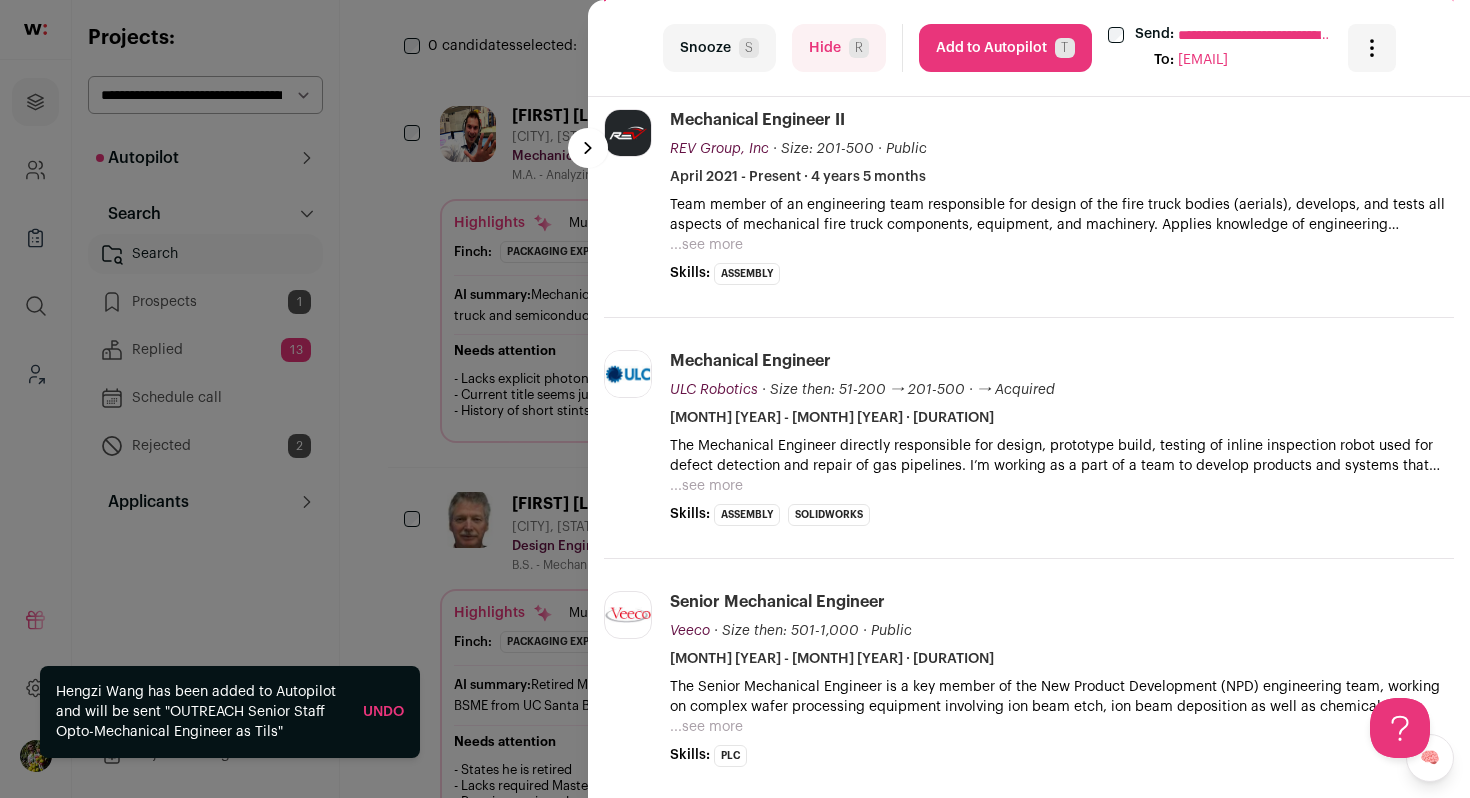 click on "...see more" at bounding box center (706, 245) 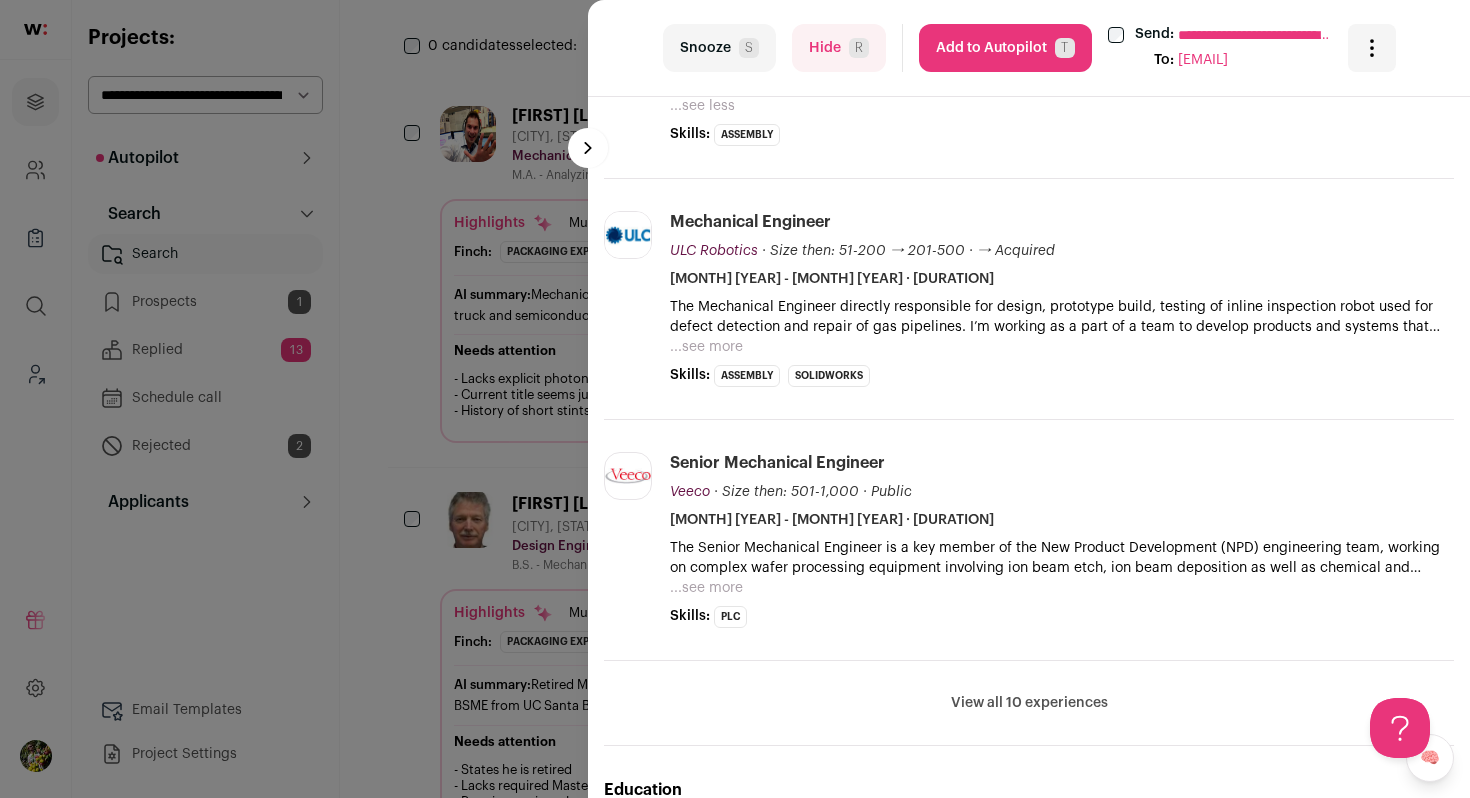 scroll, scrollTop: 1132, scrollLeft: 0, axis: vertical 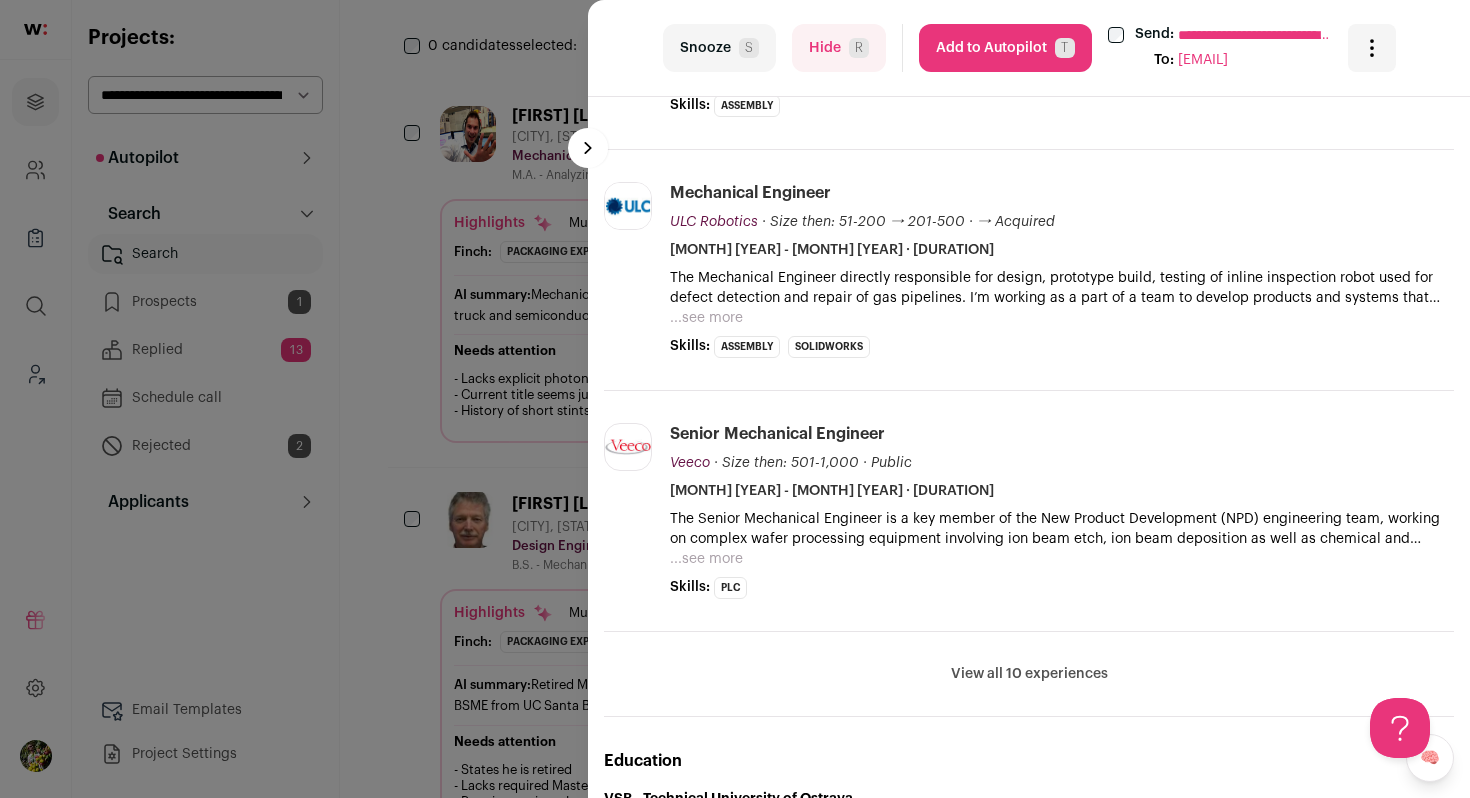 click on "View all 10 experiences" at bounding box center [1029, 674] 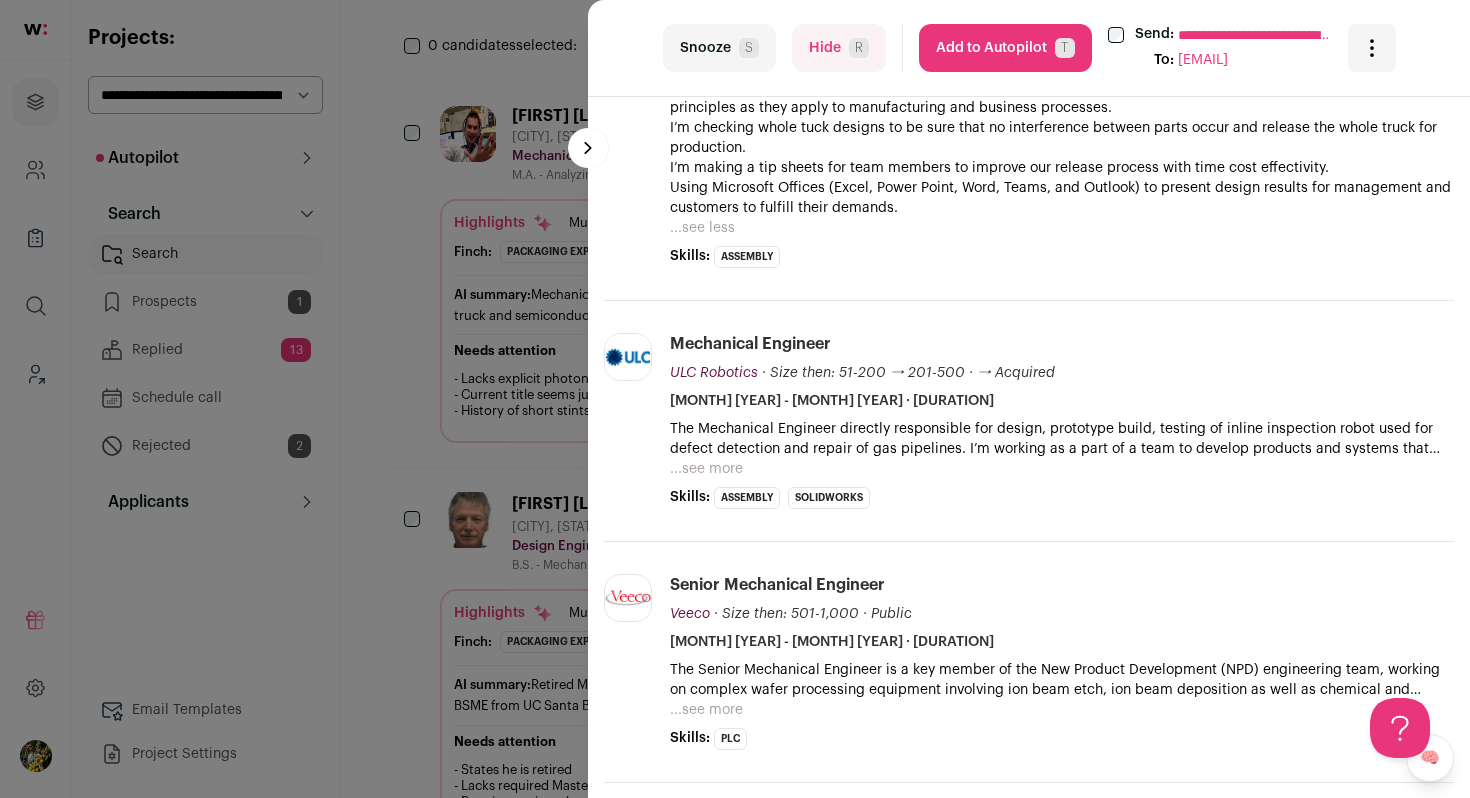 scroll, scrollTop: 984, scrollLeft: 0, axis: vertical 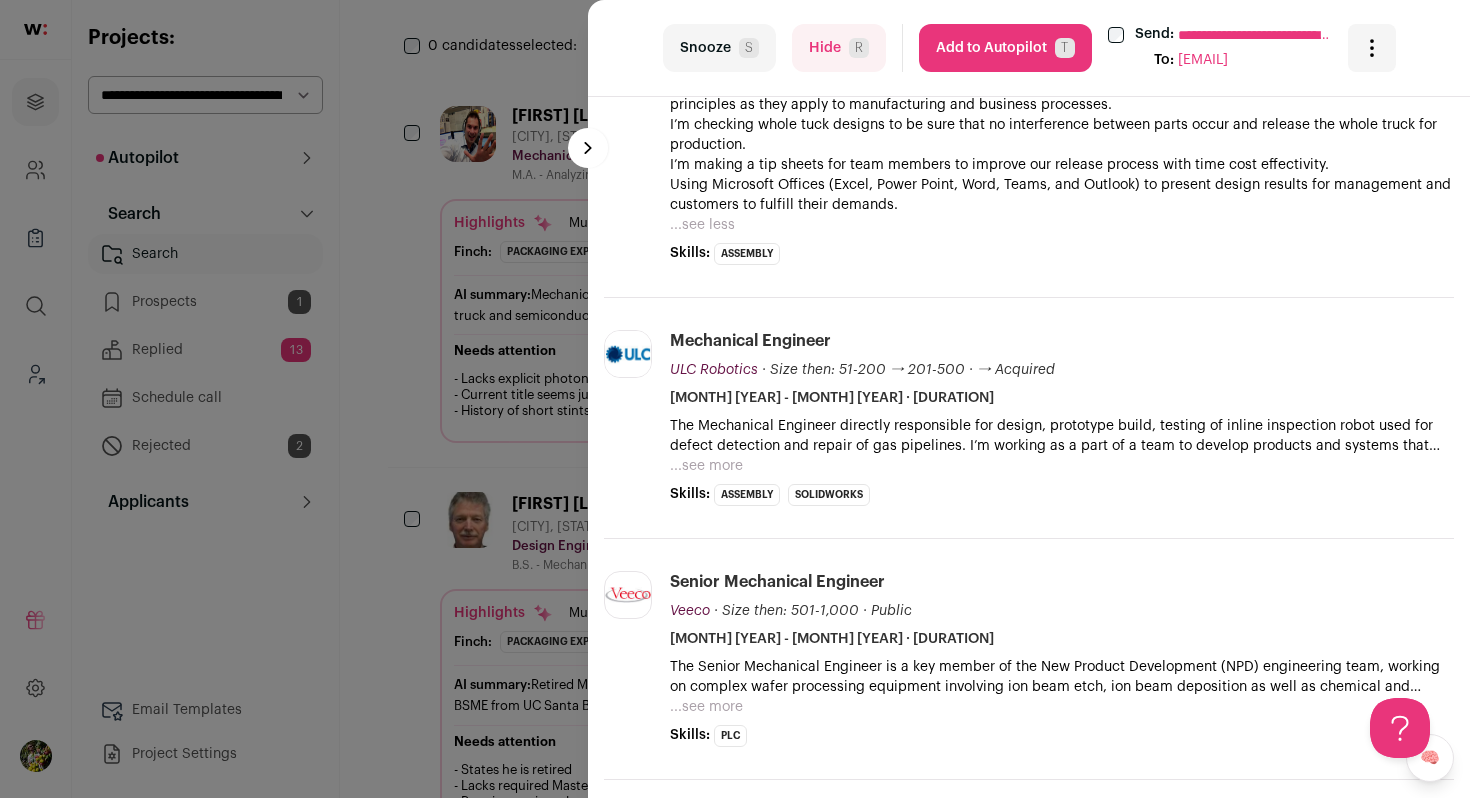 click on "...see more" at bounding box center (706, 466) 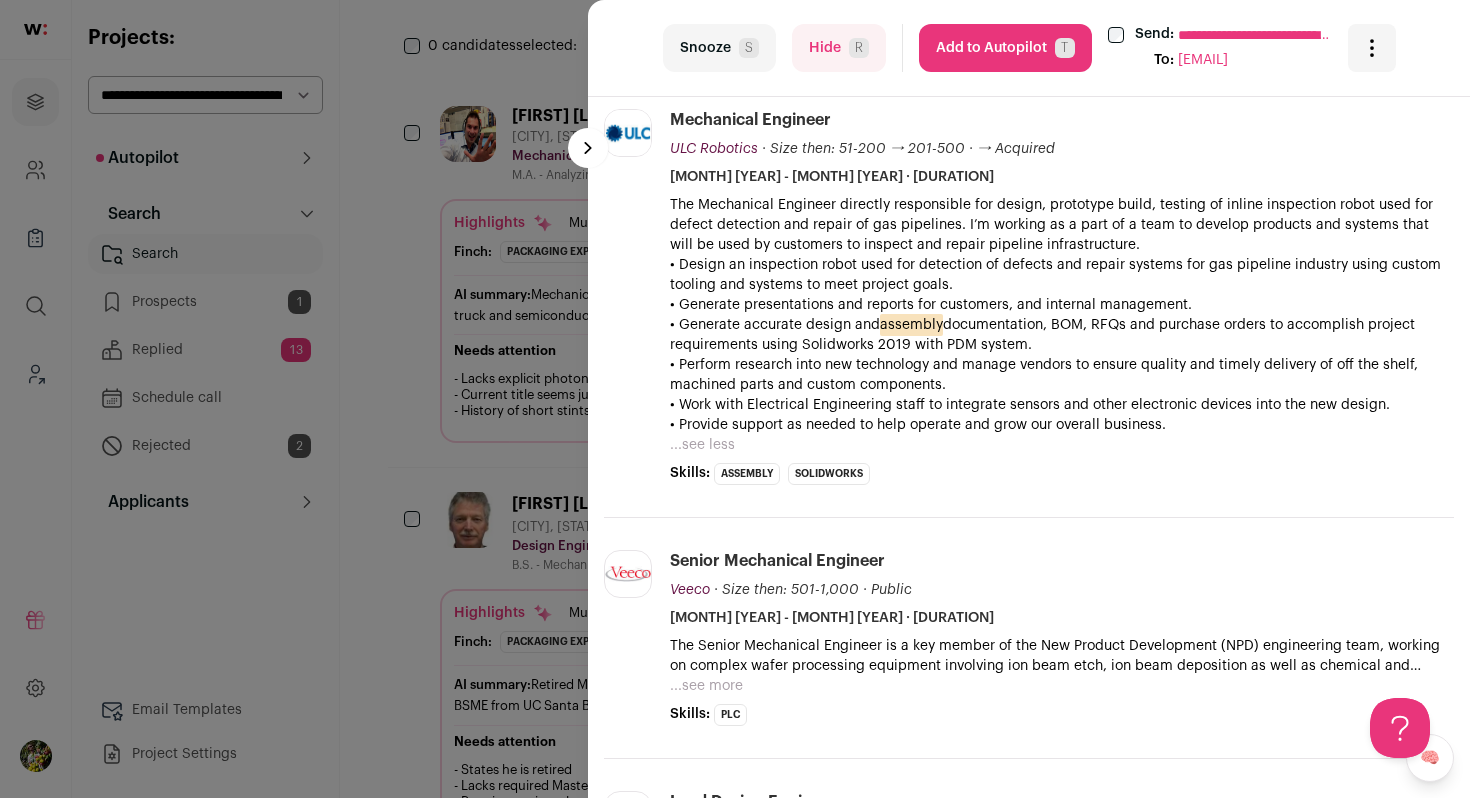 scroll, scrollTop: 1296, scrollLeft: 0, axis: vertical 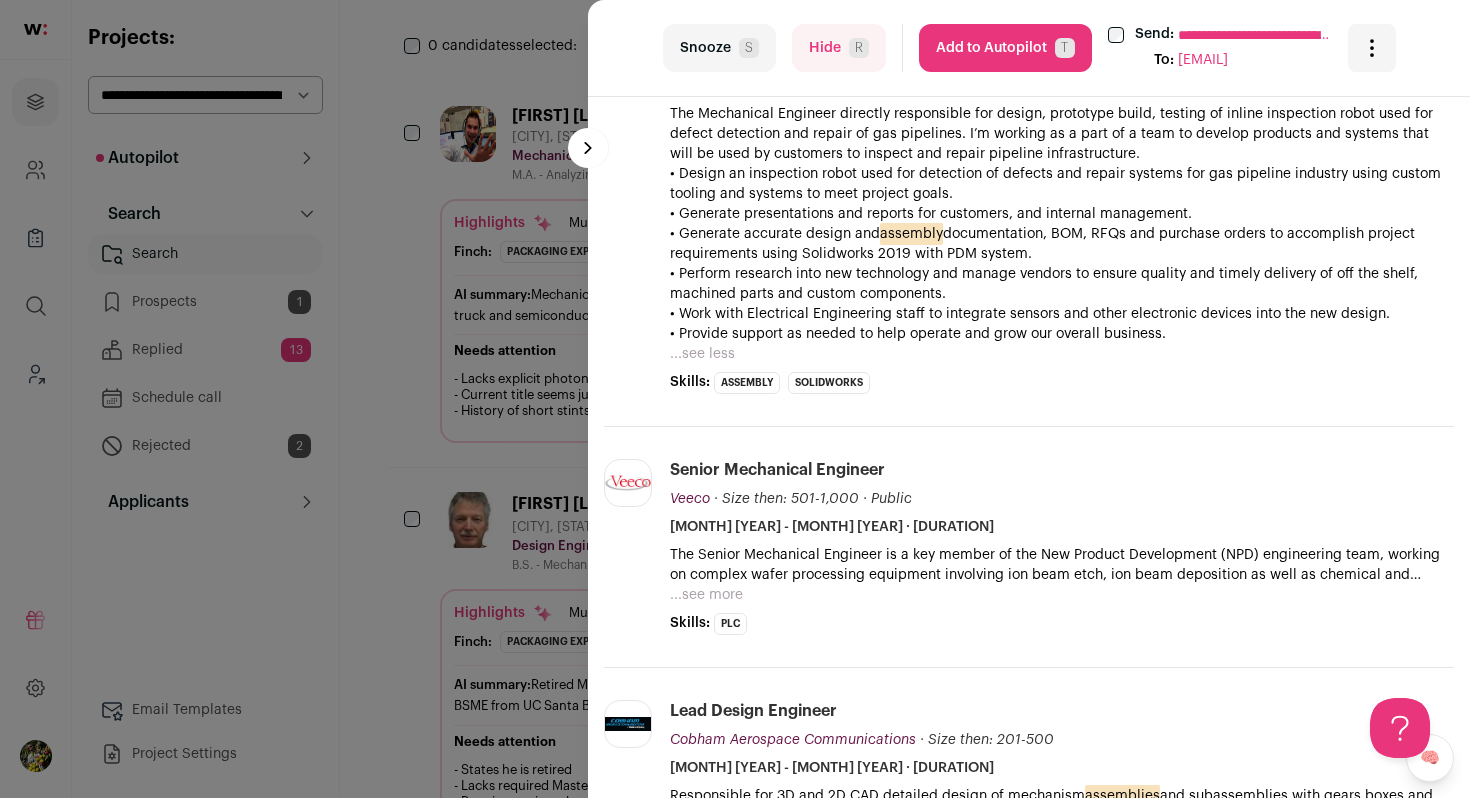 click on "...see more" at bounding box center (706, 595) 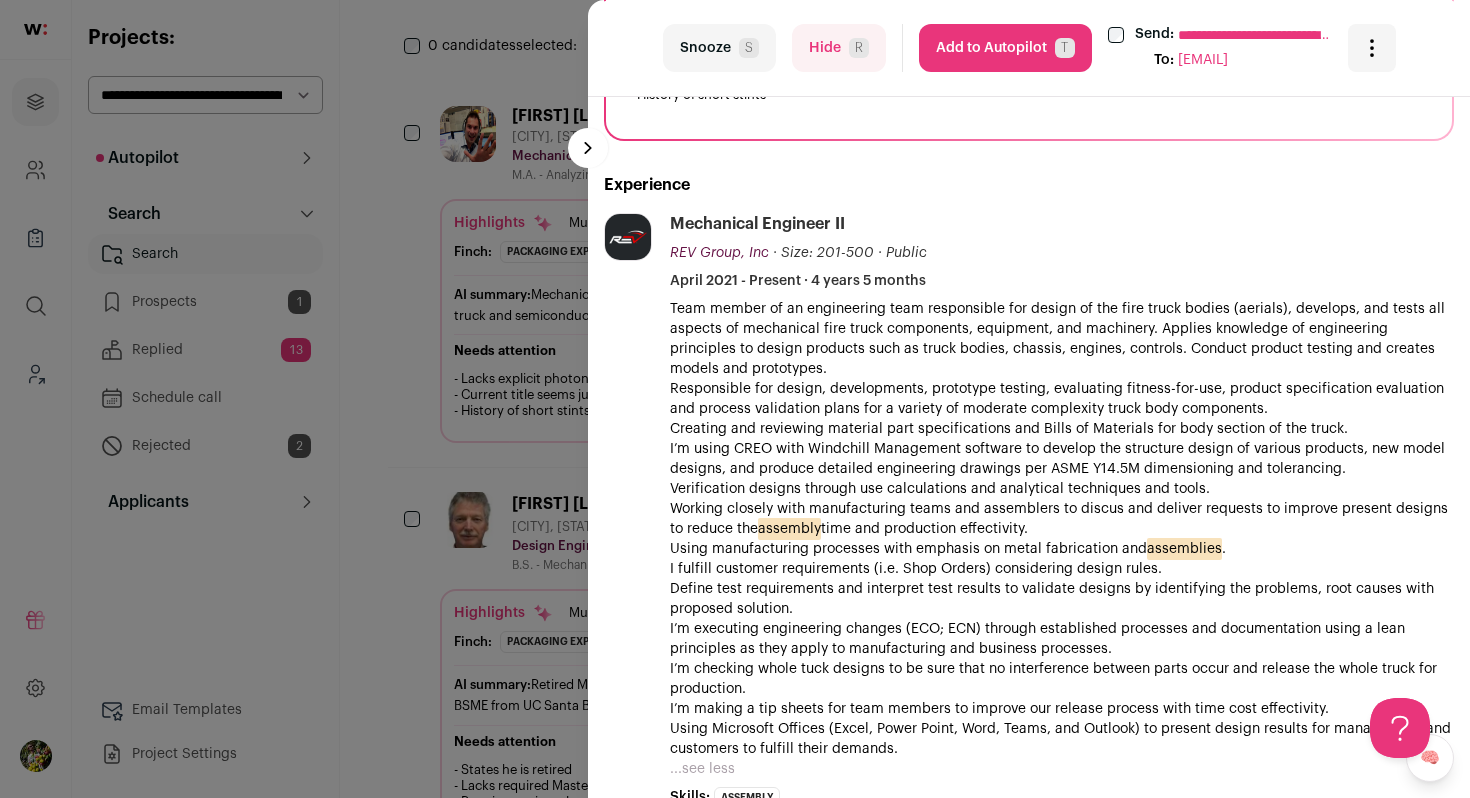 scroll, scrollTop: 467, scrollLeft: 0, axis: vertical 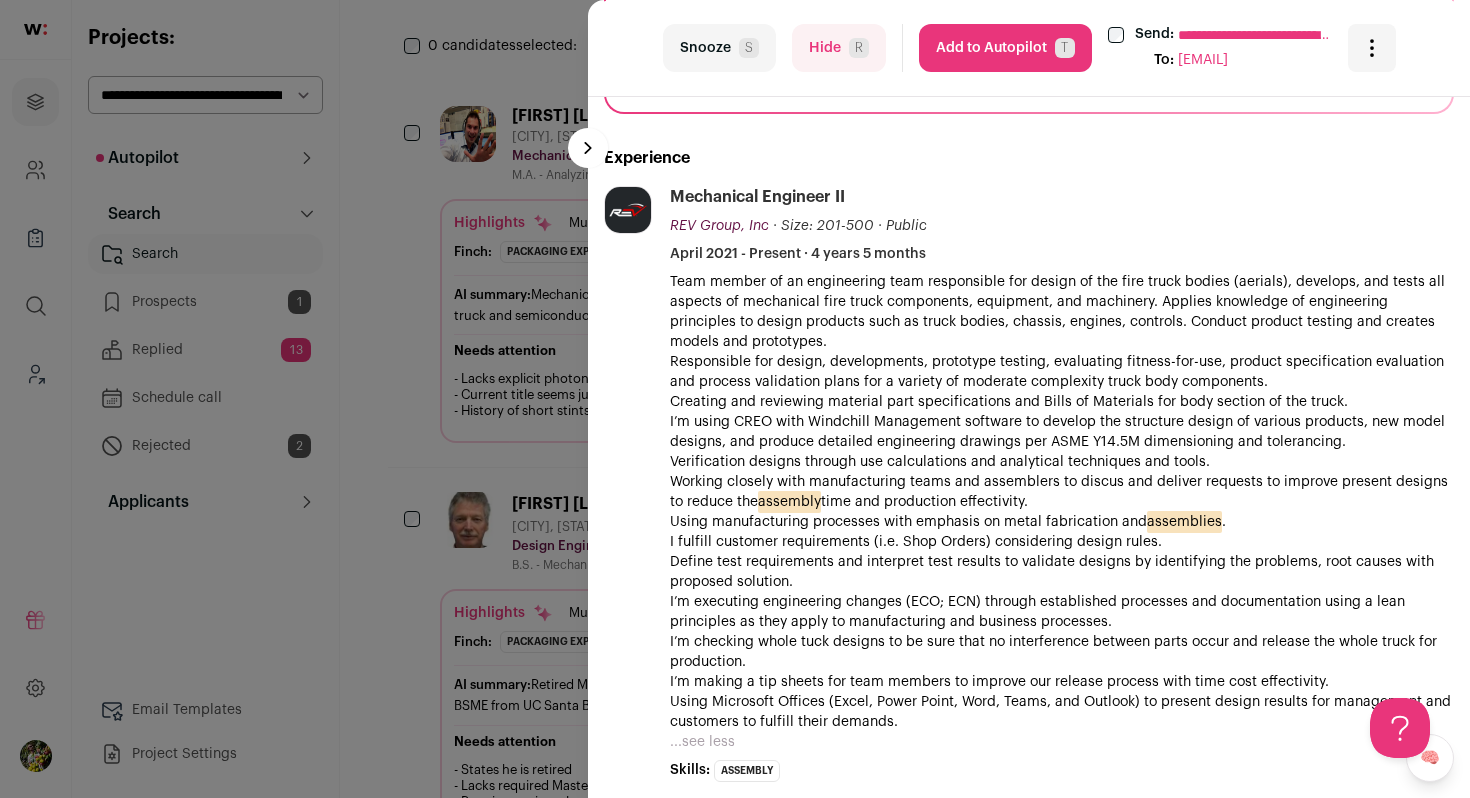 click on "Hide
R" at bounding box center (839, 48) 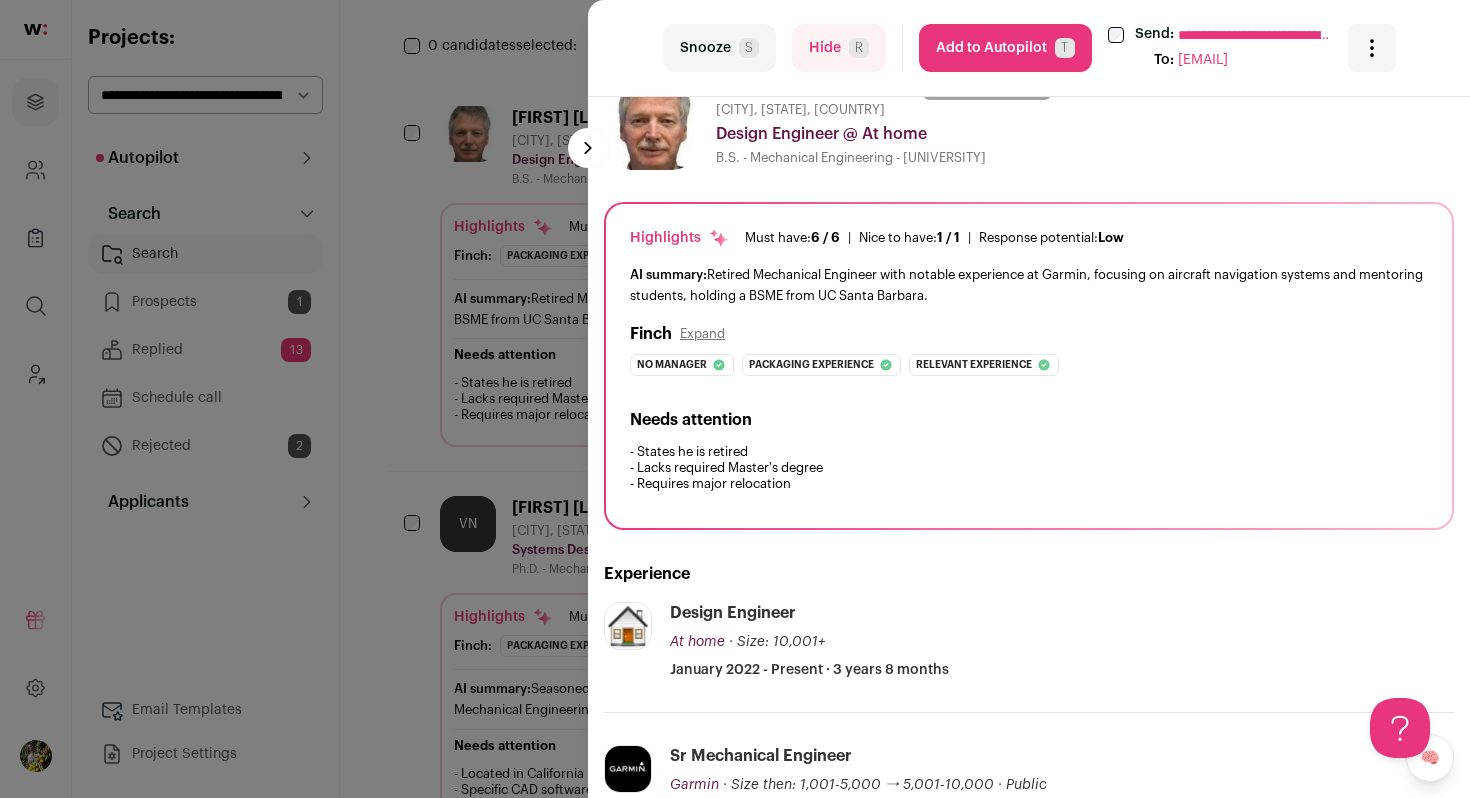 scroll, scrollTop: 42, scrollLeft: 0, axis: vertical 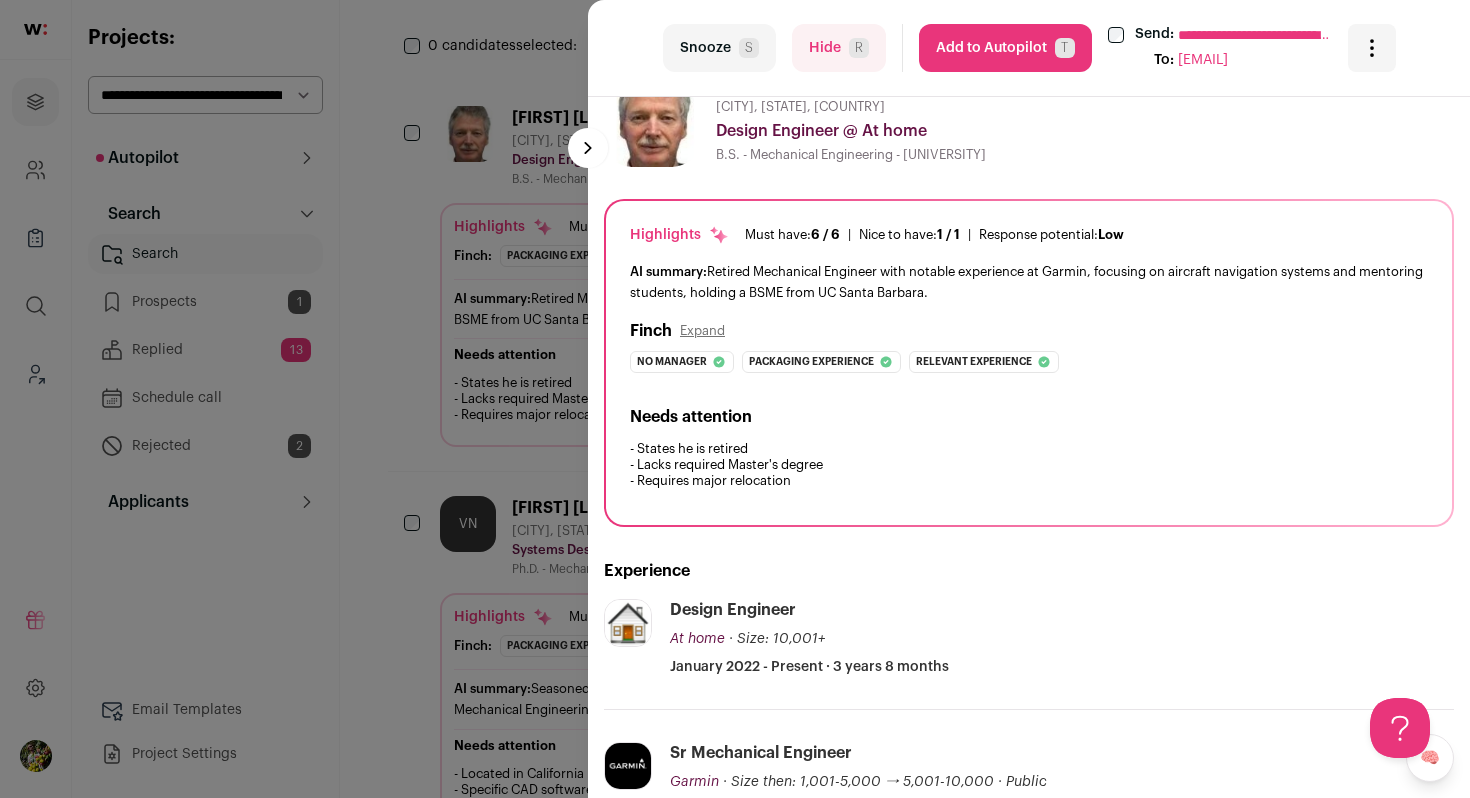 click on "Hide
R" at bounding box center [839, 48] 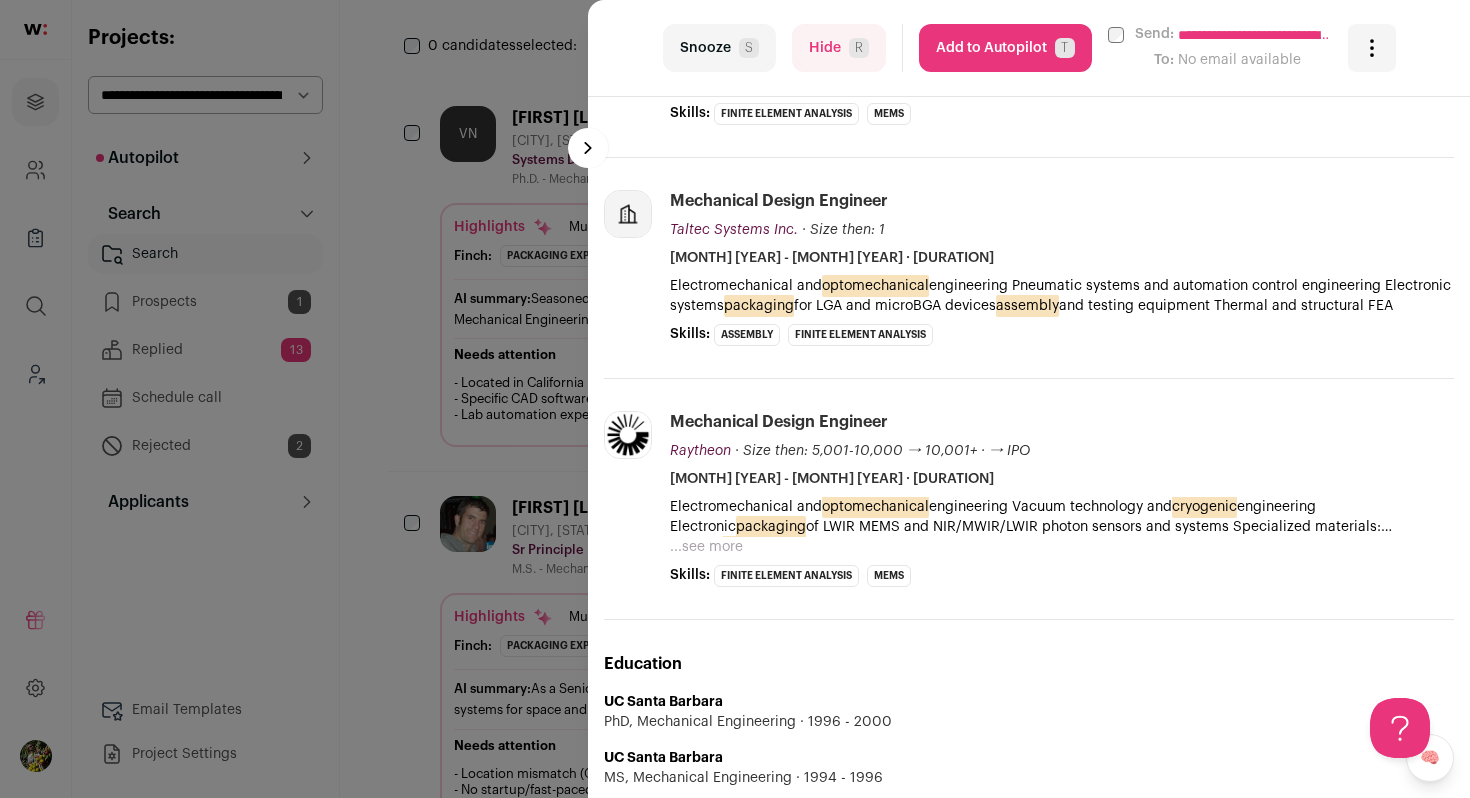 scroll, scrollTop: 975, scrollLeft: 0, axis: vertical 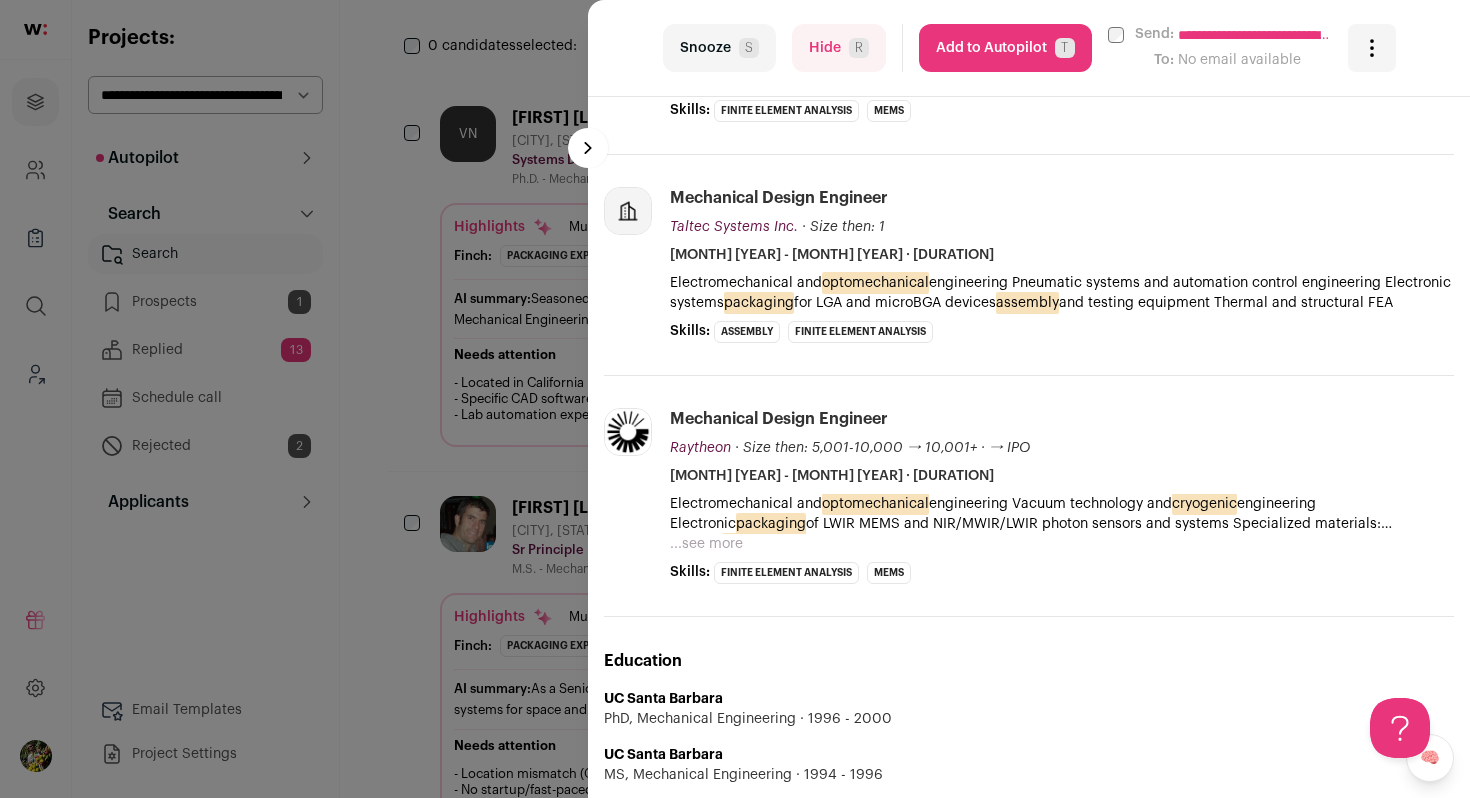 click on "Hide
R" at bounding box center [839, 48] 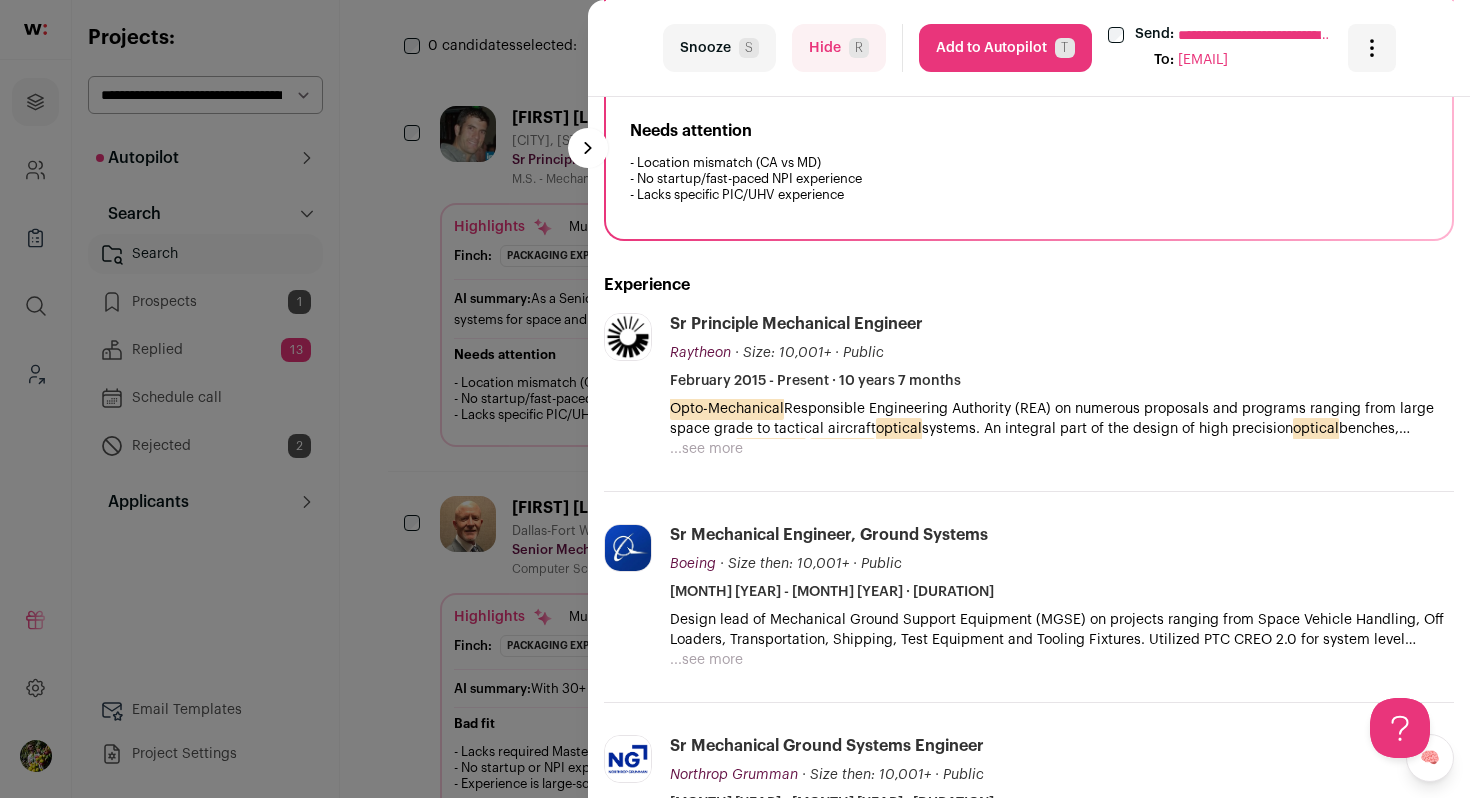 scroll, scrollTop: 364, scrollLeft: 0, axis: vertical 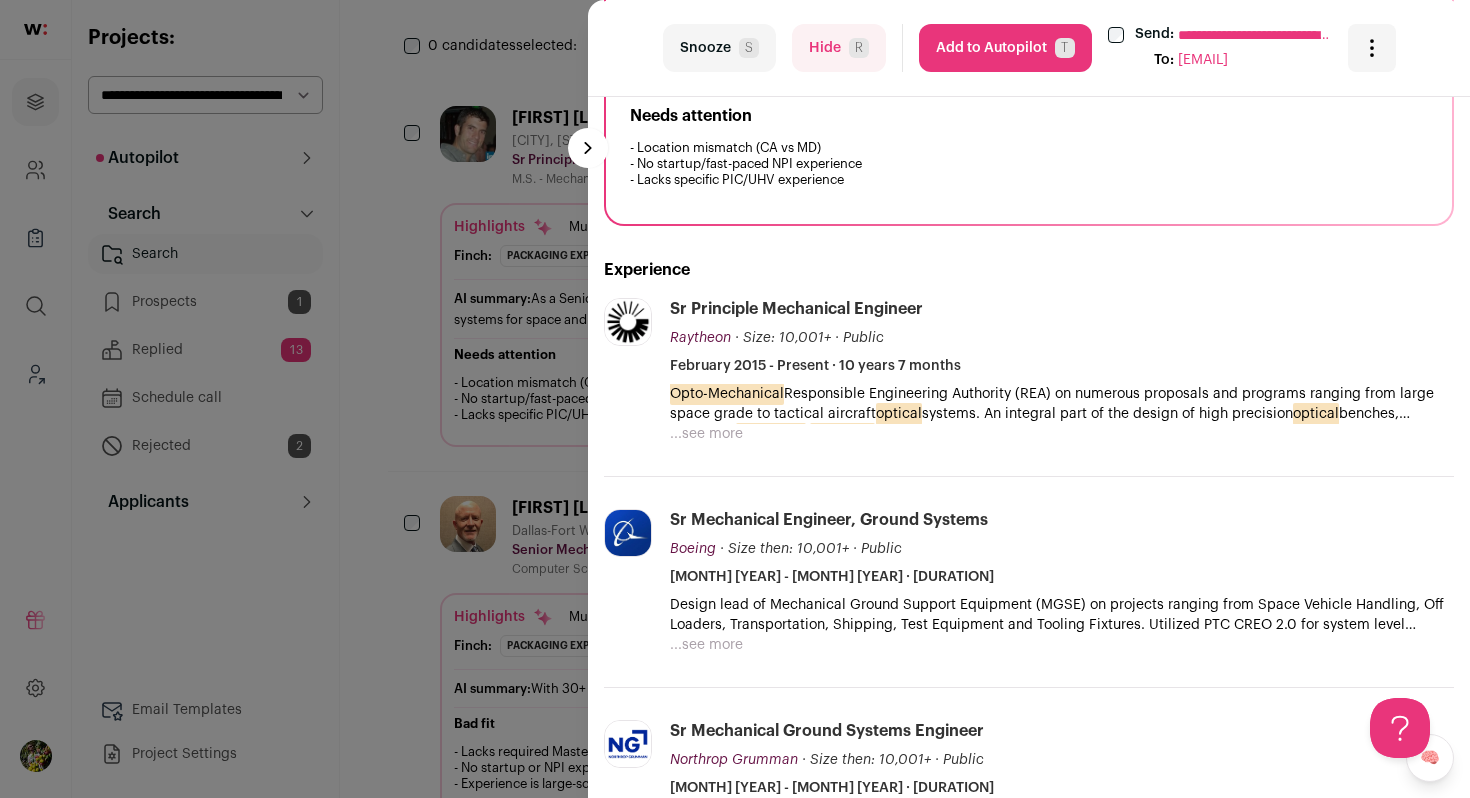click on "...see more" at bounding box center (706, 434) 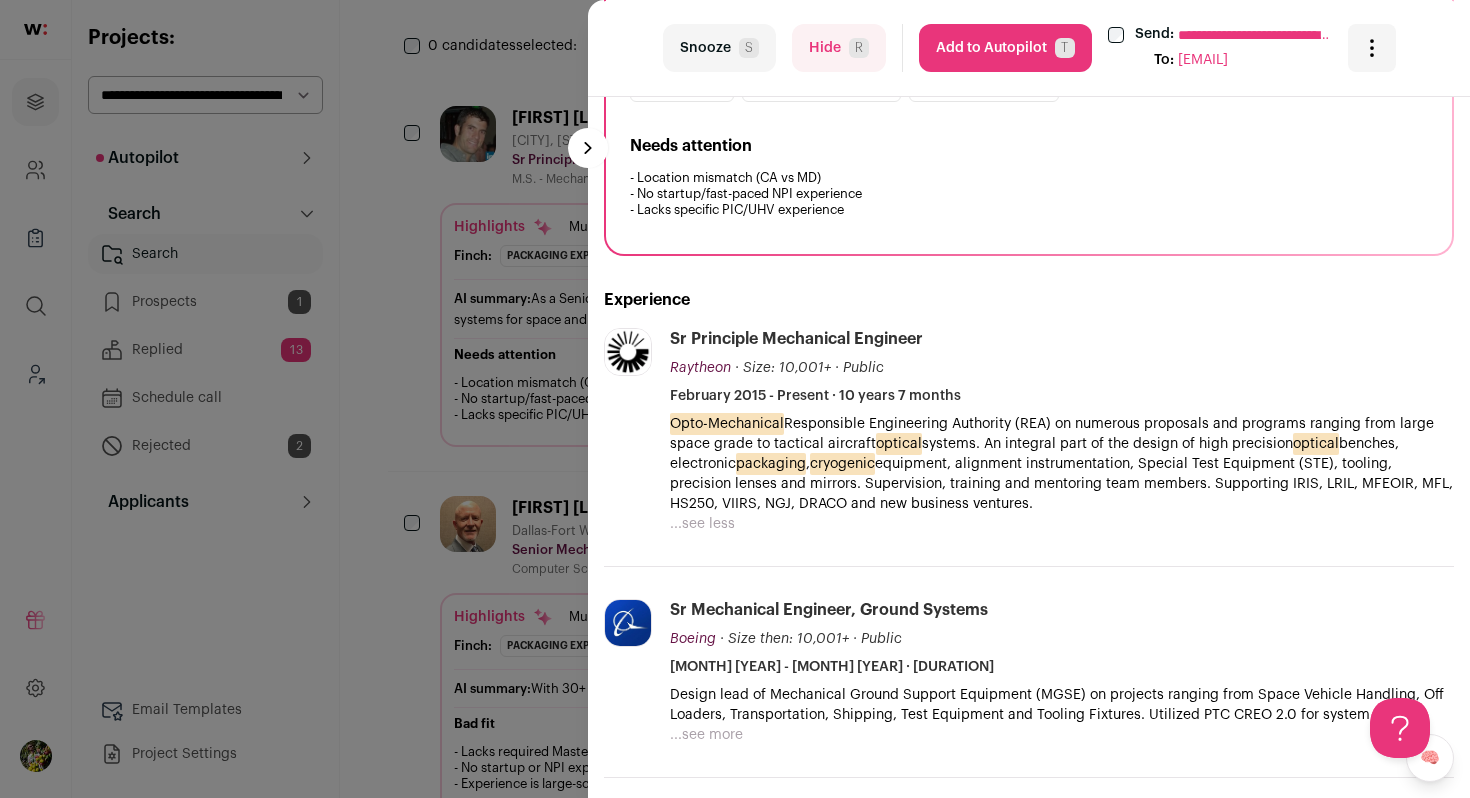 scroll, scrollTop: 589, scrollLeft: 0, axis: vertical 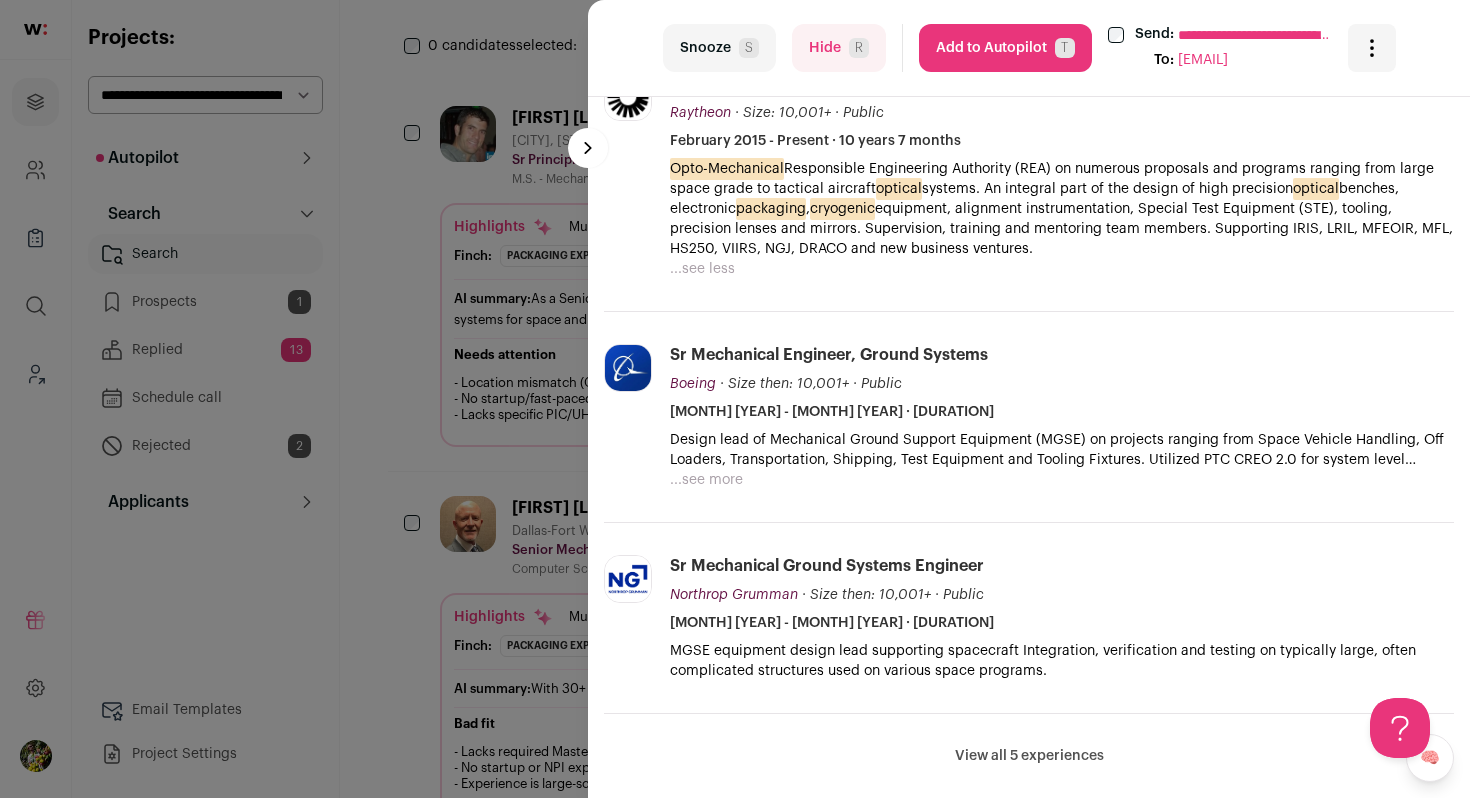 click on "Add to Autopilot
T" at bounding box center (1005, 48) 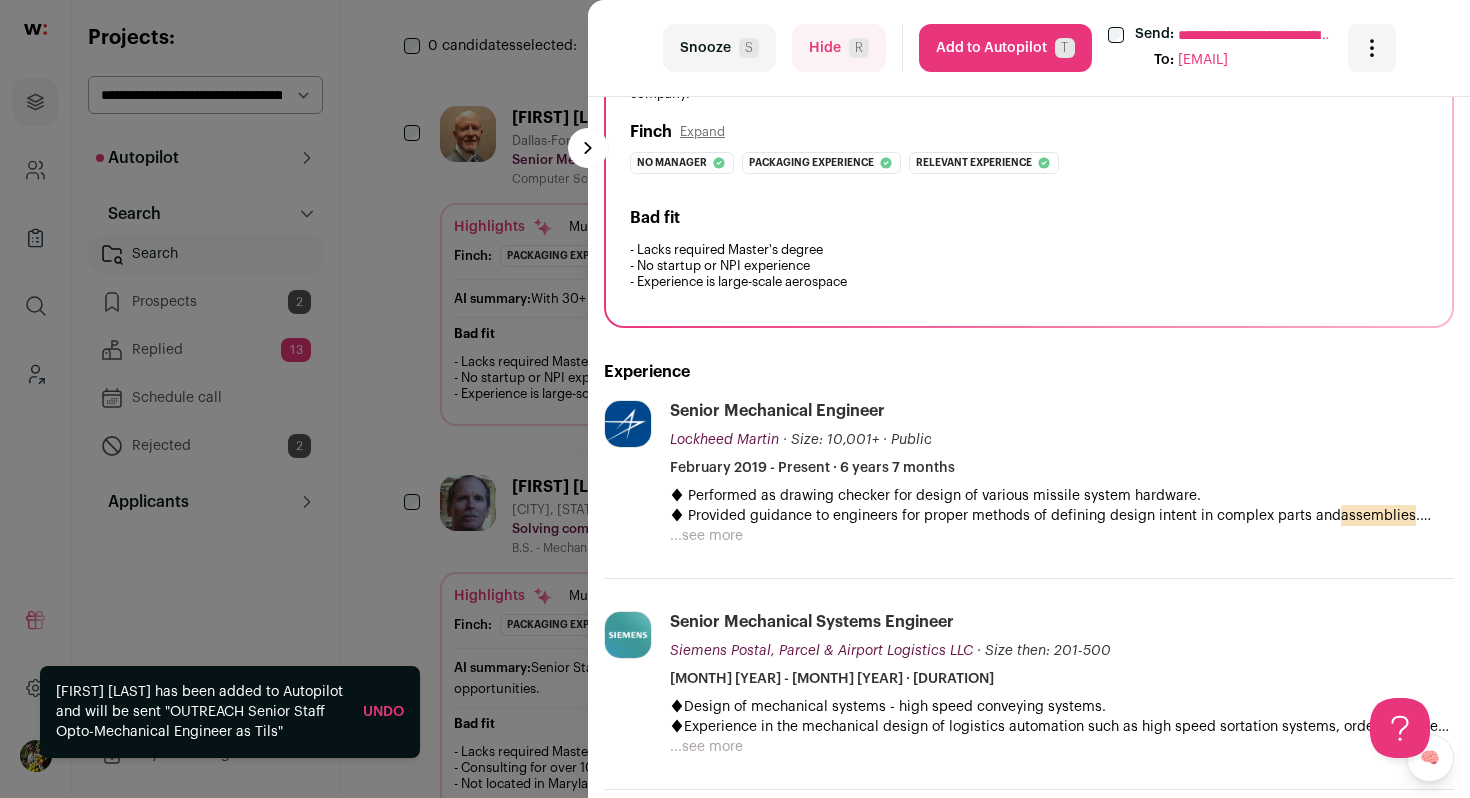 scroll, scrollTop: 246, scrollLeft: 0, axis: vertical 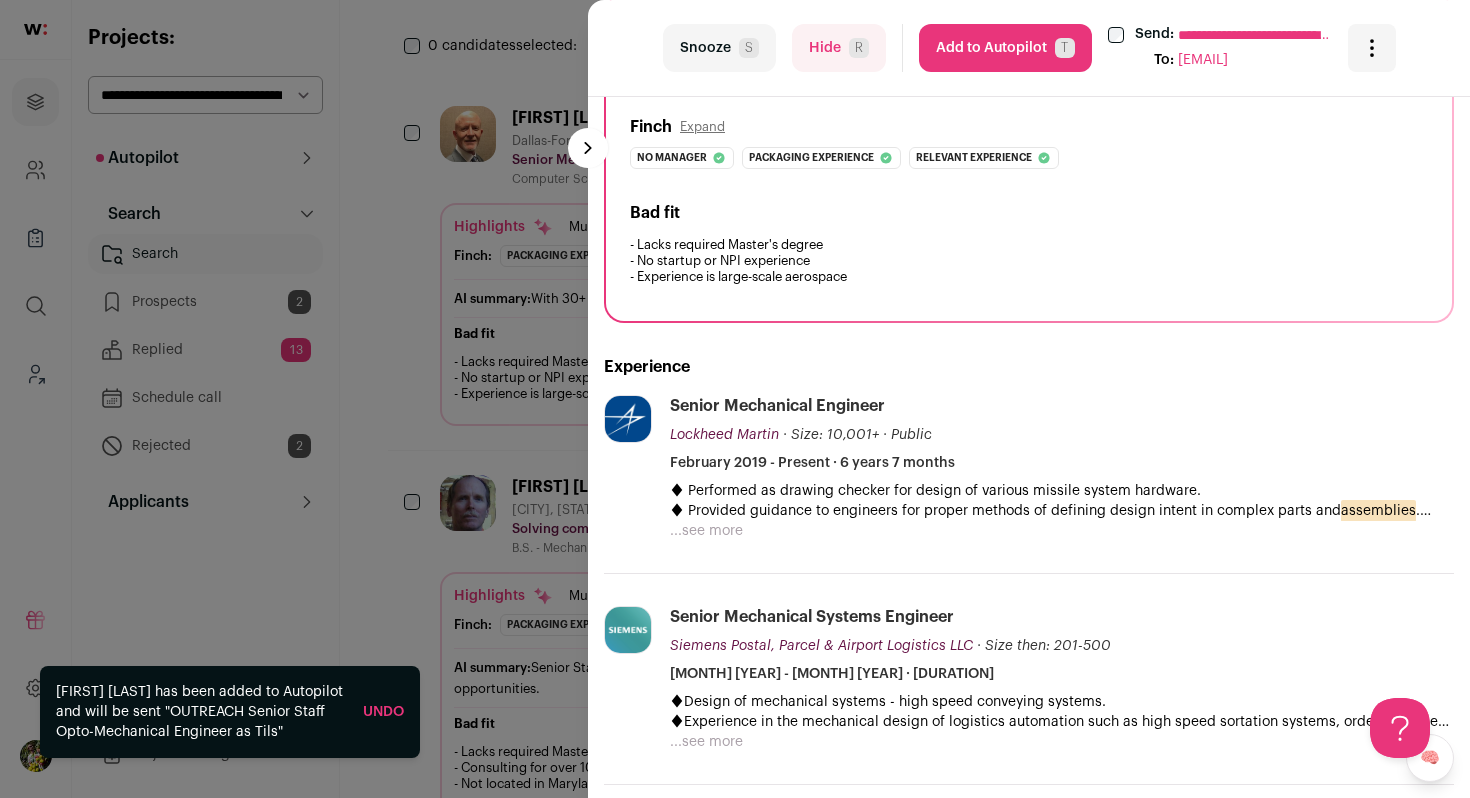 click on "Lockheed Martin
lockheedmartin.com
Add to company list
Public / Private
Public
Company size
10,001+
Tags
B2B
Manufacturing
Tech
Highlights
Top 10% Funding Amount
About the company
View more
View less" at bounding box center [1029, 484] 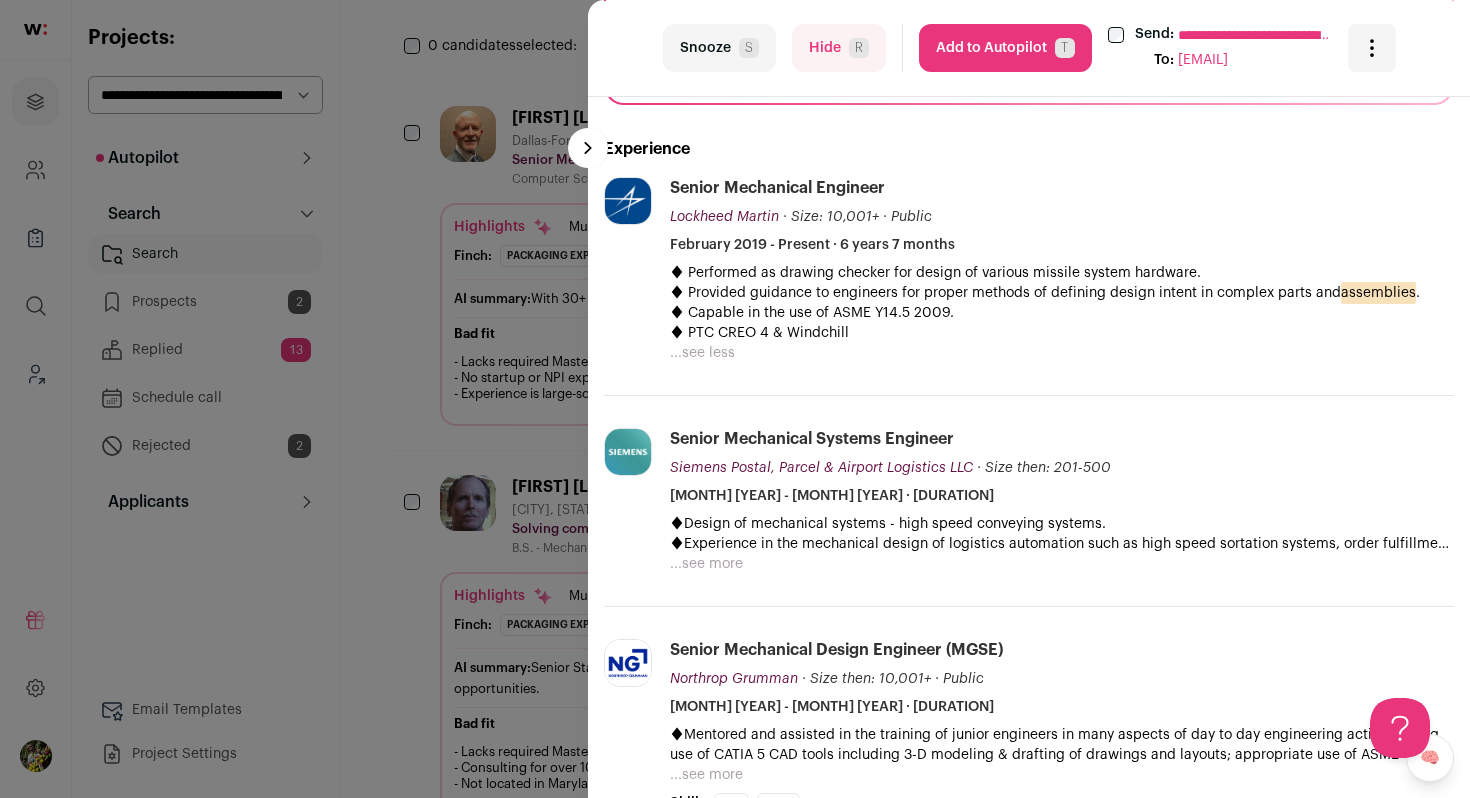 scroll, scrollTop: 472, scrollLeft: 0, axis: vertical 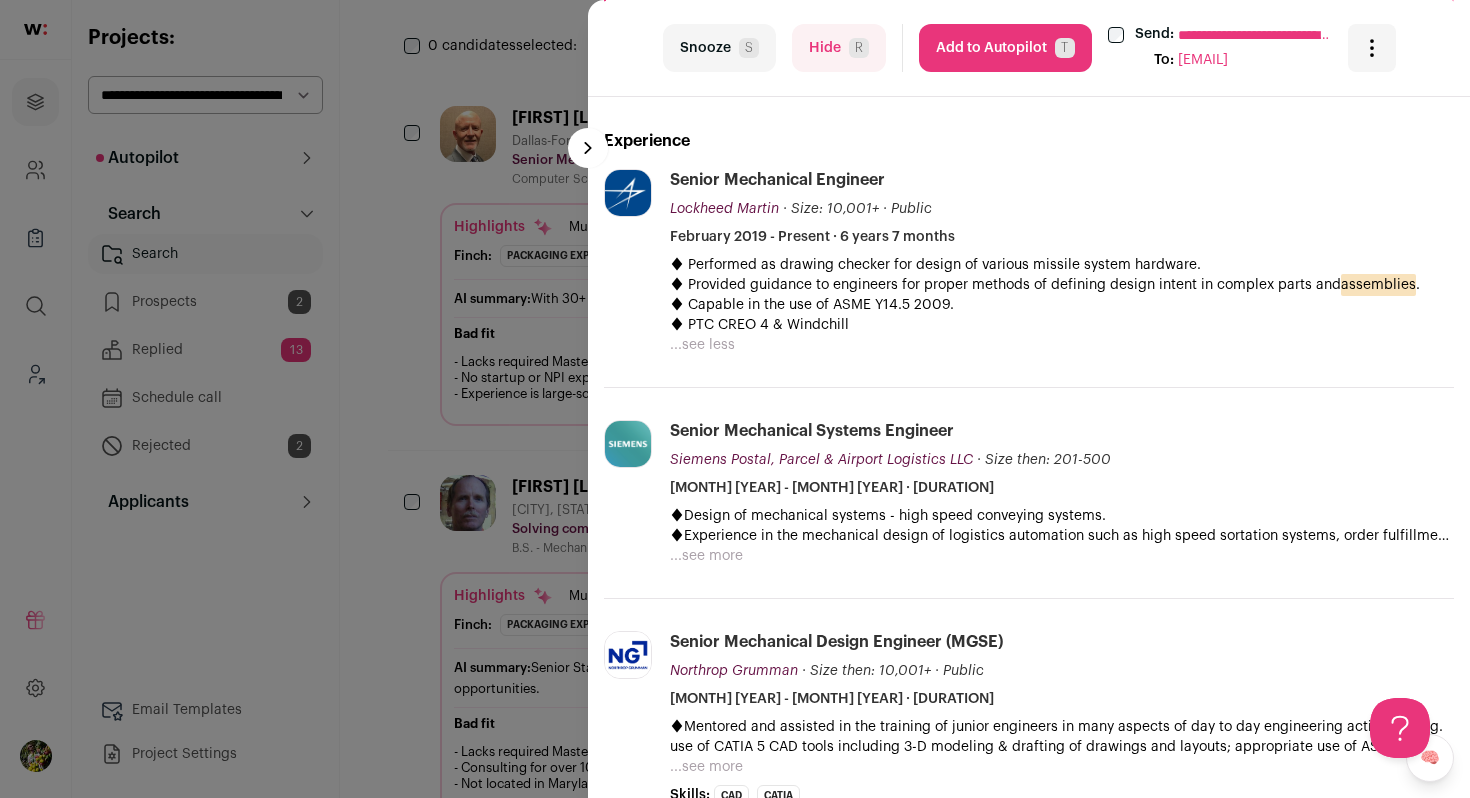 click on "...see more" at bounding box center (706, 556) 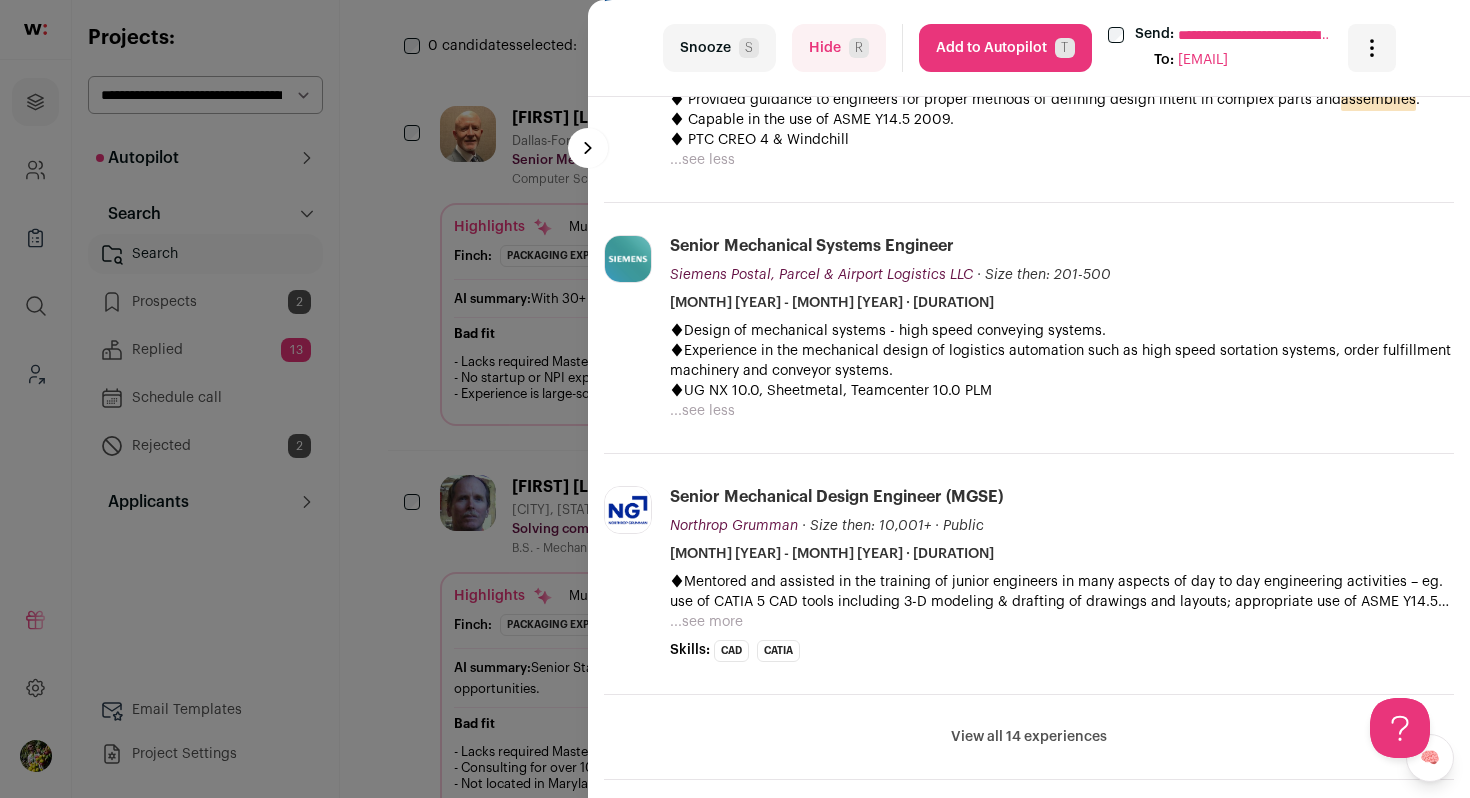 scroll, scrollTop: 659, scrollLeft: 0, axis: vertical 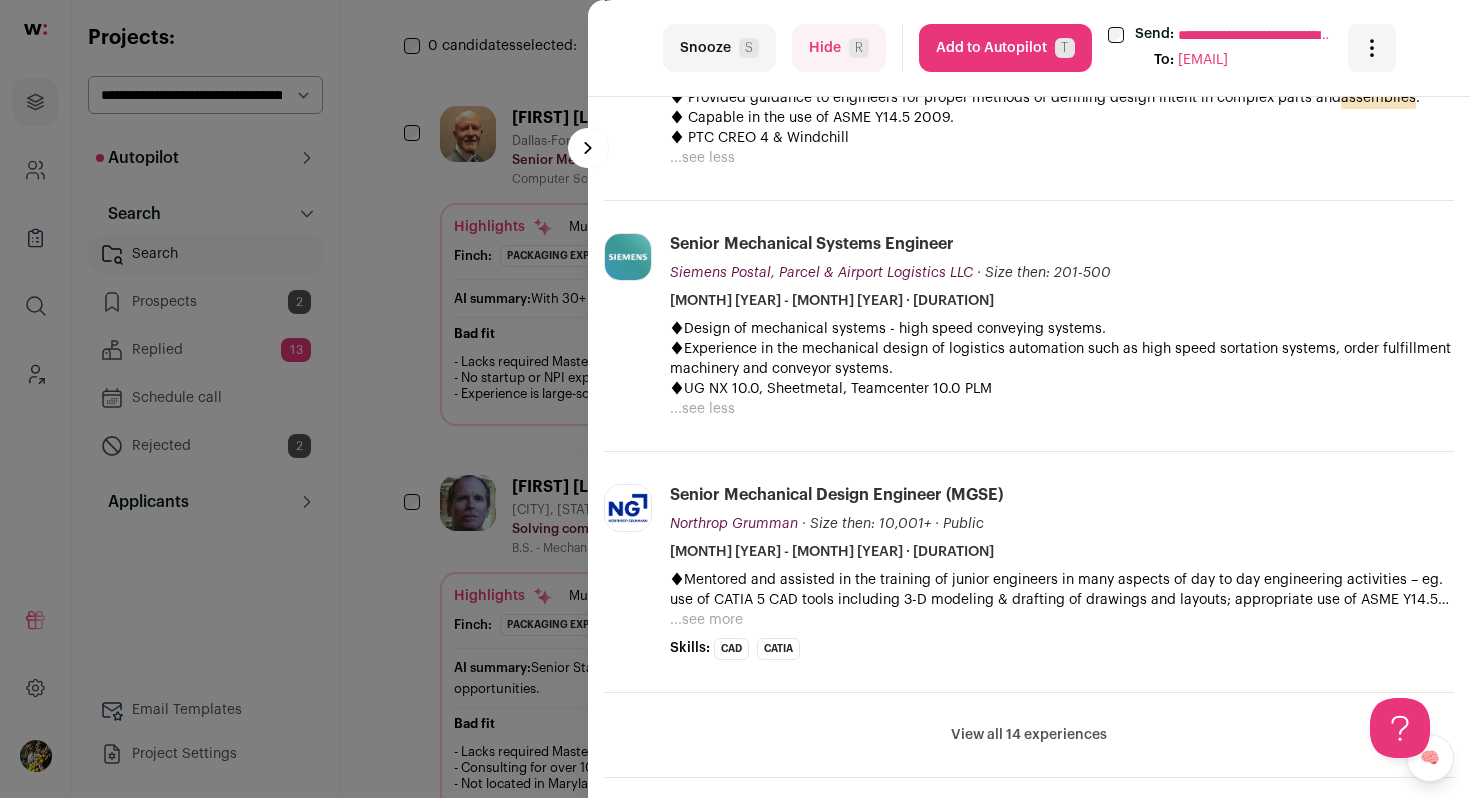 click on "...see more" at bounding box center (706, 620) 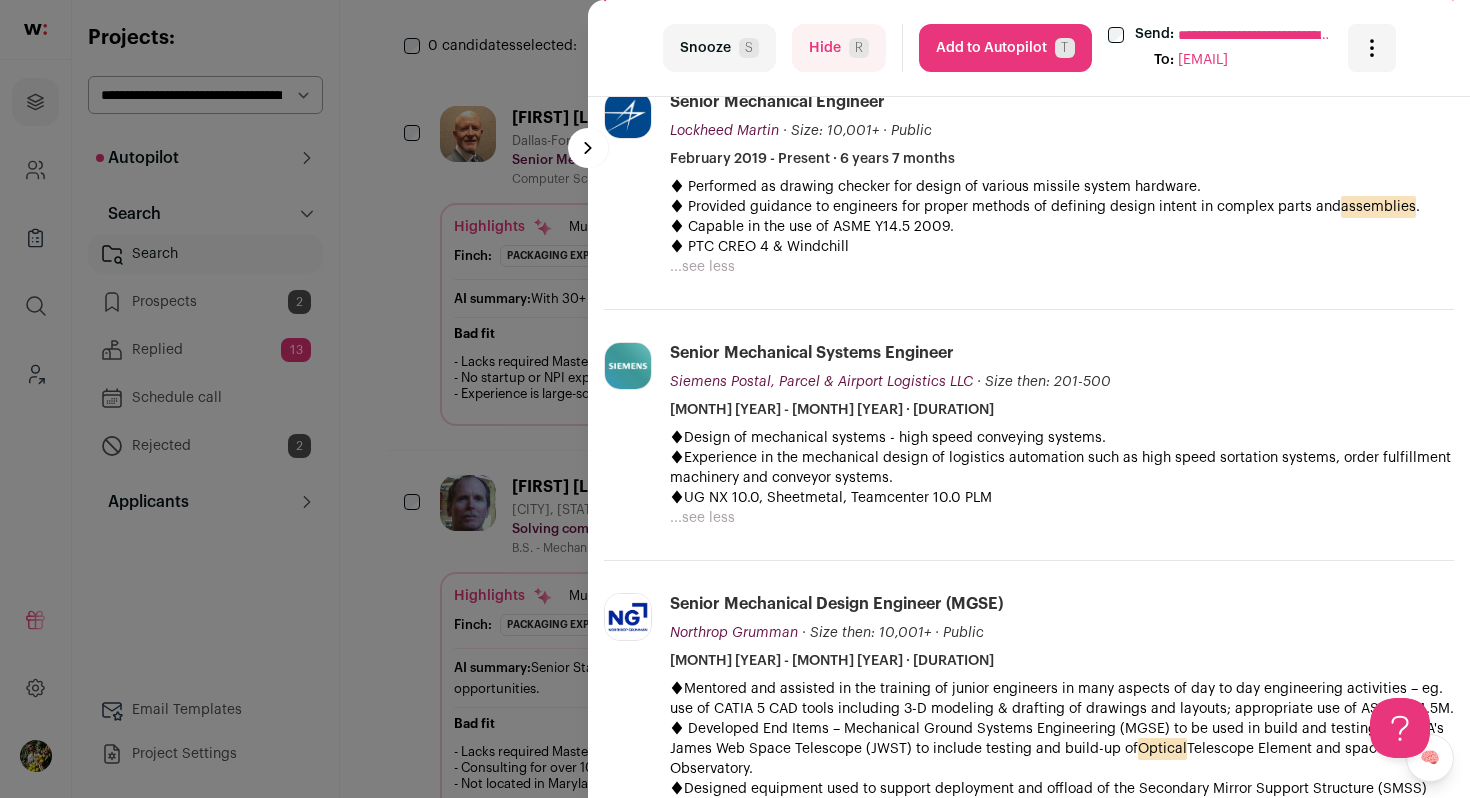 scroll, scrollTop: 538, scrollLeft: 0, axis: vertical 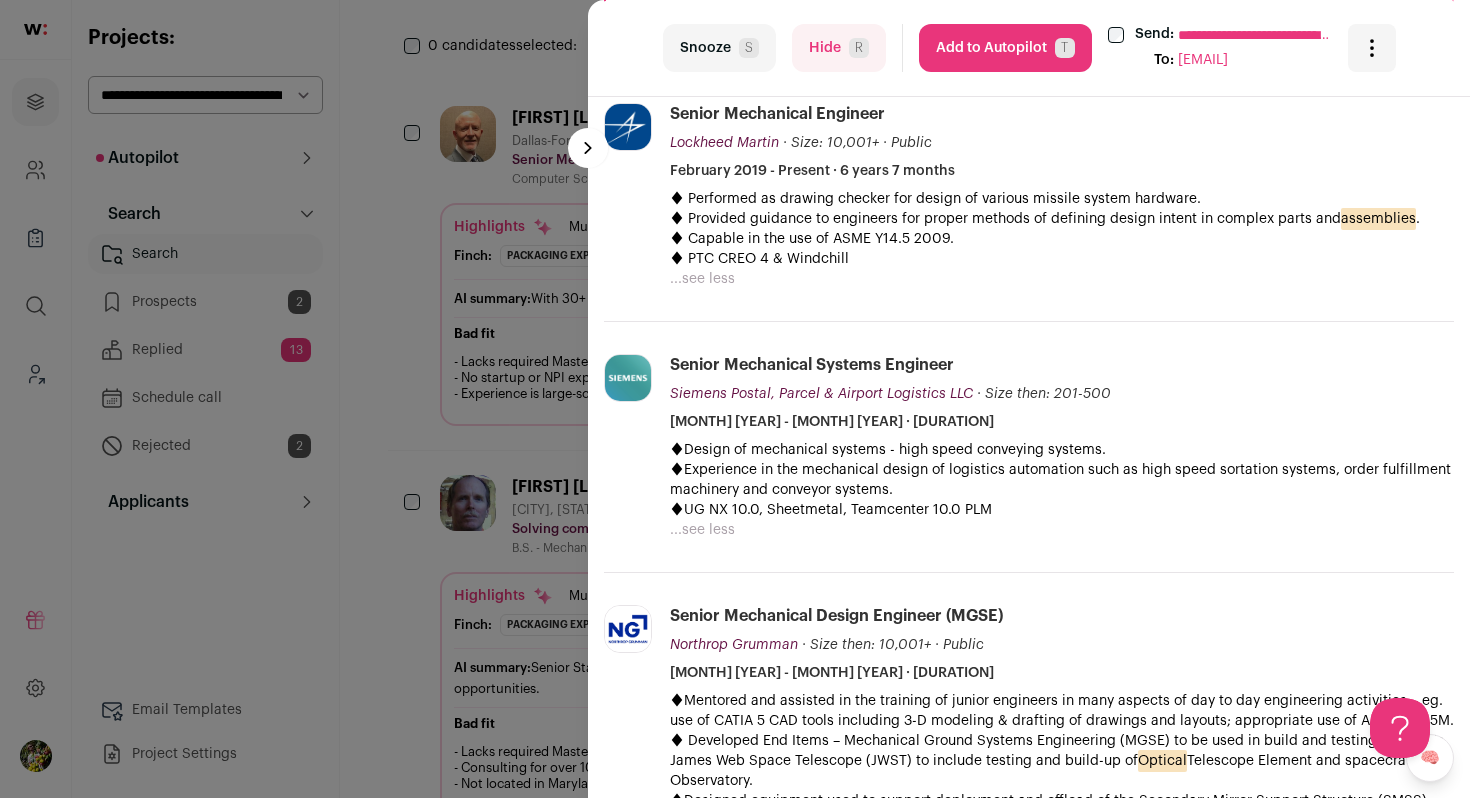 click on "Hide
R" at bounding box center (839, 48) 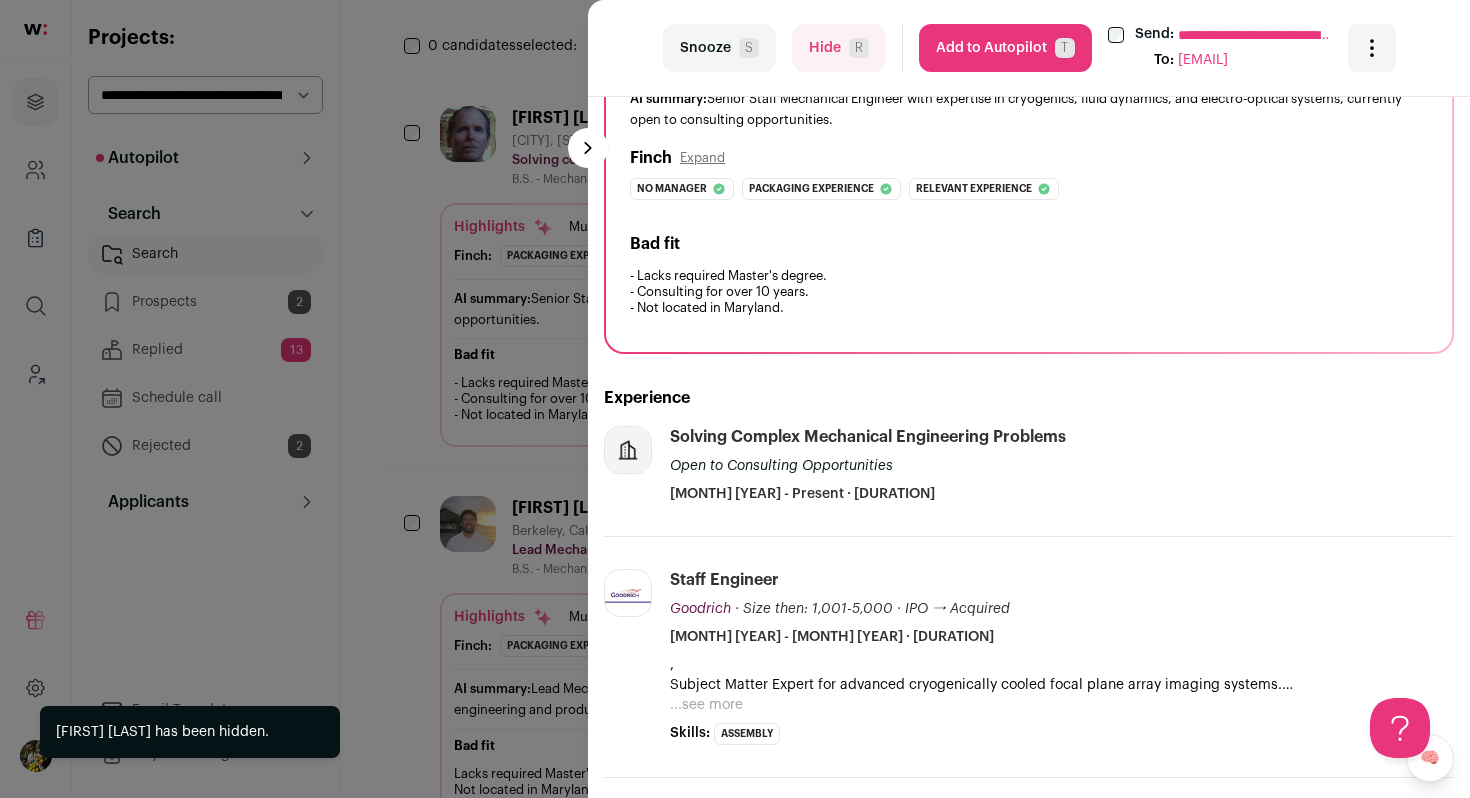 scroll, scrollTop: 220, scrollLeft: 0, axis: vertical 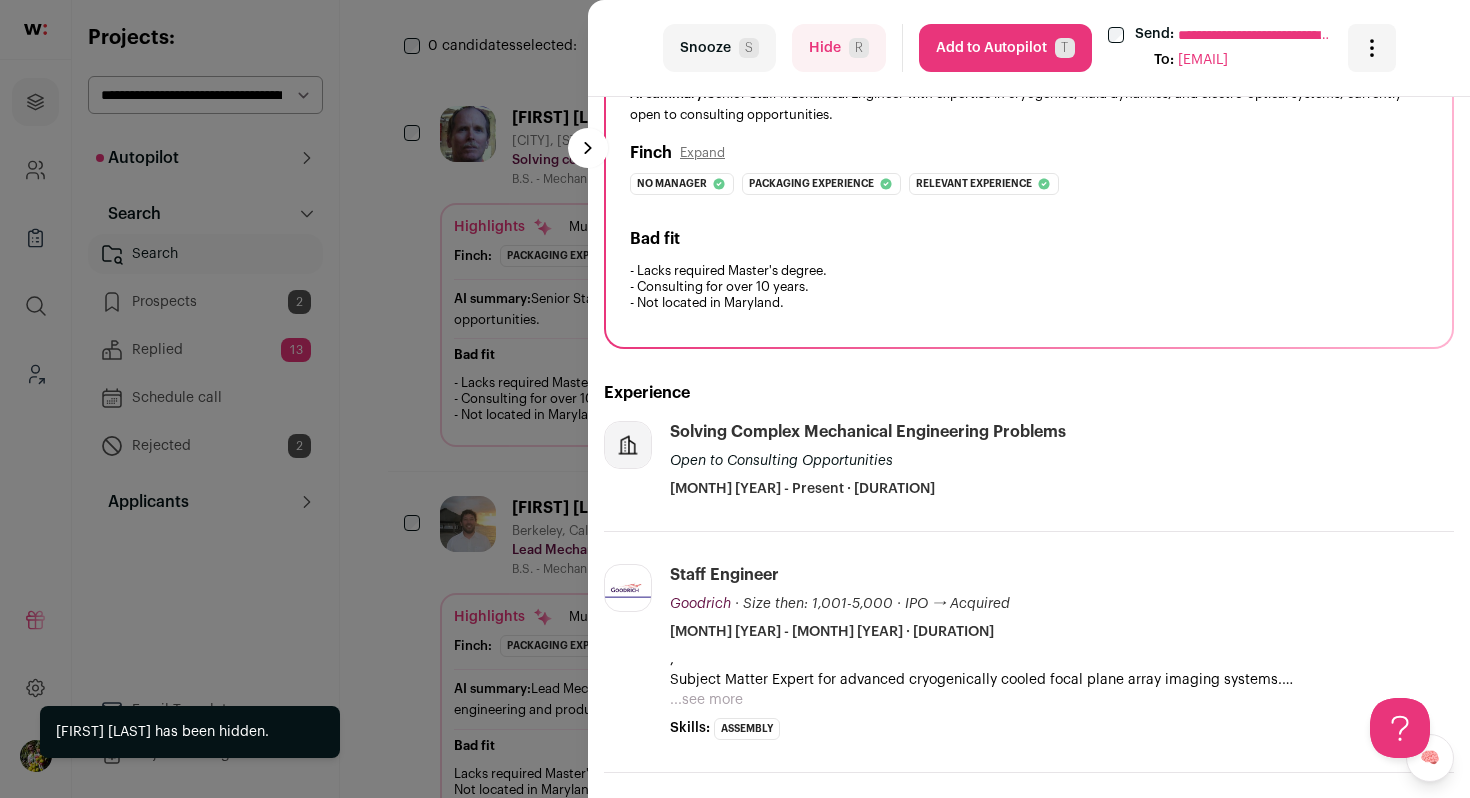 click on "Hide
R" at bounding box center (839, 48) 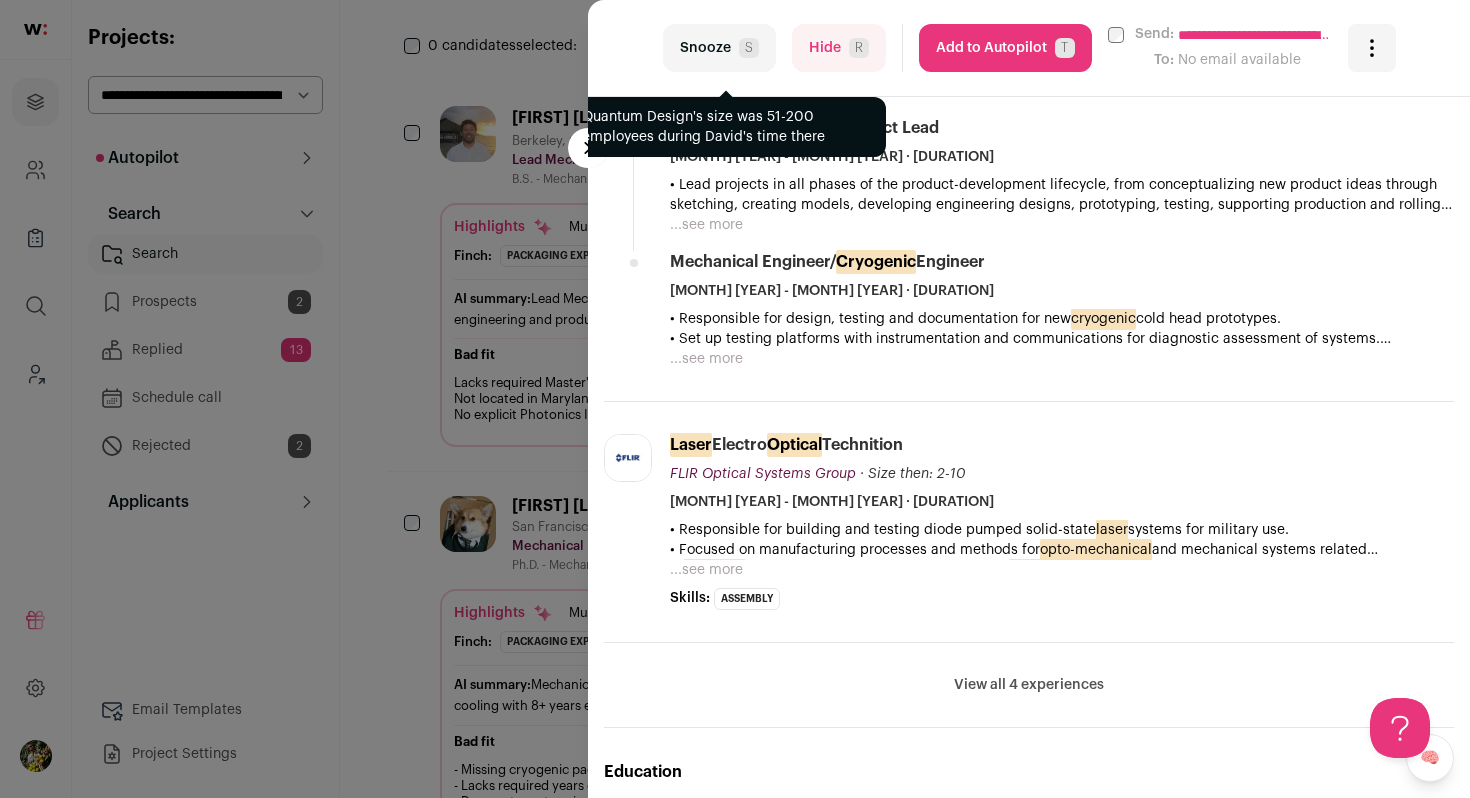 scroll, scrollTop: 965, scrollLeft: 0, axis: vertical 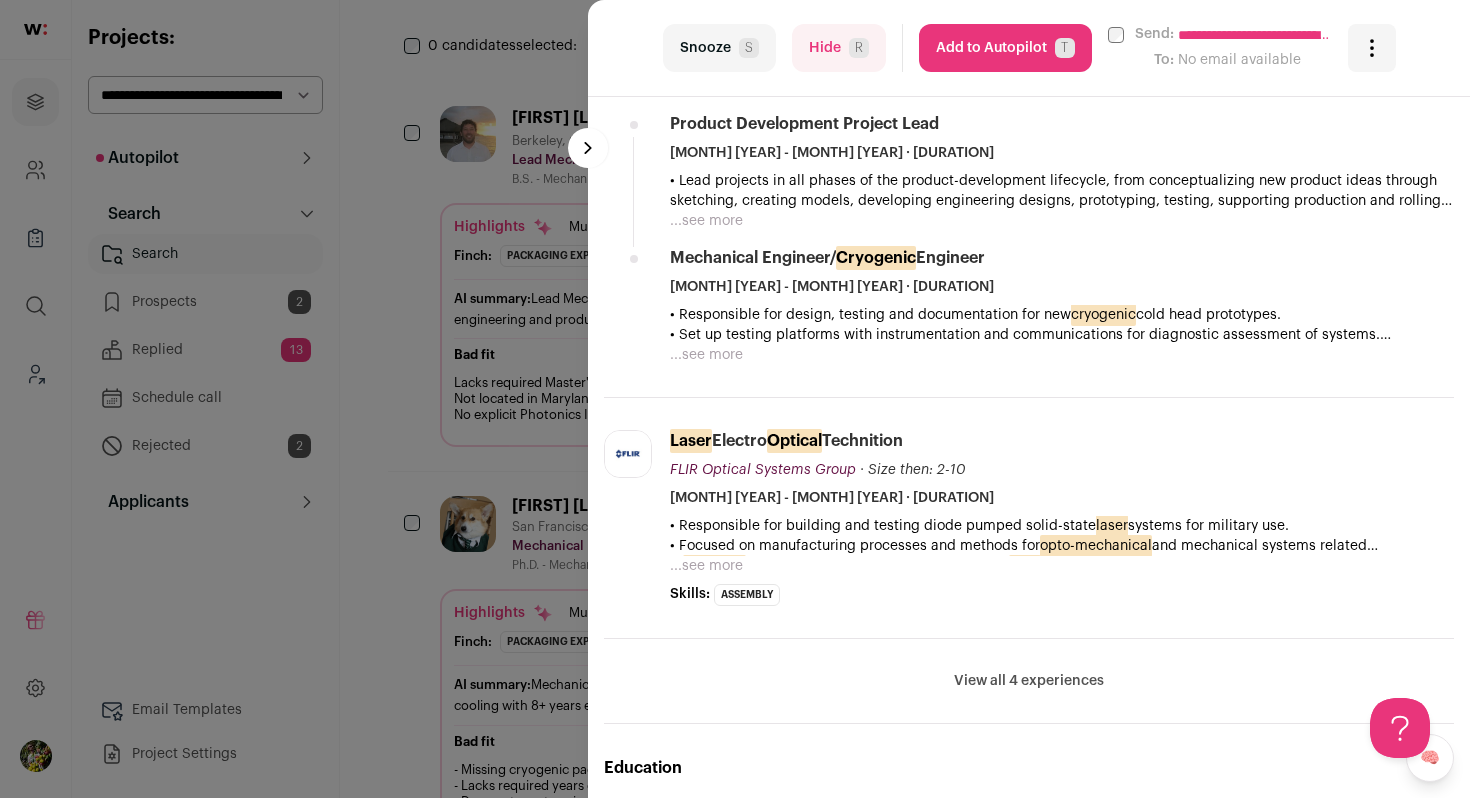 click on "View all 4 experiences" at bounding box center (1029, 681) 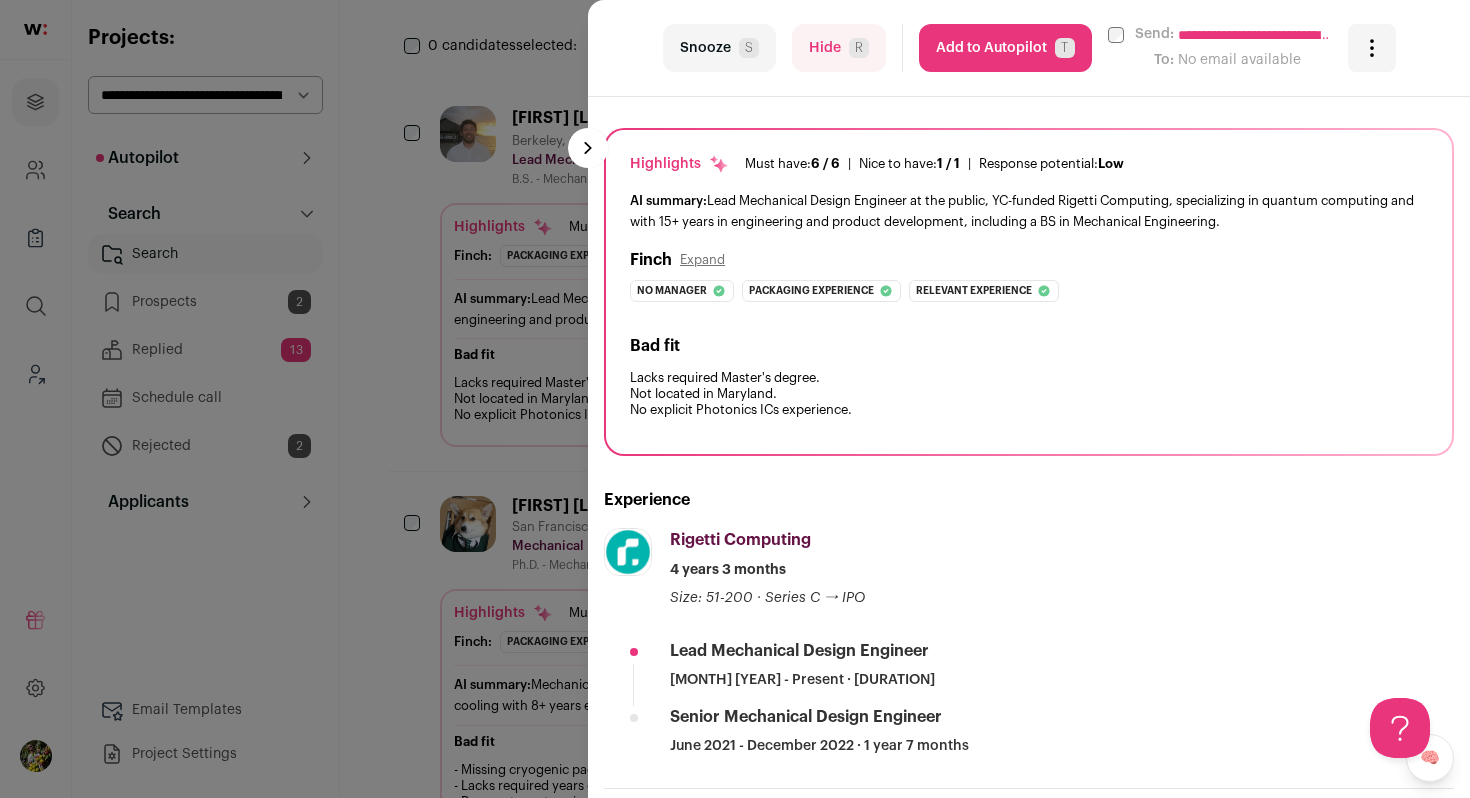 scroll, scrollTop: 0, scrollLeft: 0, axis: both 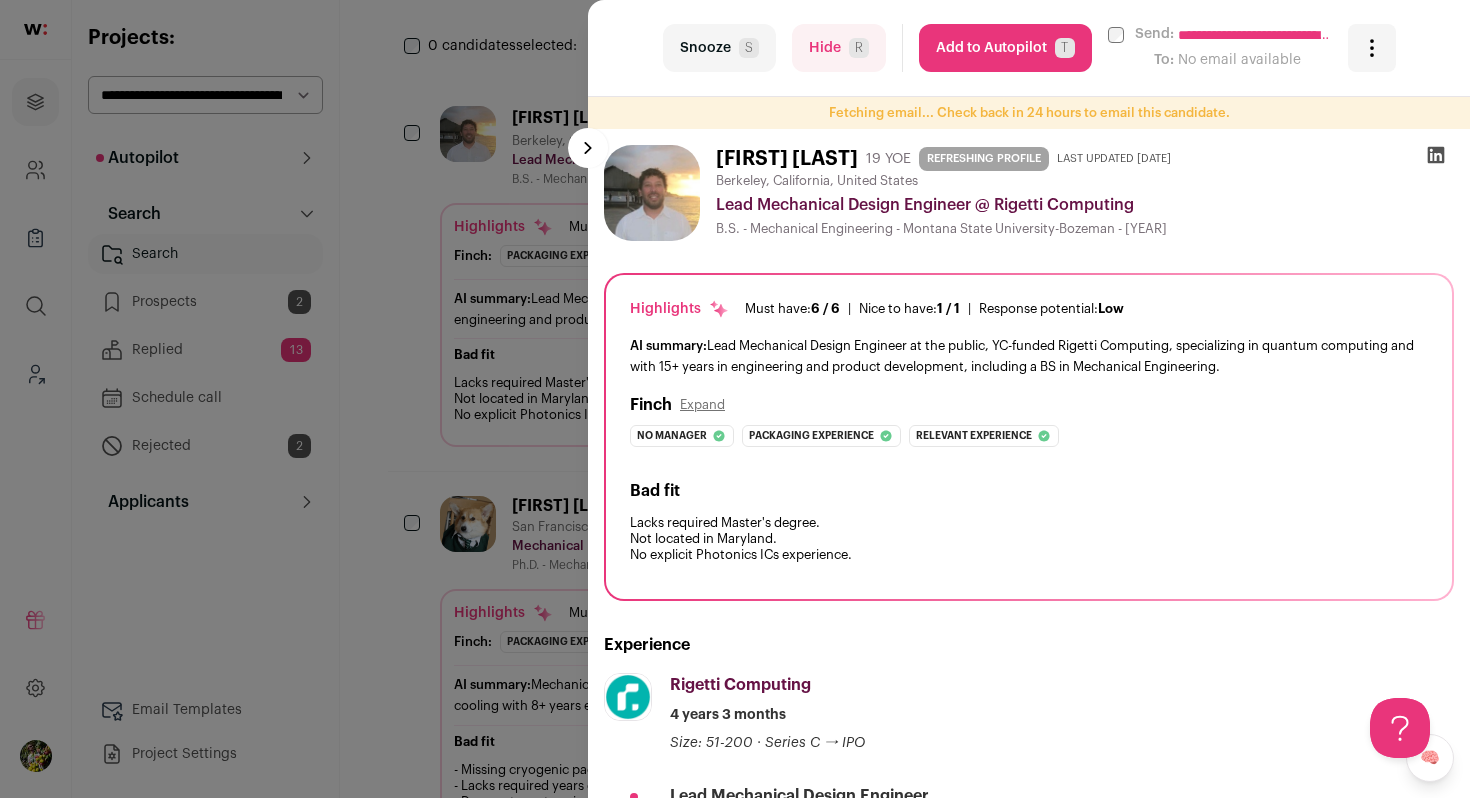 click on "Add to Autopilot
T" at bounding box center [1005, 48] 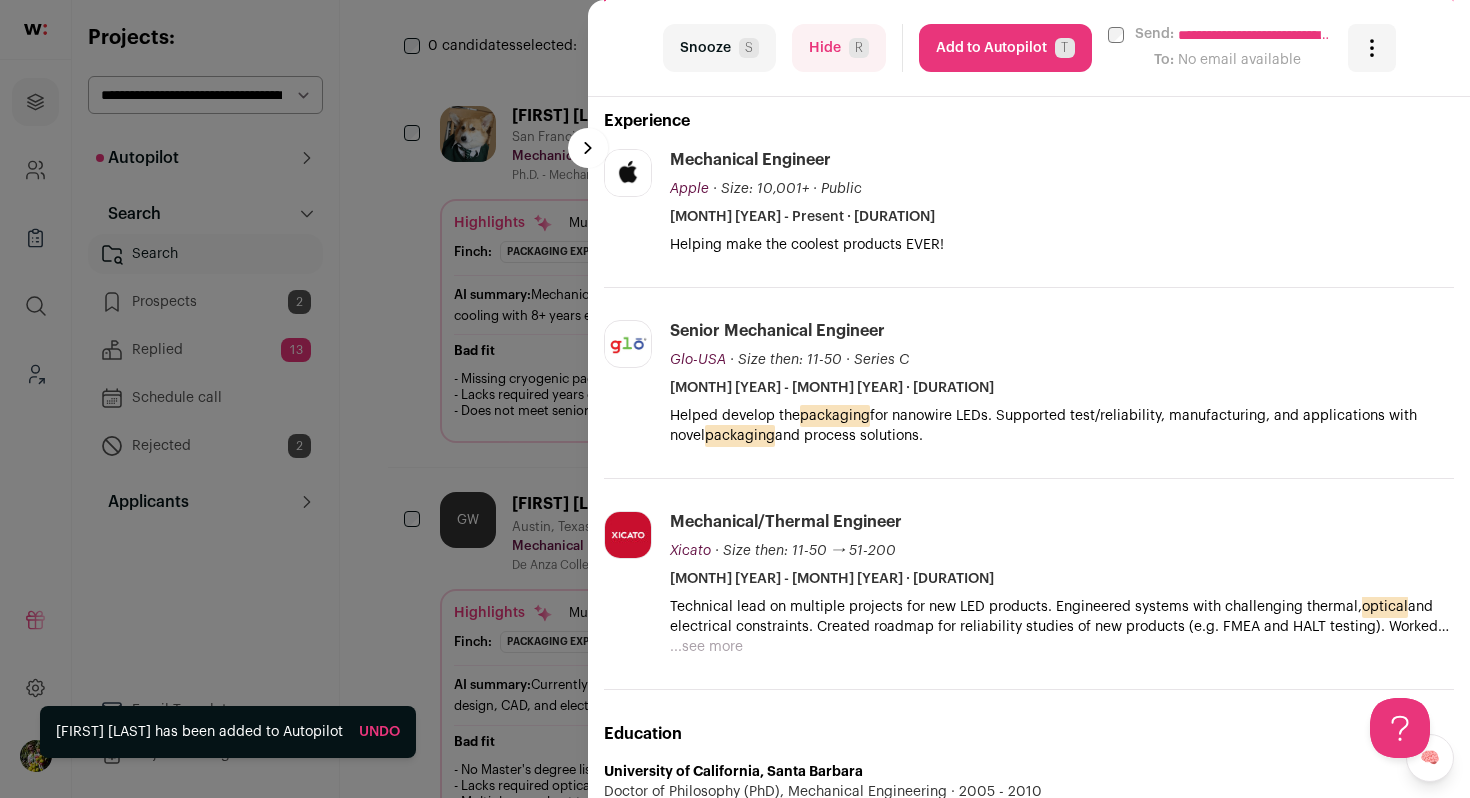 scroll, scrollTop: 530, scrollLeft: 0, axis: vertical 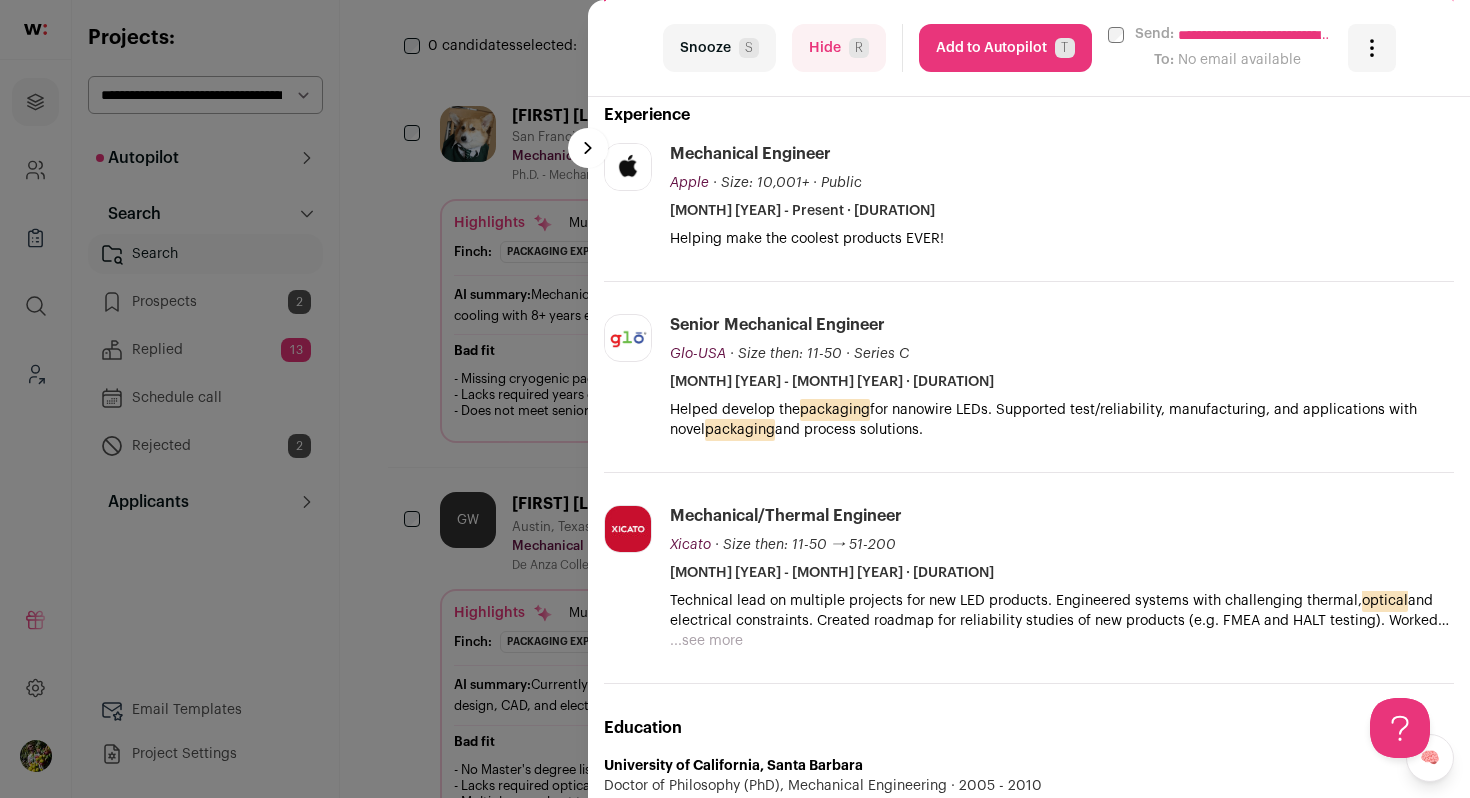 click on "T" at bounding box center [1065, 48] 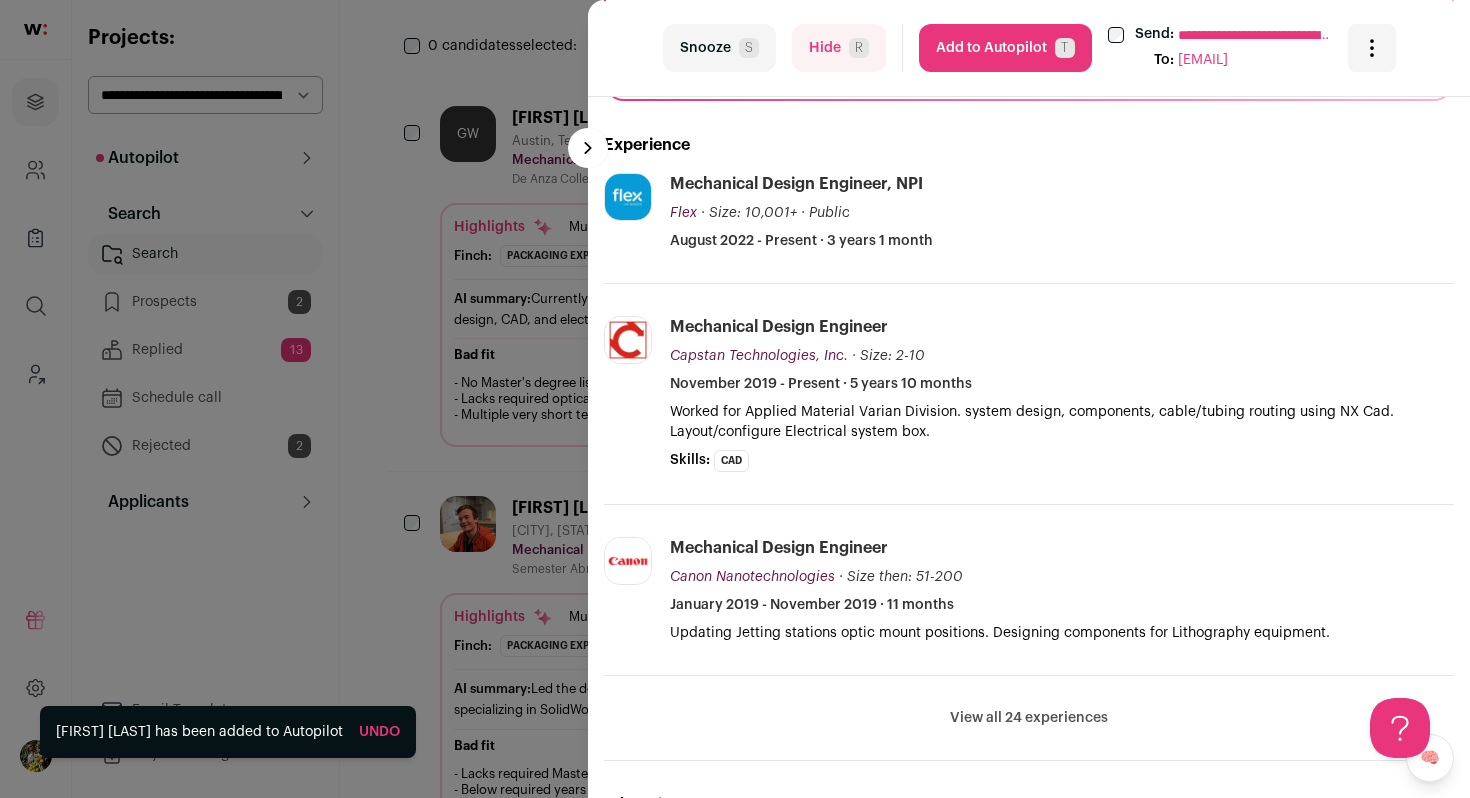 scroll, scrollTop: 435, scrollLeft: 0, axis: vertical 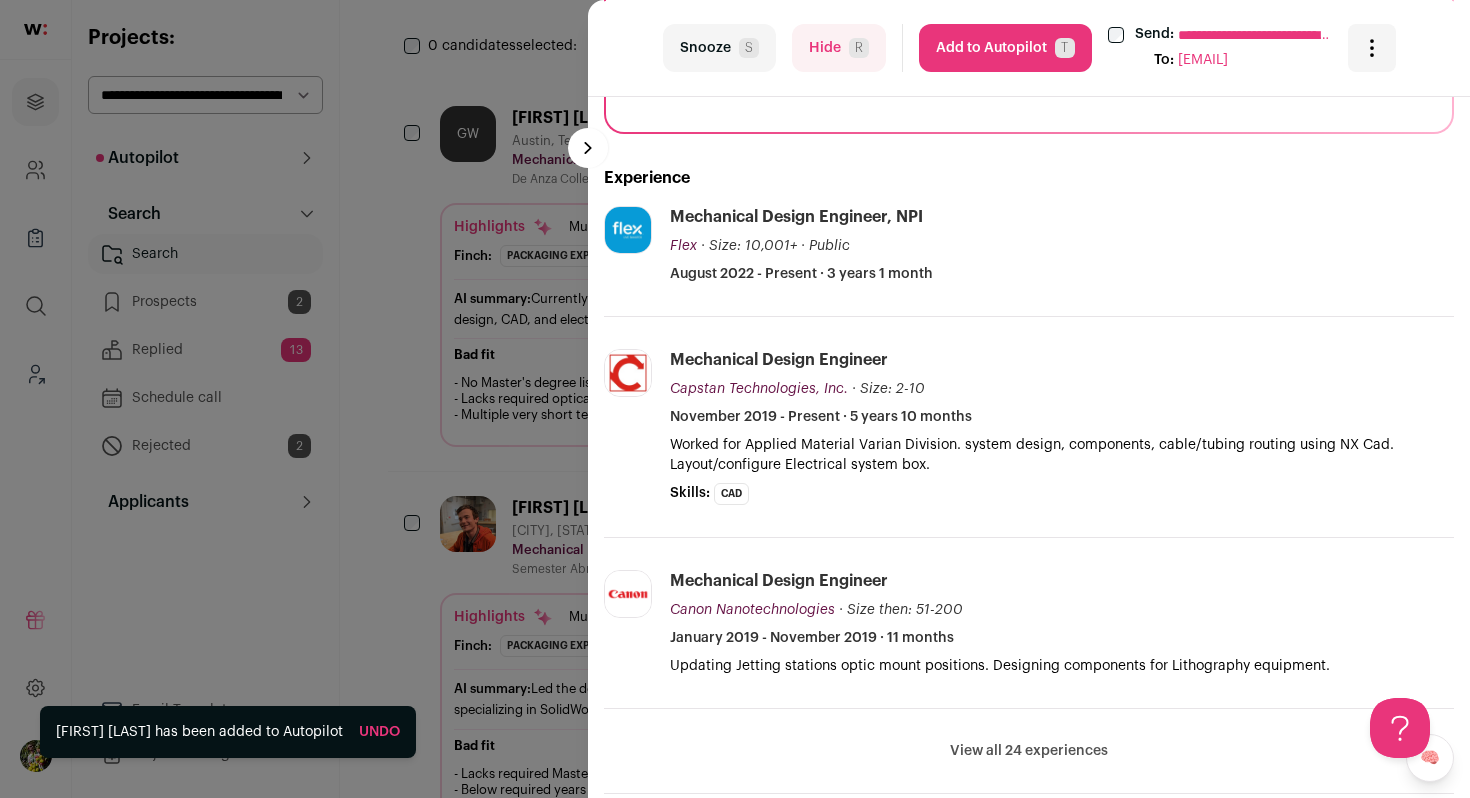 click on "**********" at bounding box center (735, 399) 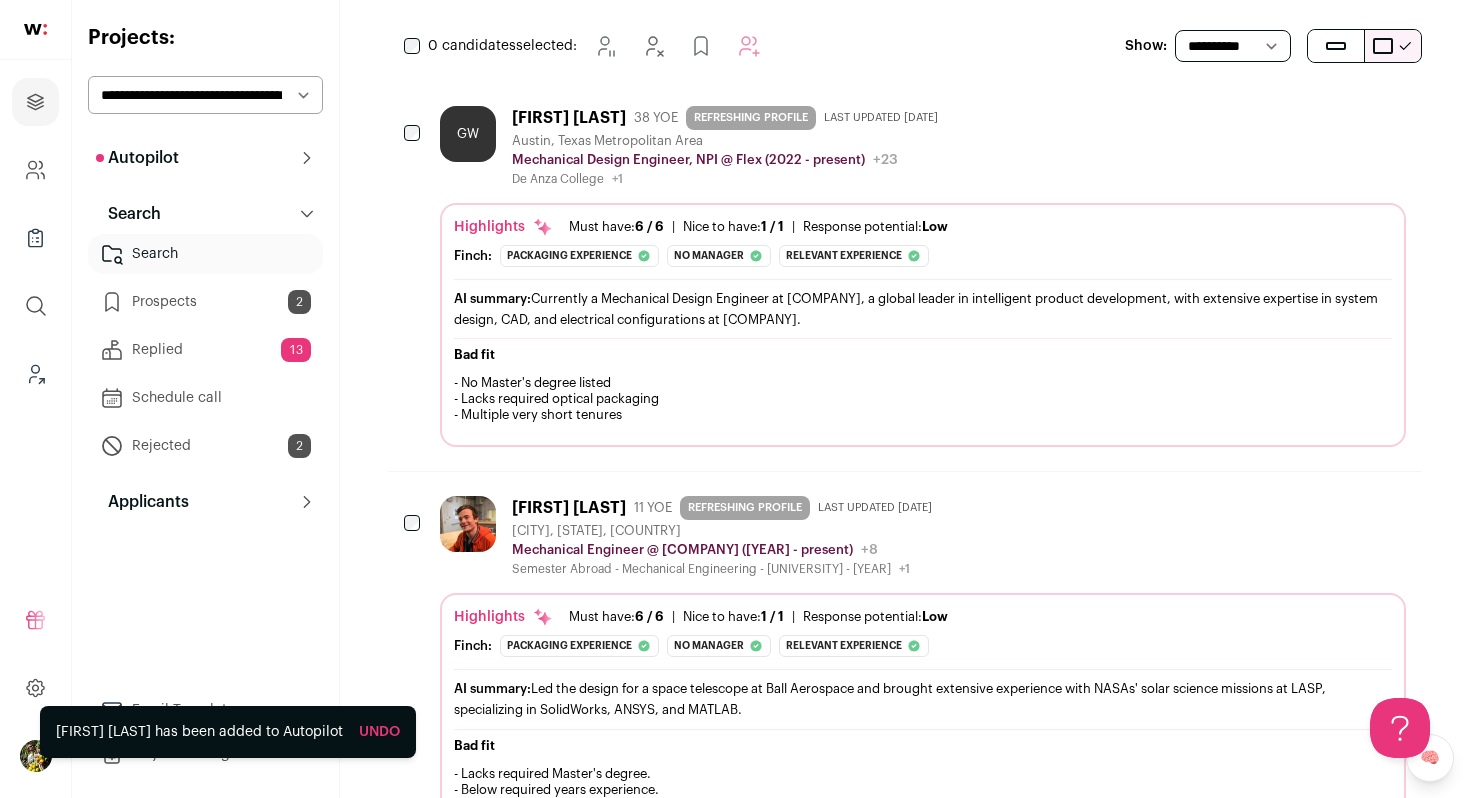 scroll, scrollTop: 0, scrollLeft: 0, axis: both 